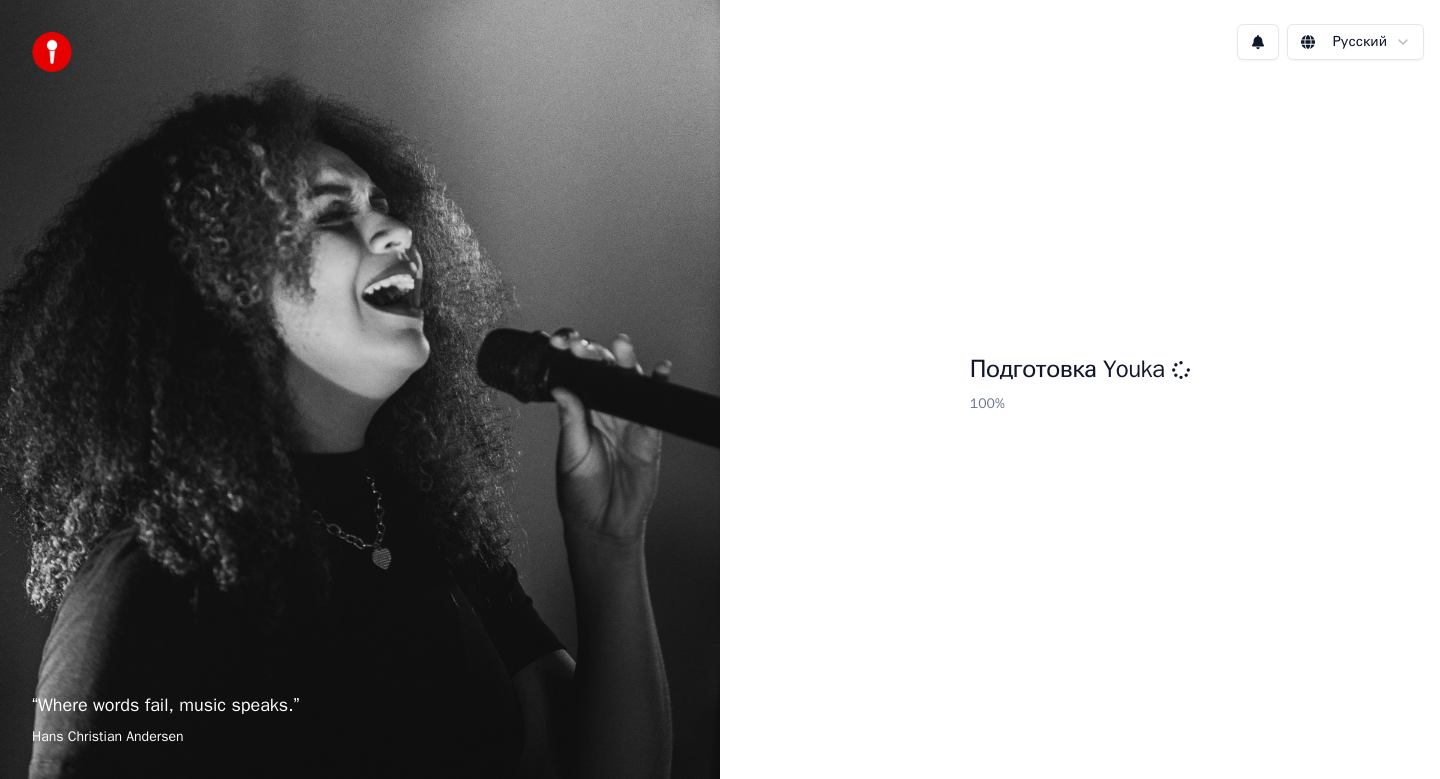 scroll, scrollTop: 0, scrollLeft: 0, axis: both 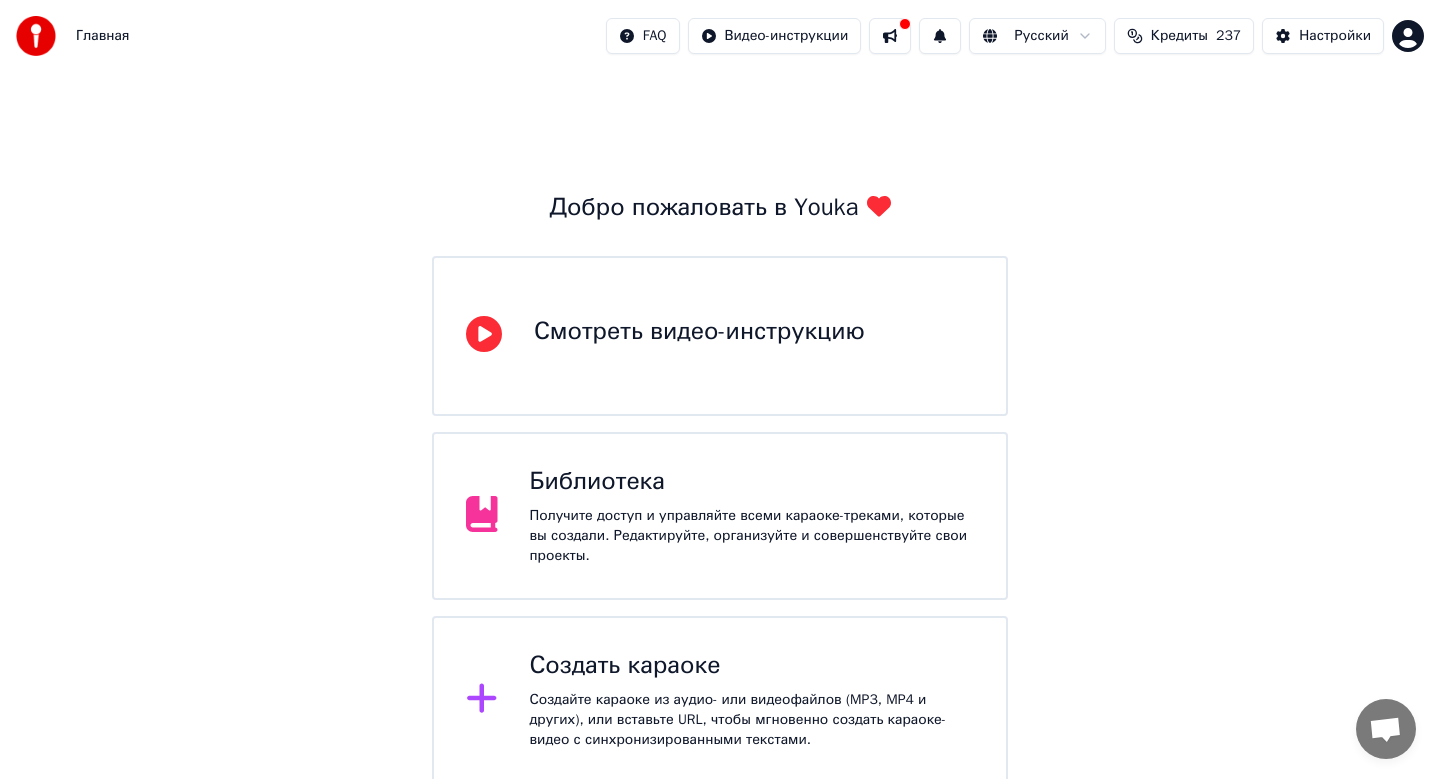 click on "Создать караоке" at bounding box center (752, 666) 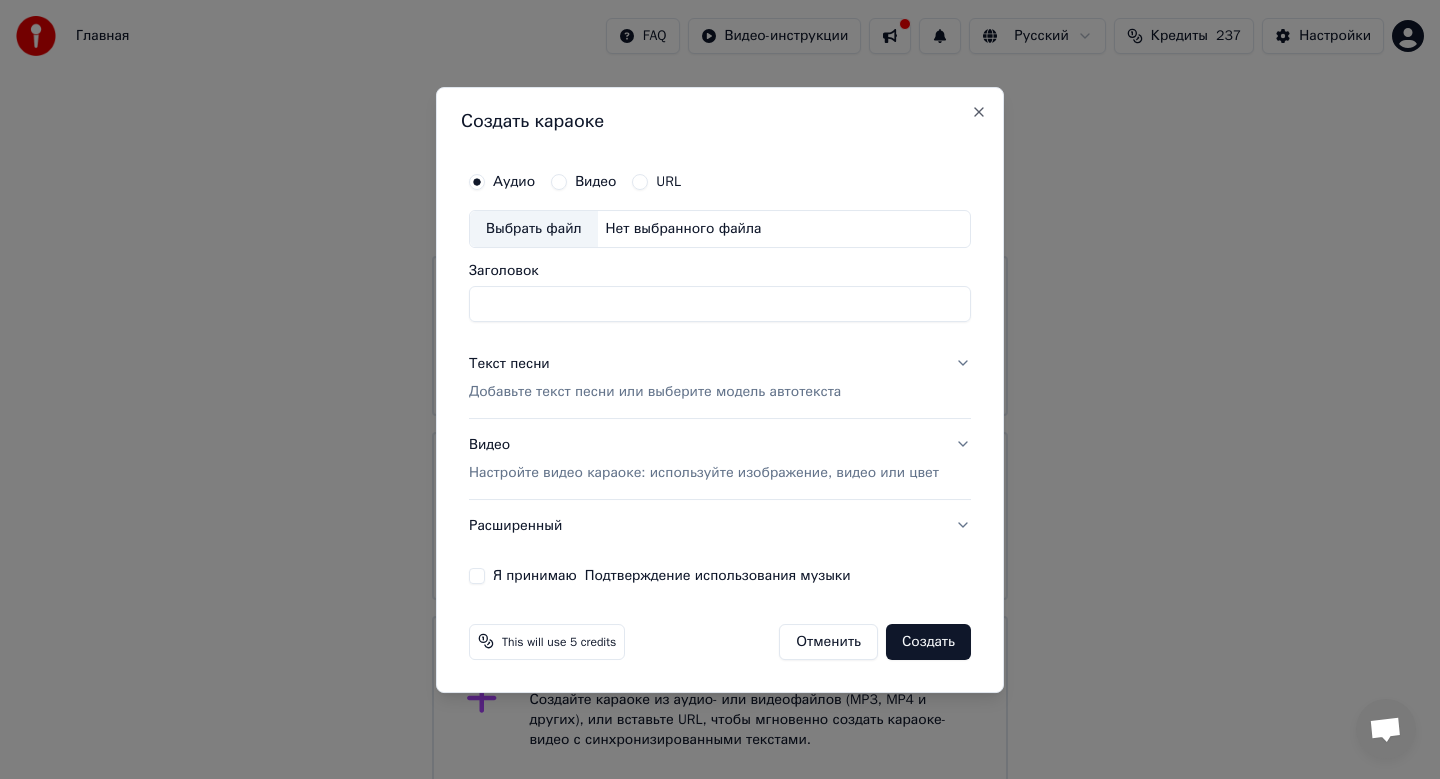 click on "Выбрать файл" at bounding box center (534, 229) 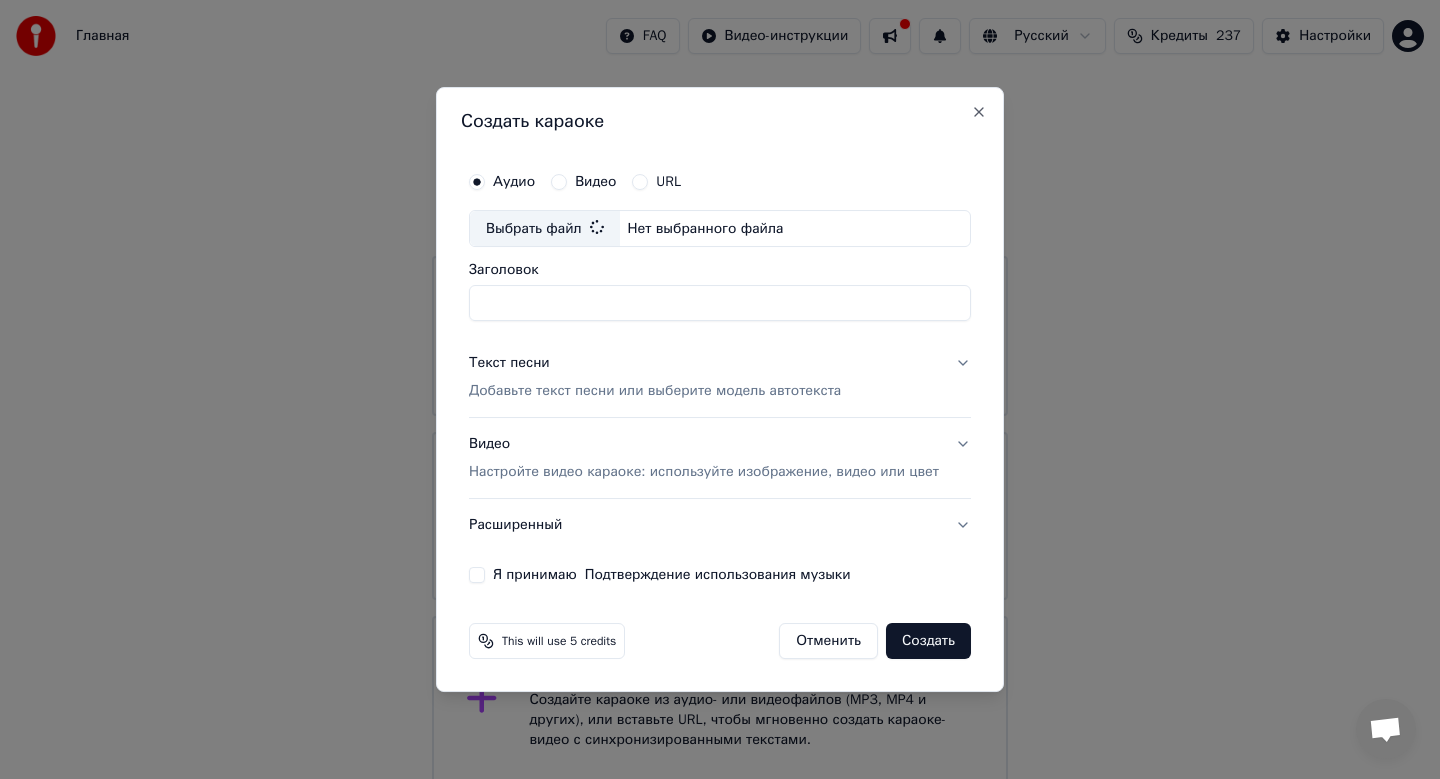 type on "**********" 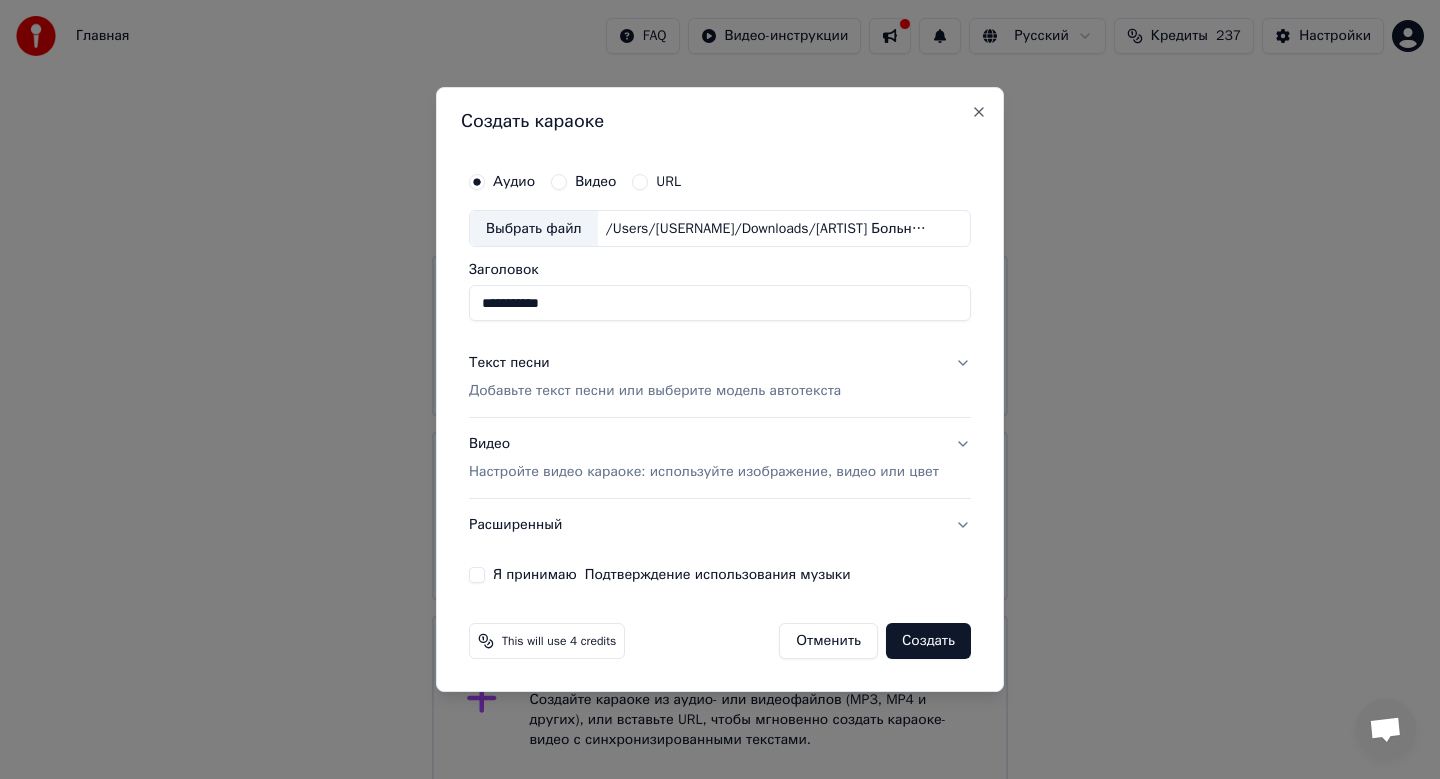 click on "**********" at bounding box center (720, 304) 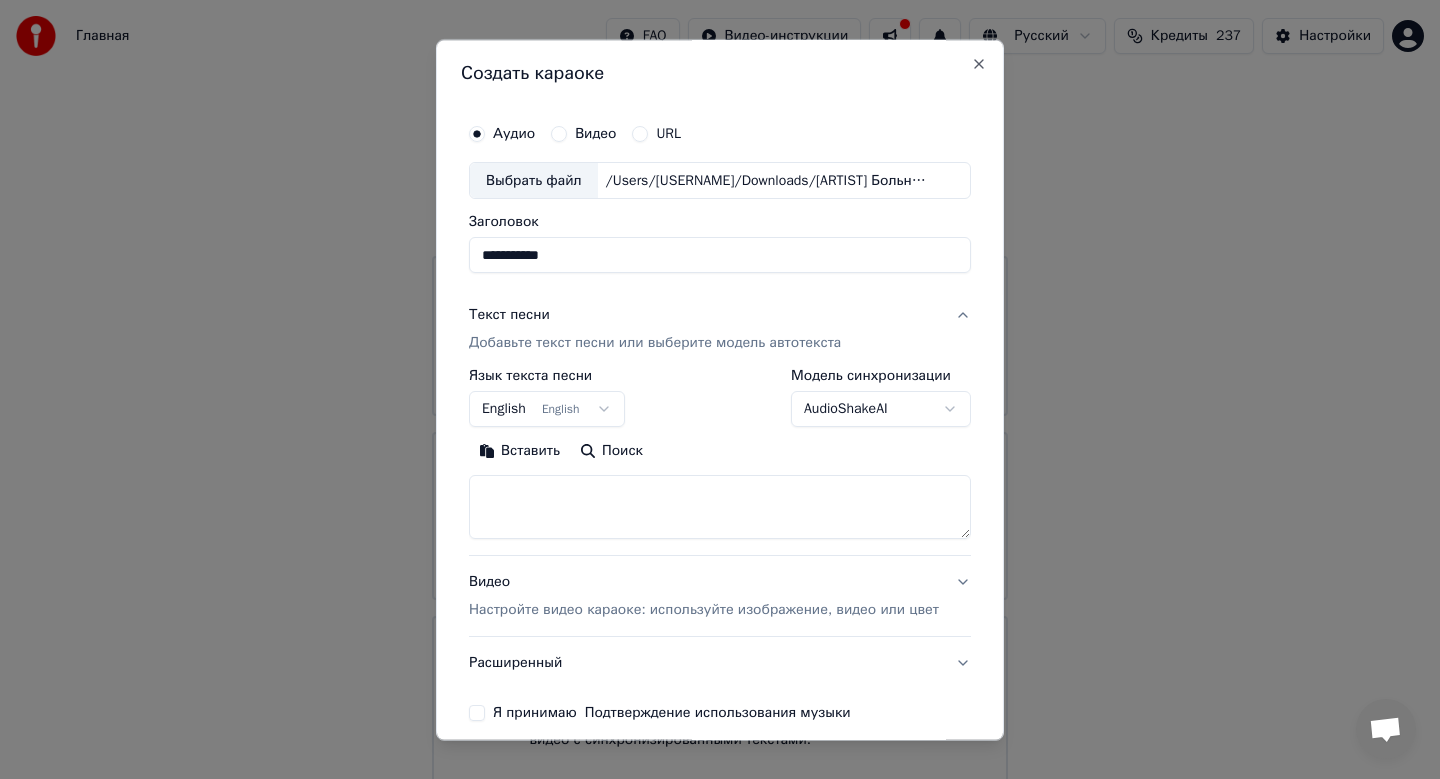 click on "**********" at bounding box center (720, 392) 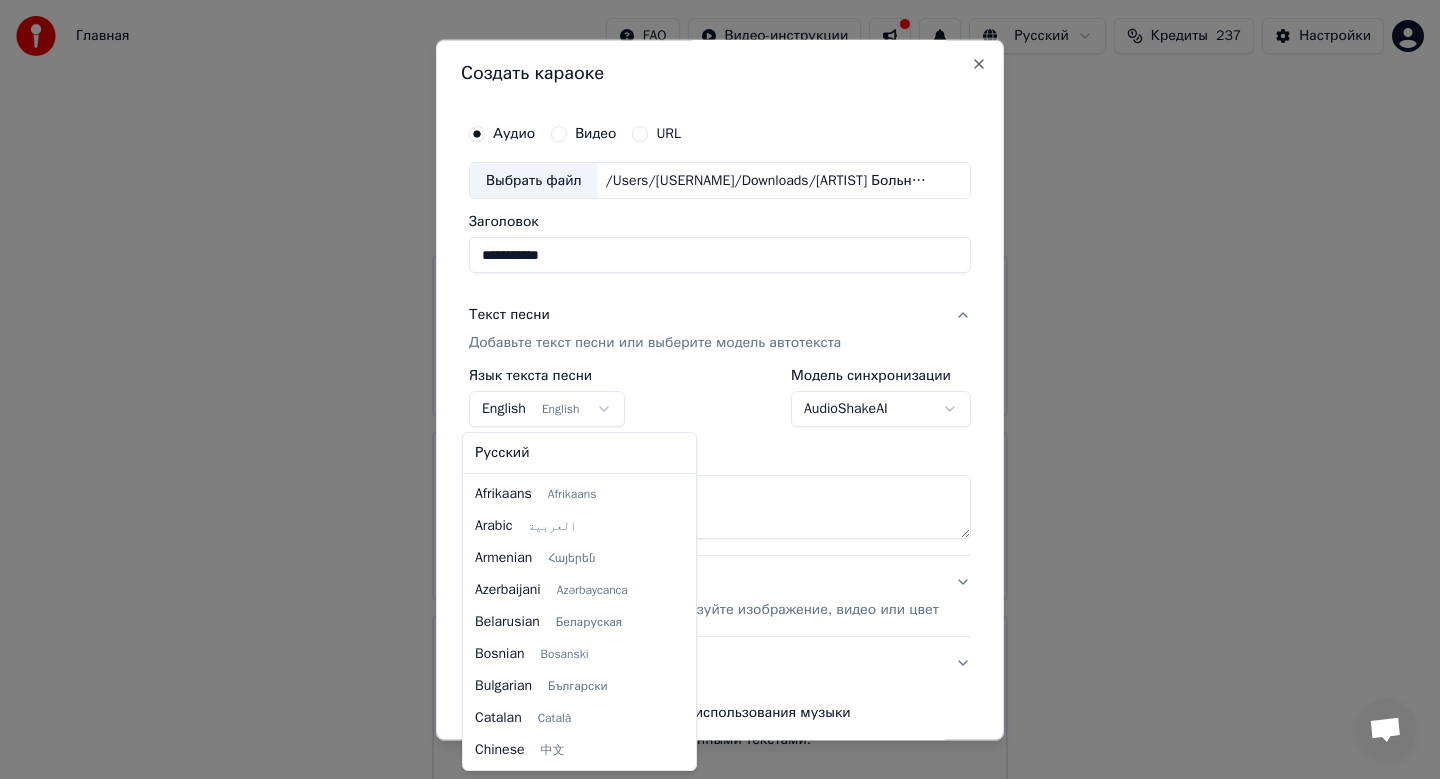 scroll, scrollTop: 160, scrollLeft: 0, axis: vertical 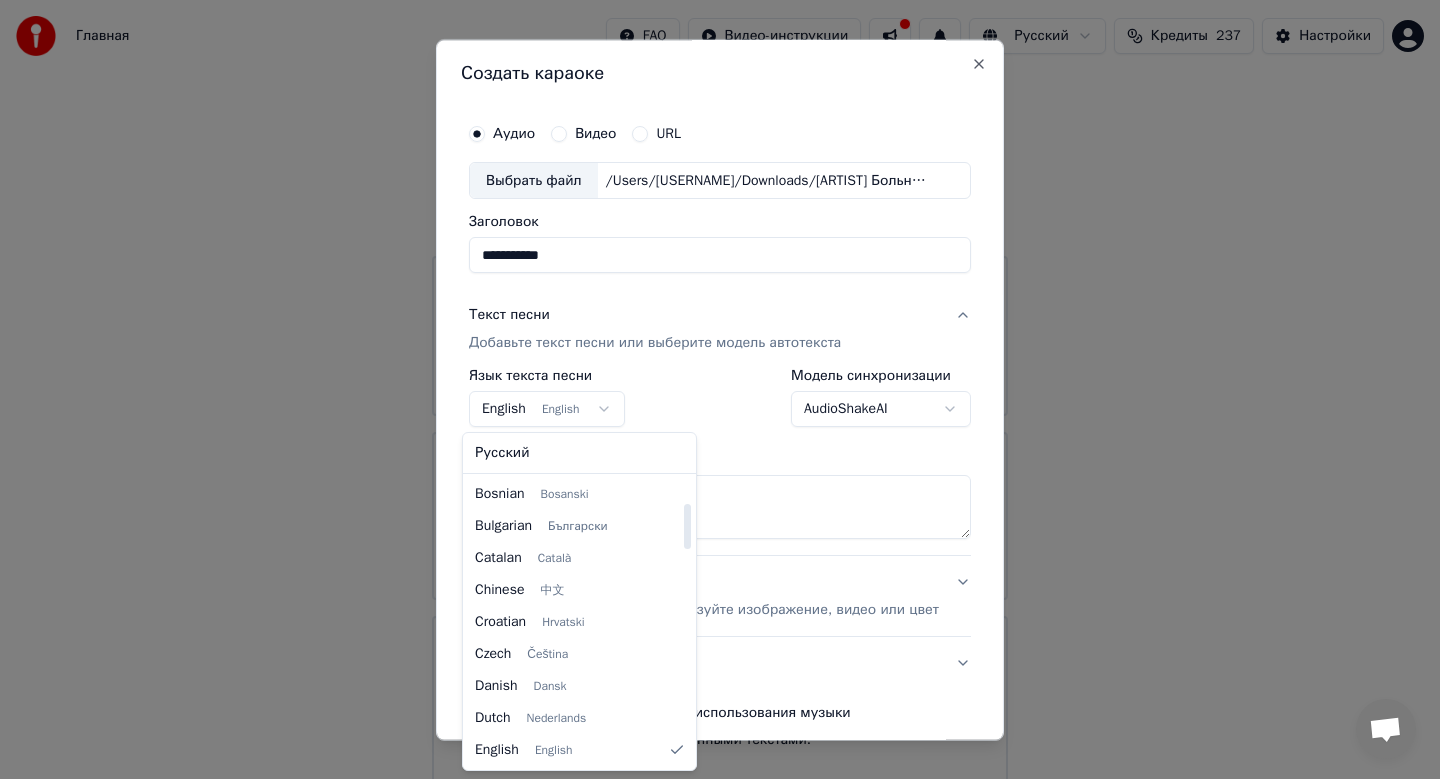 select on "**" 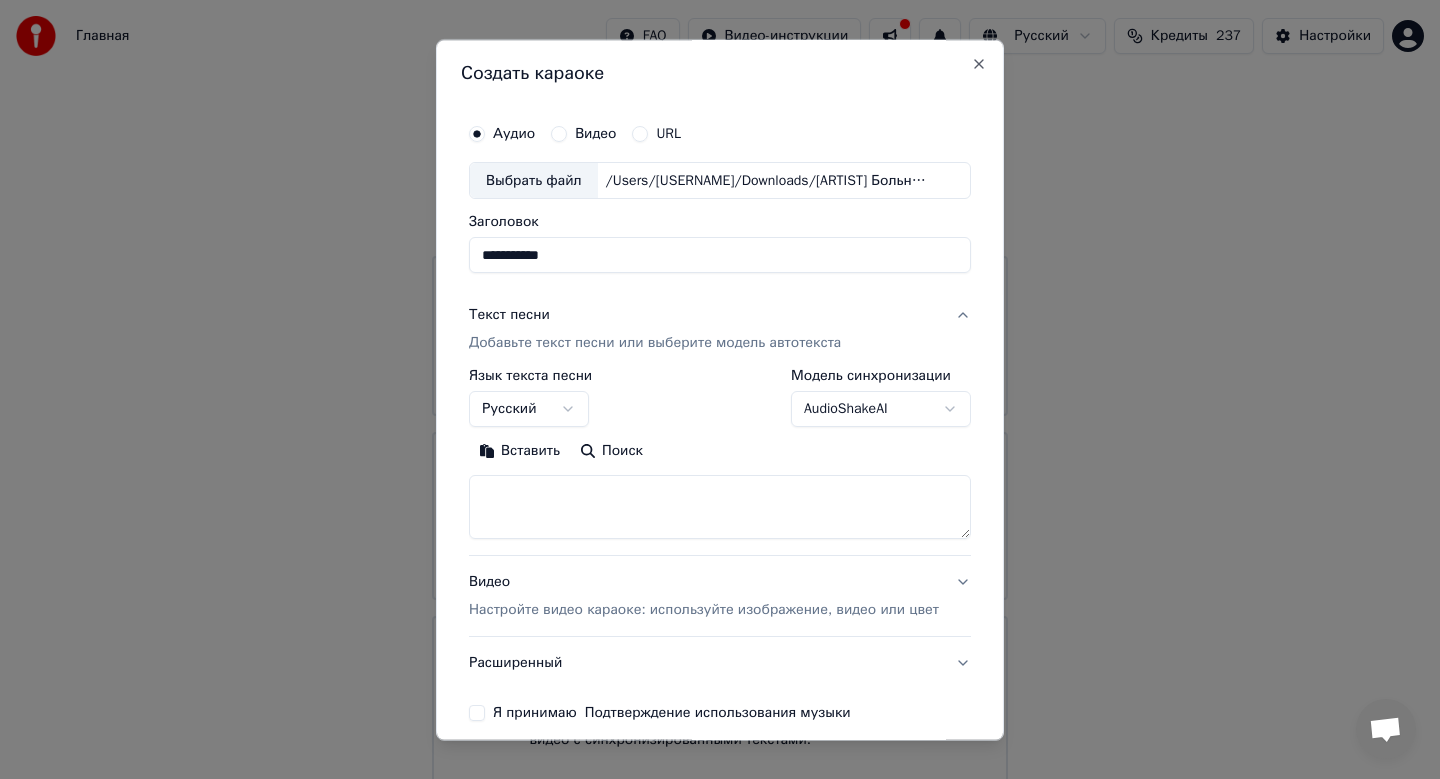 click on "Вставить" at bounding box center [519, 452] 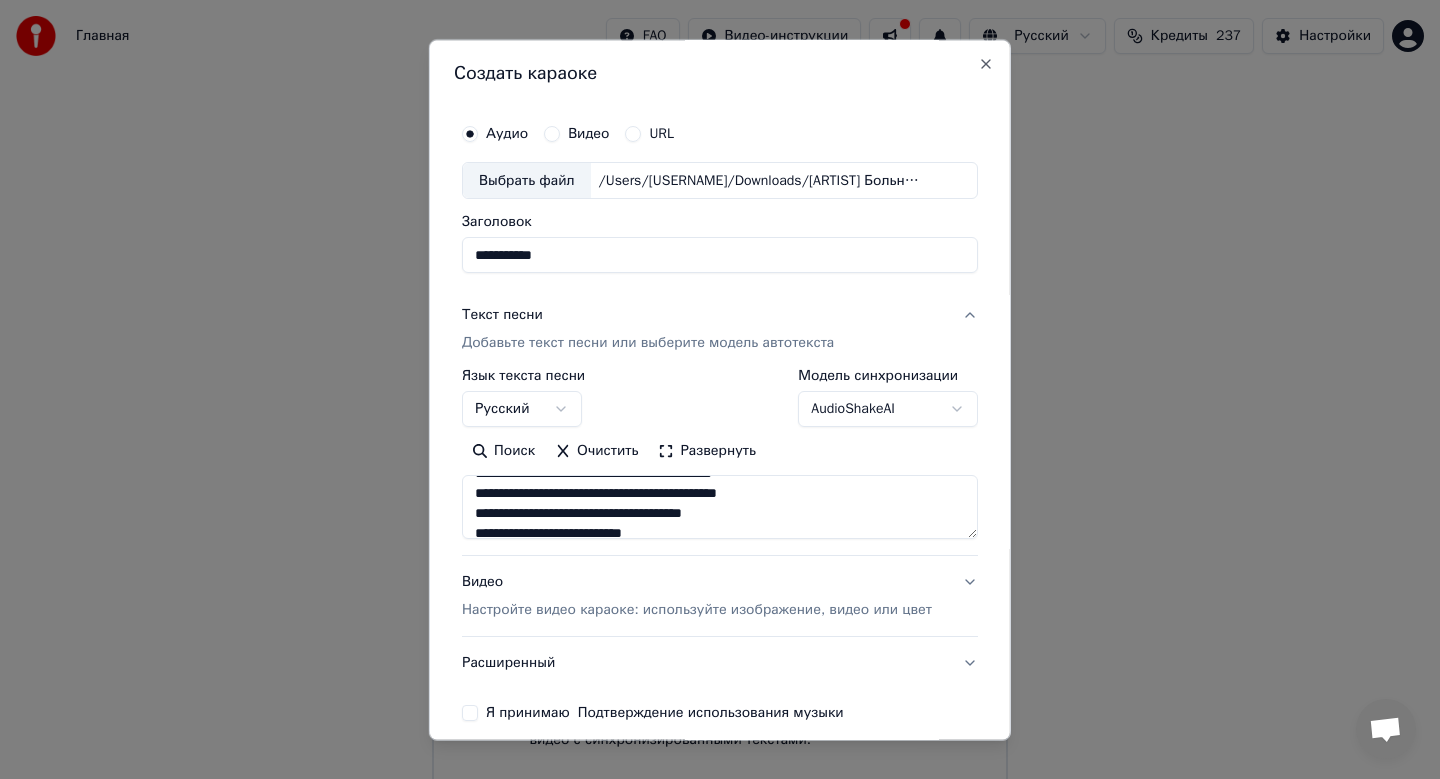scroll, scrollTop: 593, scrollLeft: 0, axis: vertical 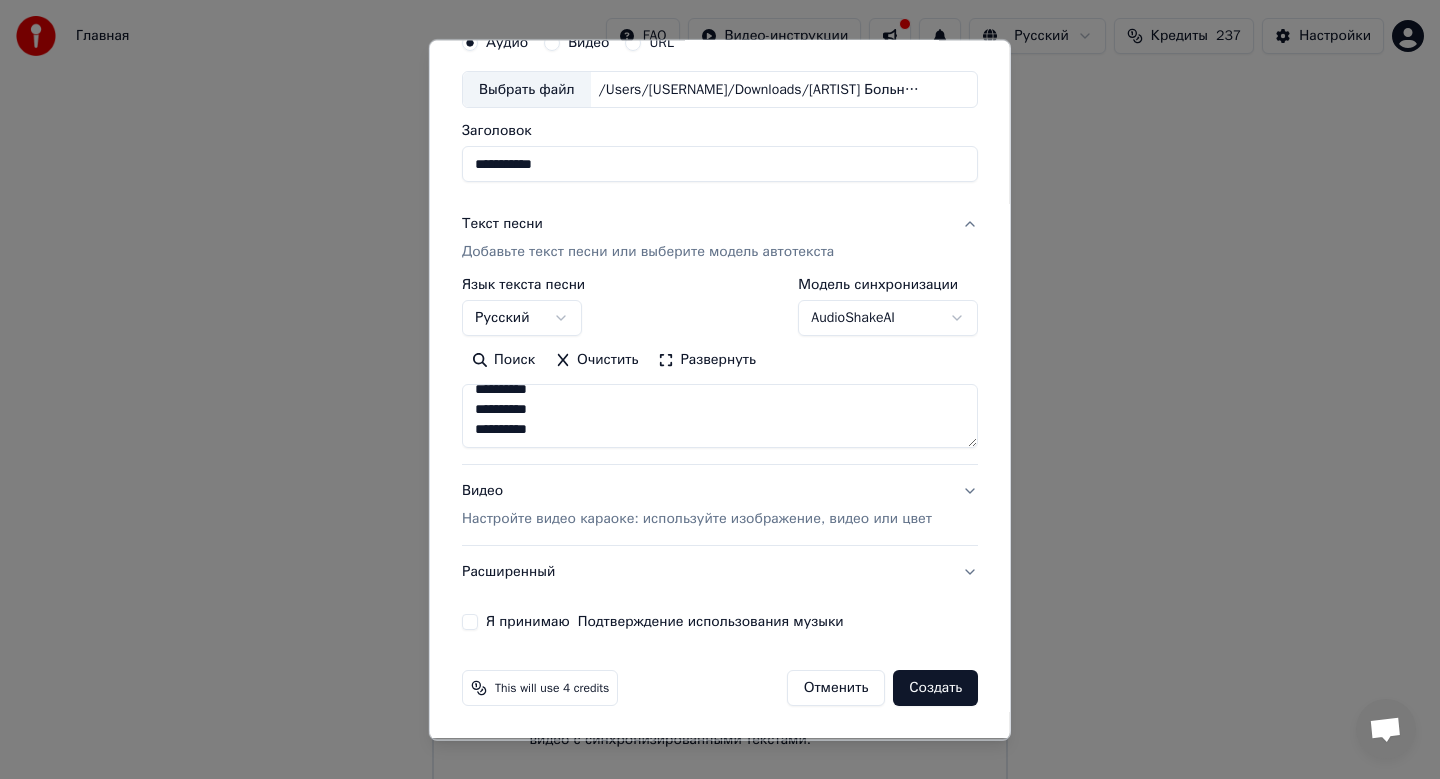 click on "Видео Настройте видео караоке: используйте изображение, видео или цвет" at bounding box center [697, 506] 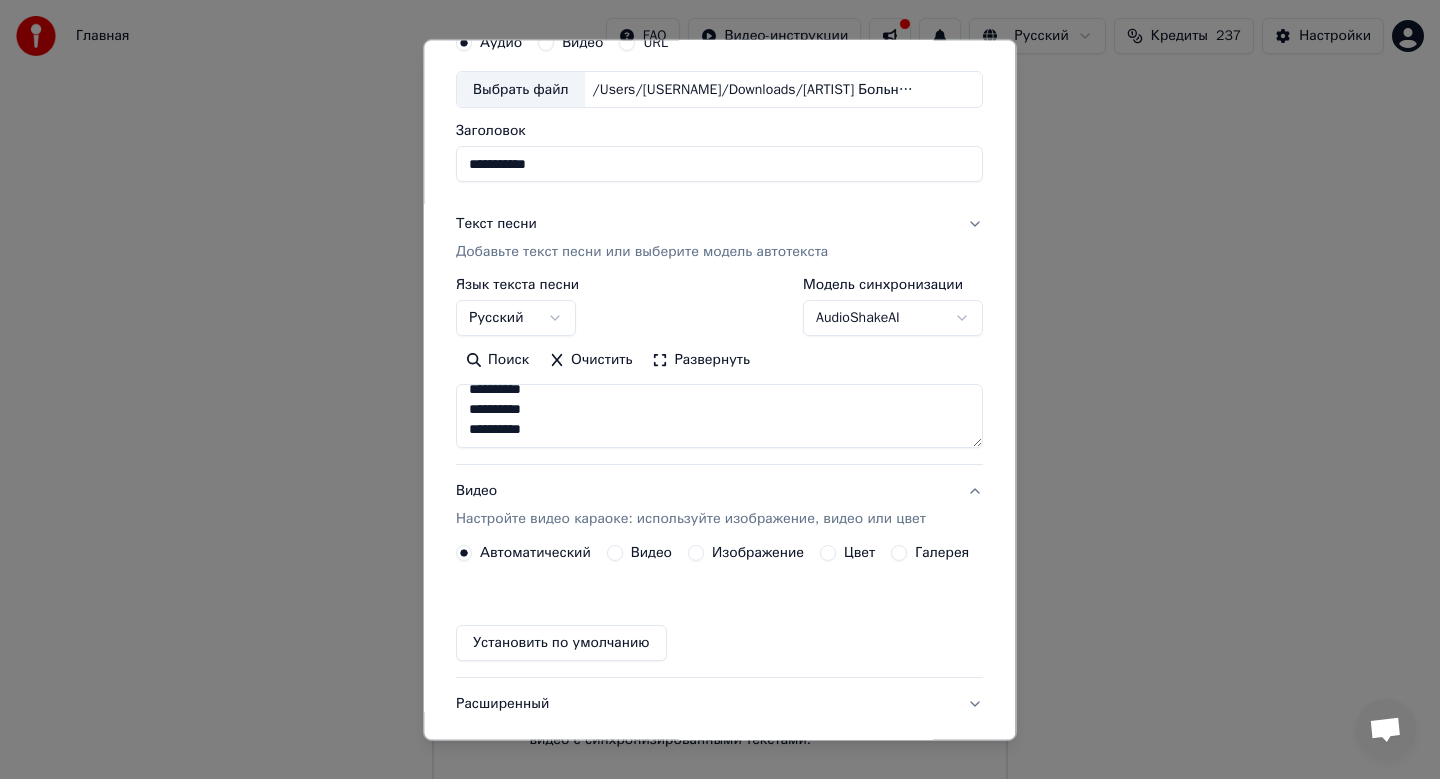 scroll, scrollTop: 37, scrollLeft: 0, axis: vertical 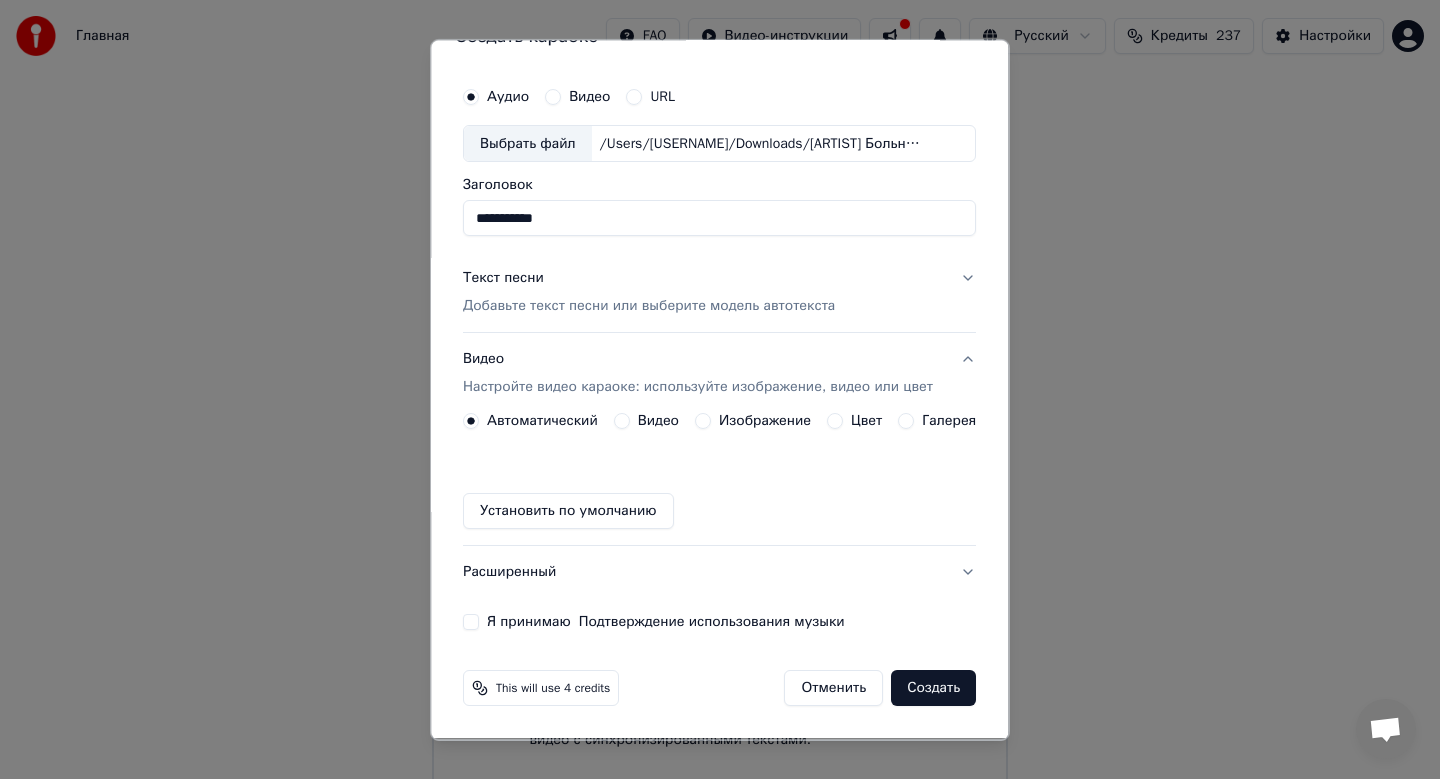 click on "Изображение" at bounding box center (765, 422) 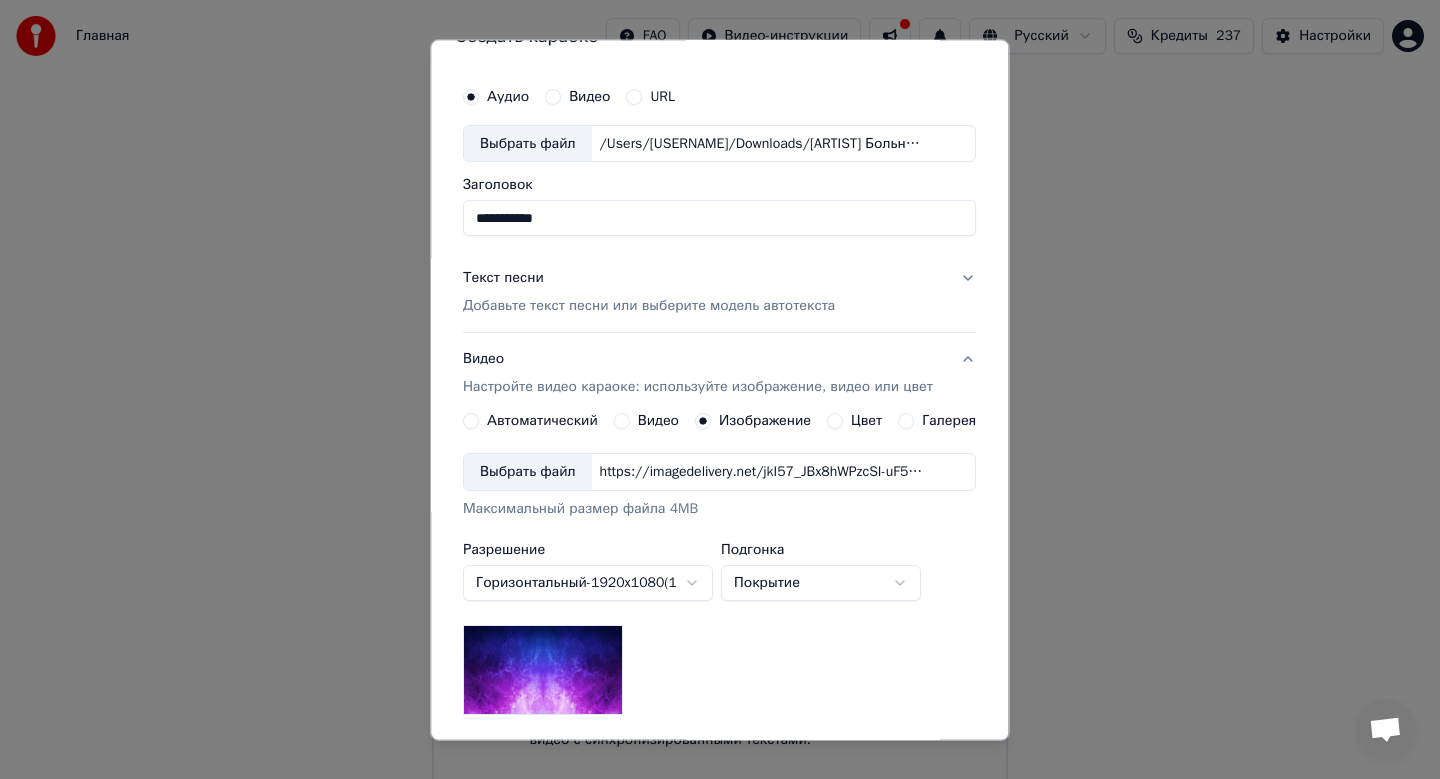 click on "Выбрать файл" at bounding box center (528, 473) 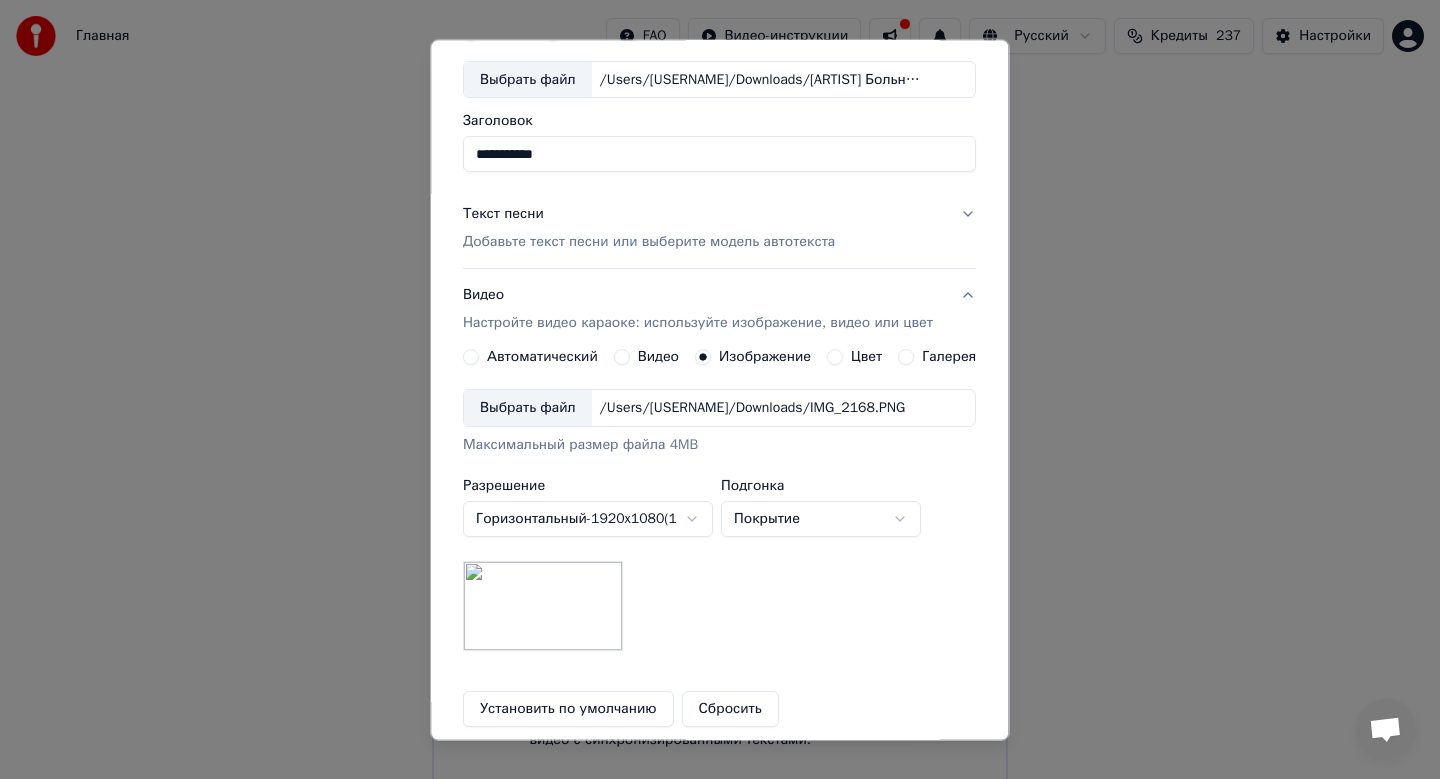 scroll, scrollTop: 299, scrollLeft: 0, axis: vertical 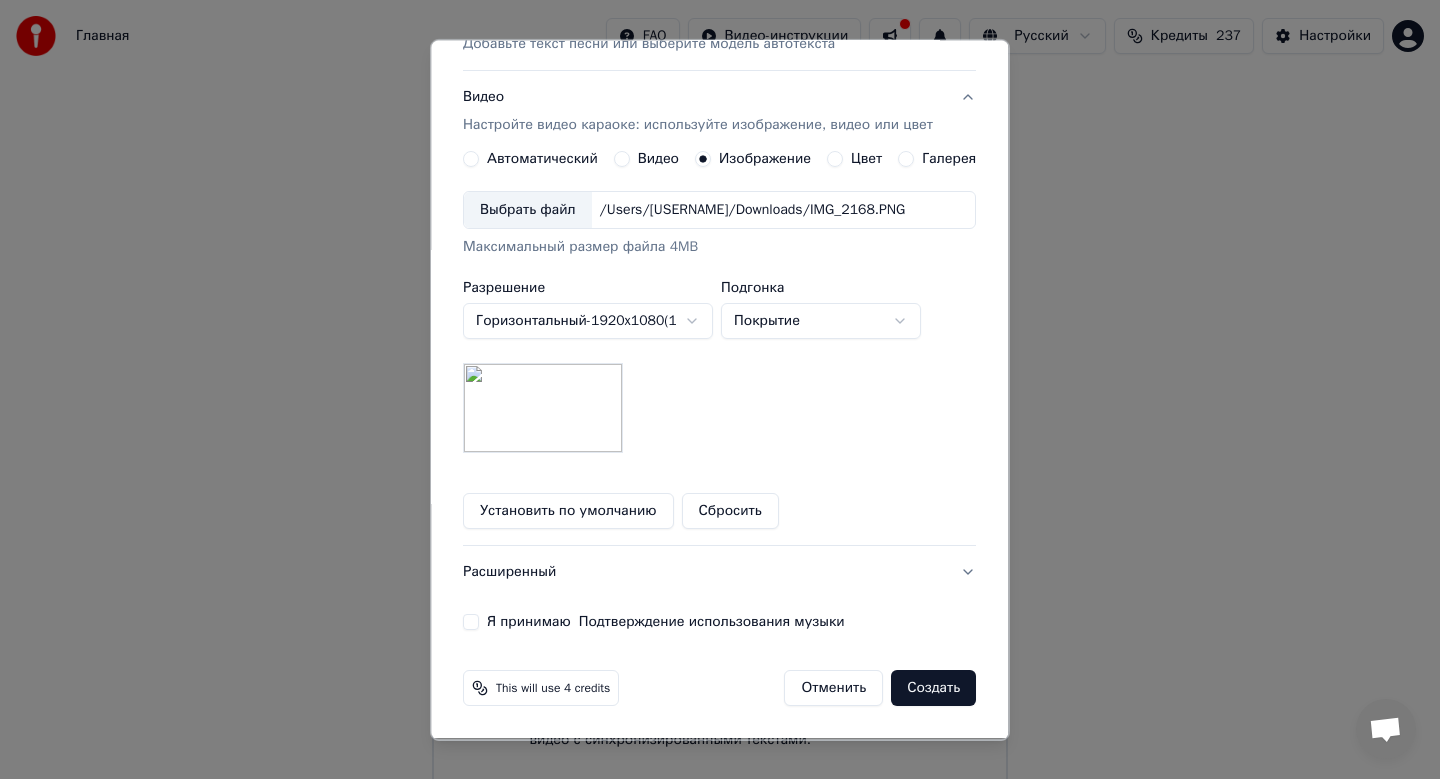 click on "Я принимаю   Подтверждение использования музыки" at bounding box center (719, 623) 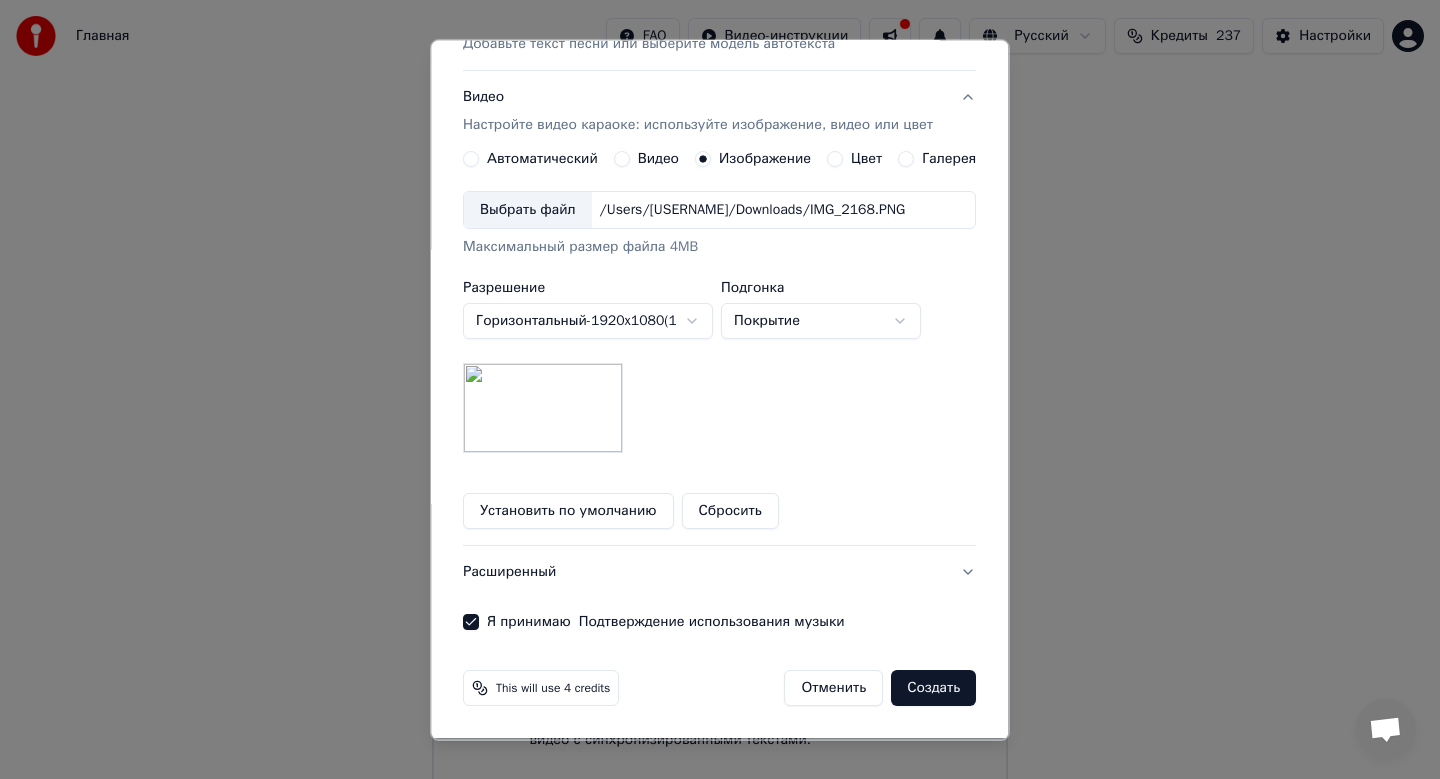 click on "Создать" at bounding box center (934, 689) 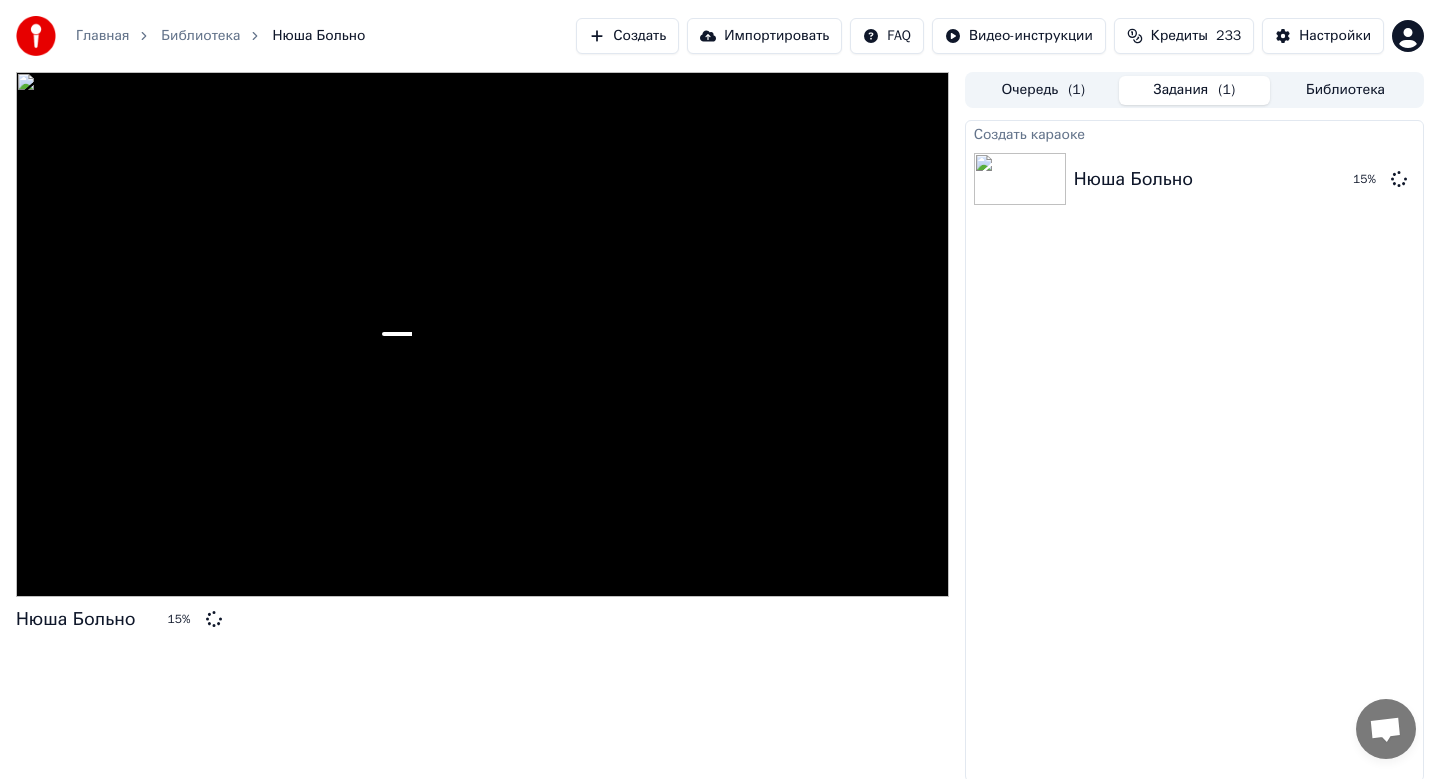 click on "Создать" at bounding box center [627, 36] 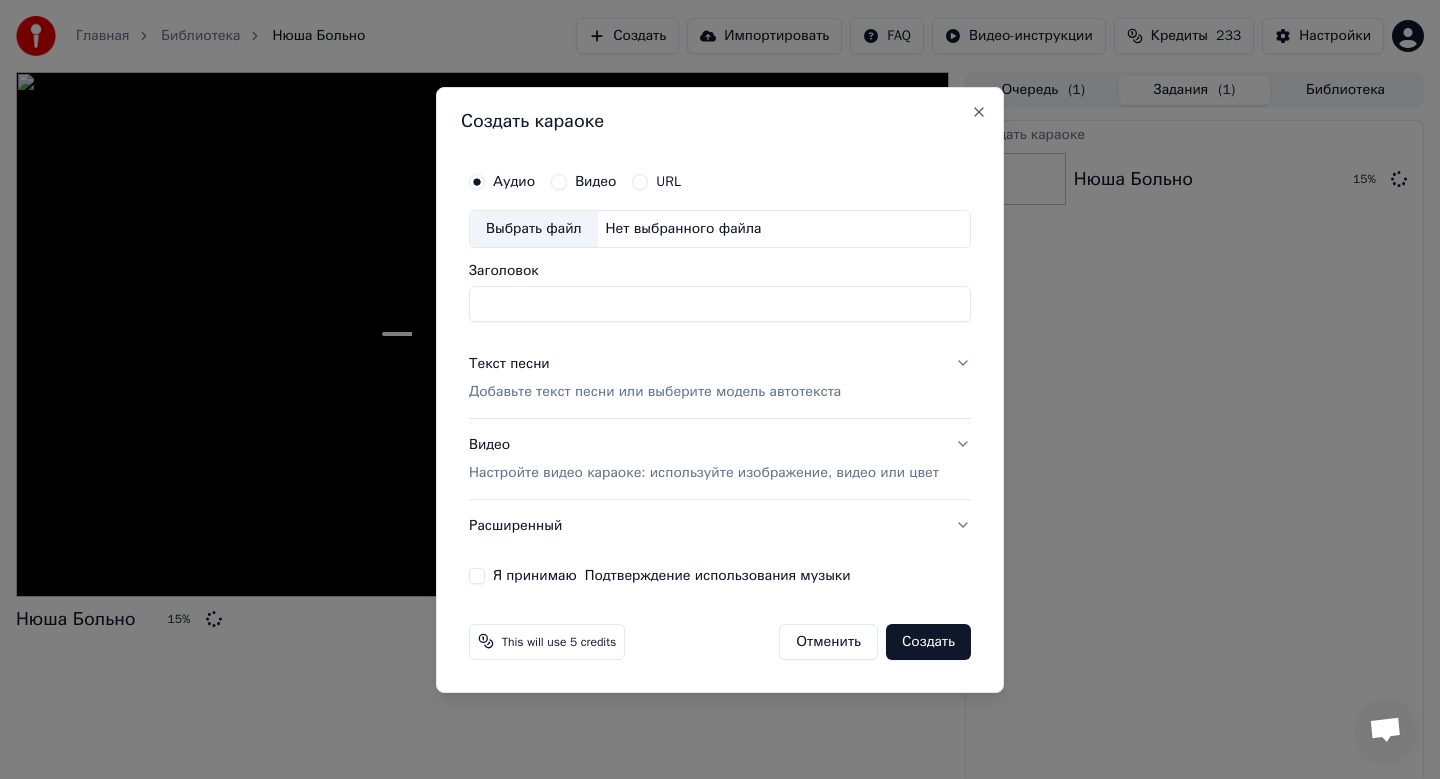 click on "Выбрать файл" at bounding box center (534, 229) 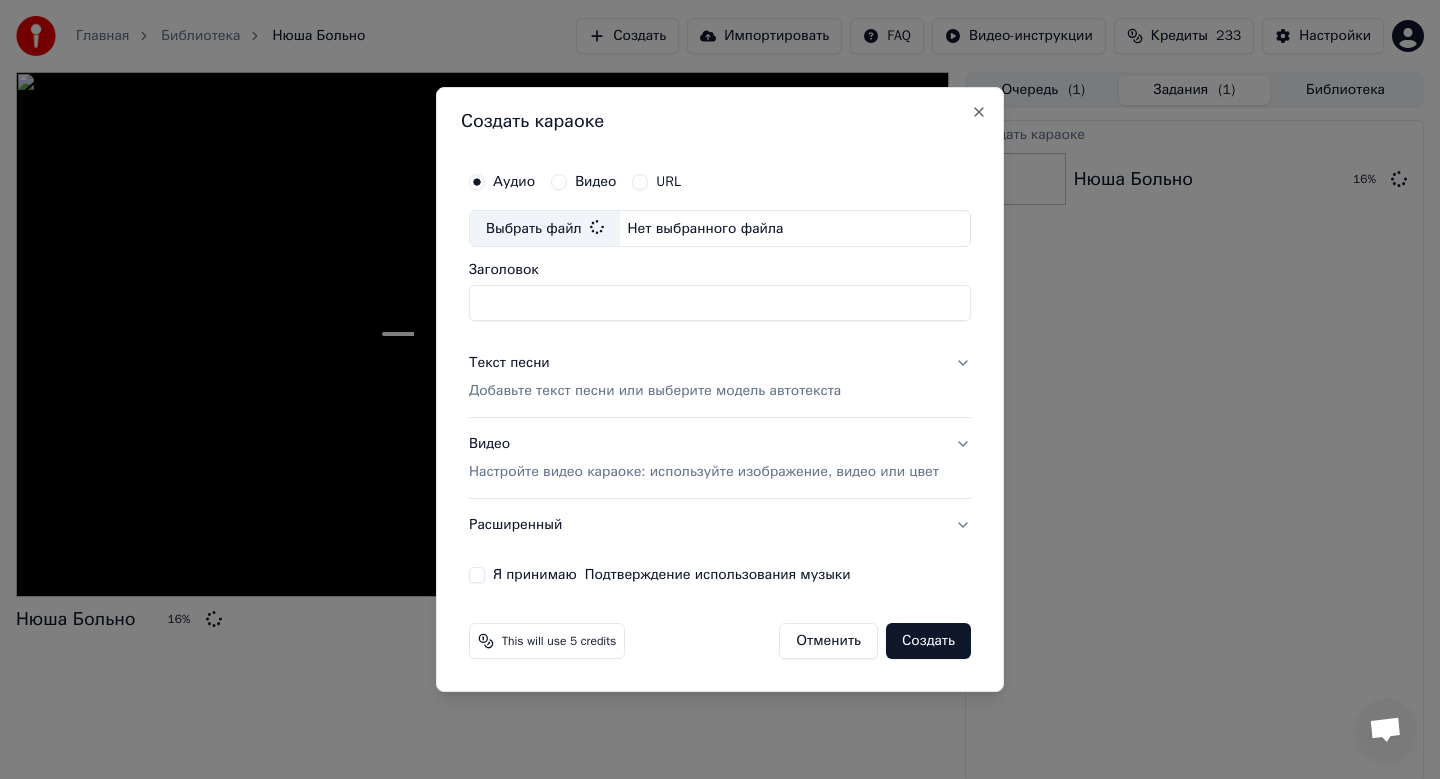 type on "**********" 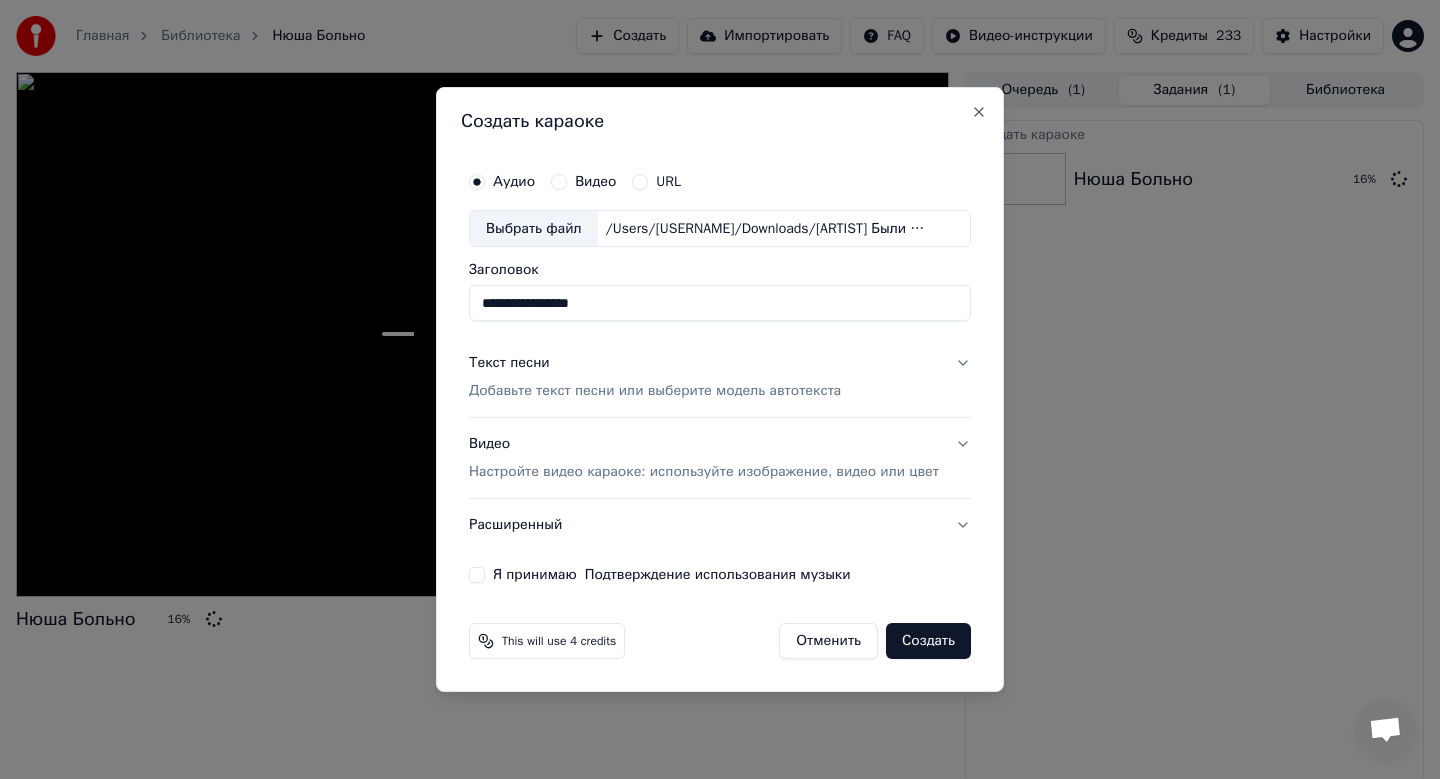 click on "Добавьте текст песни или выберите модель автотекста" at bounding box center (655, 392) 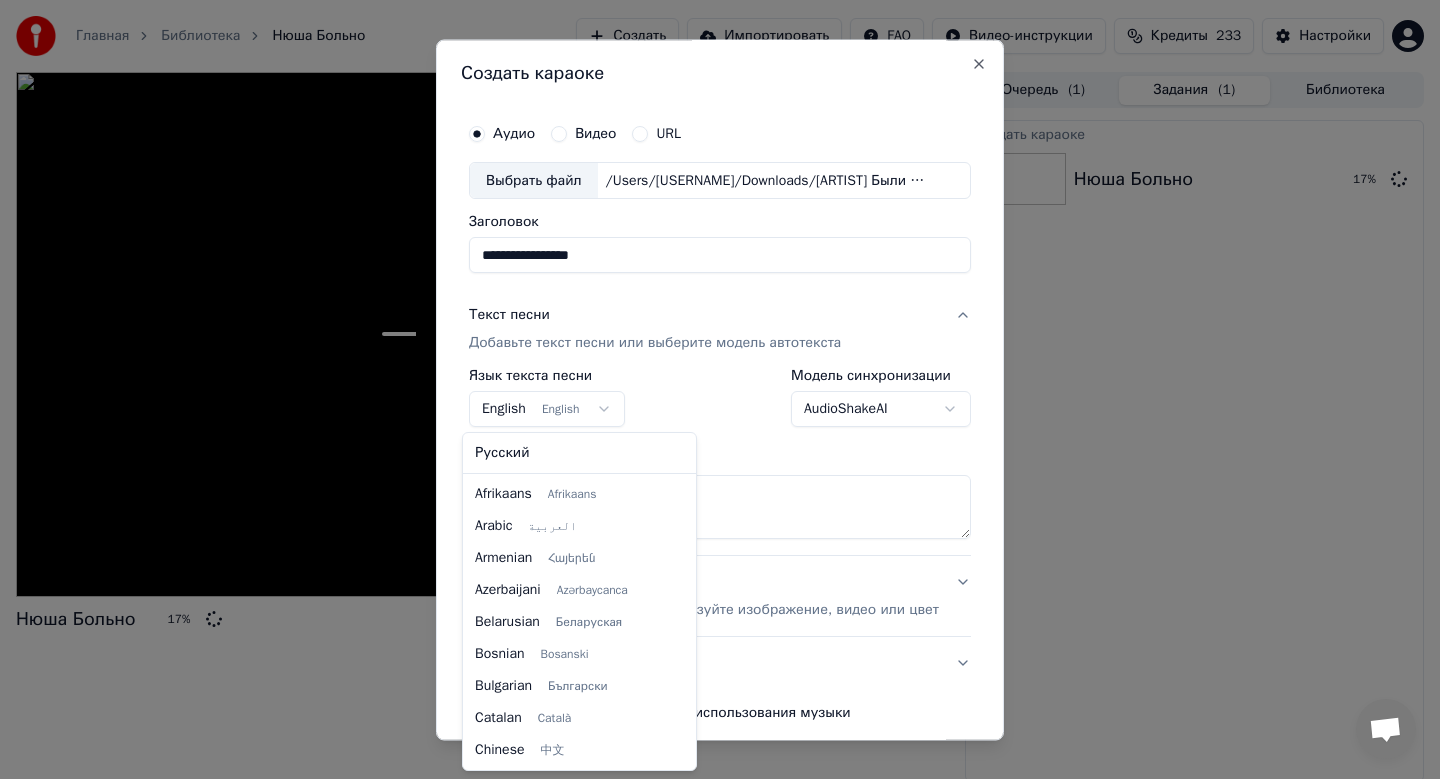 click on "**********" at bounding box center [720, 389] 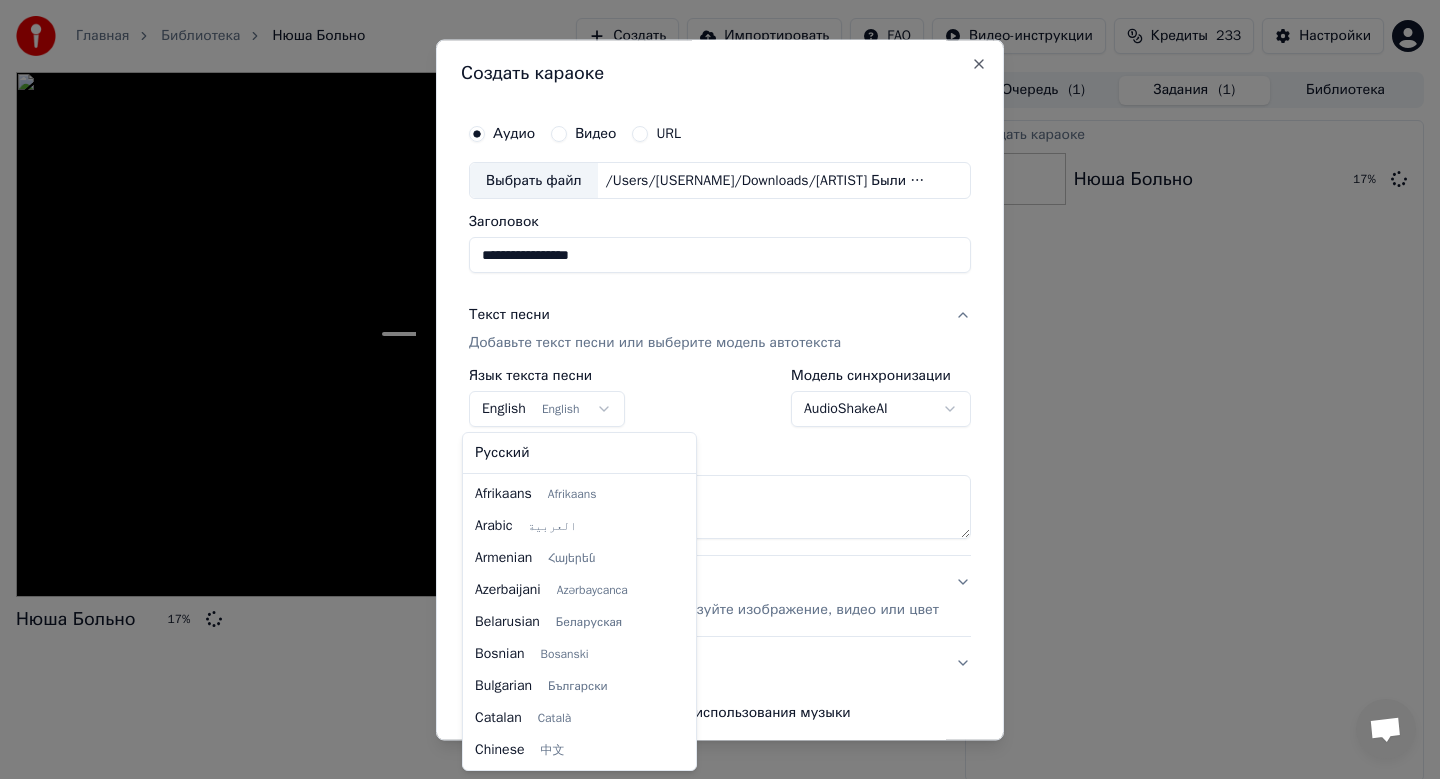 scroll, scrollTop: 160, scrollLeft: 0, axis: vertical 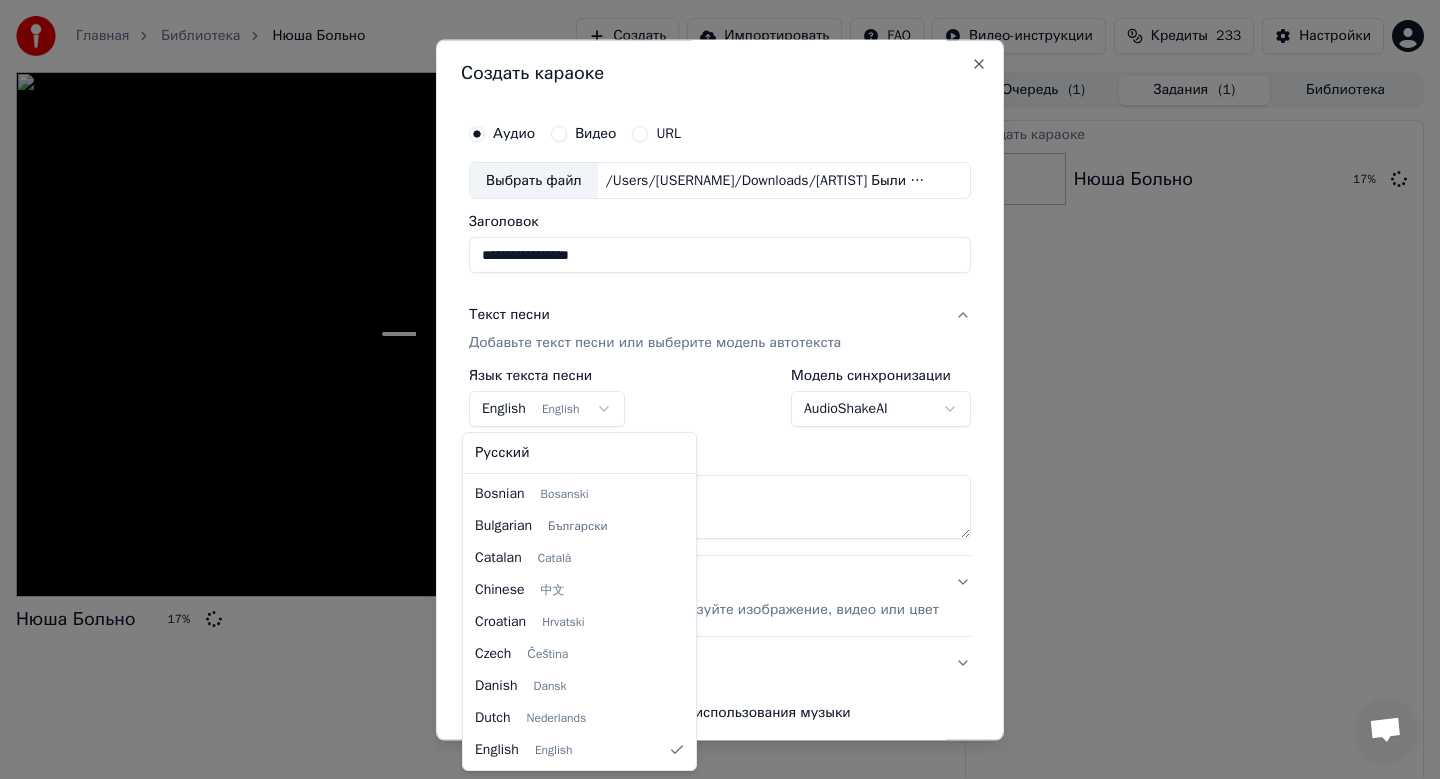 select on "**" 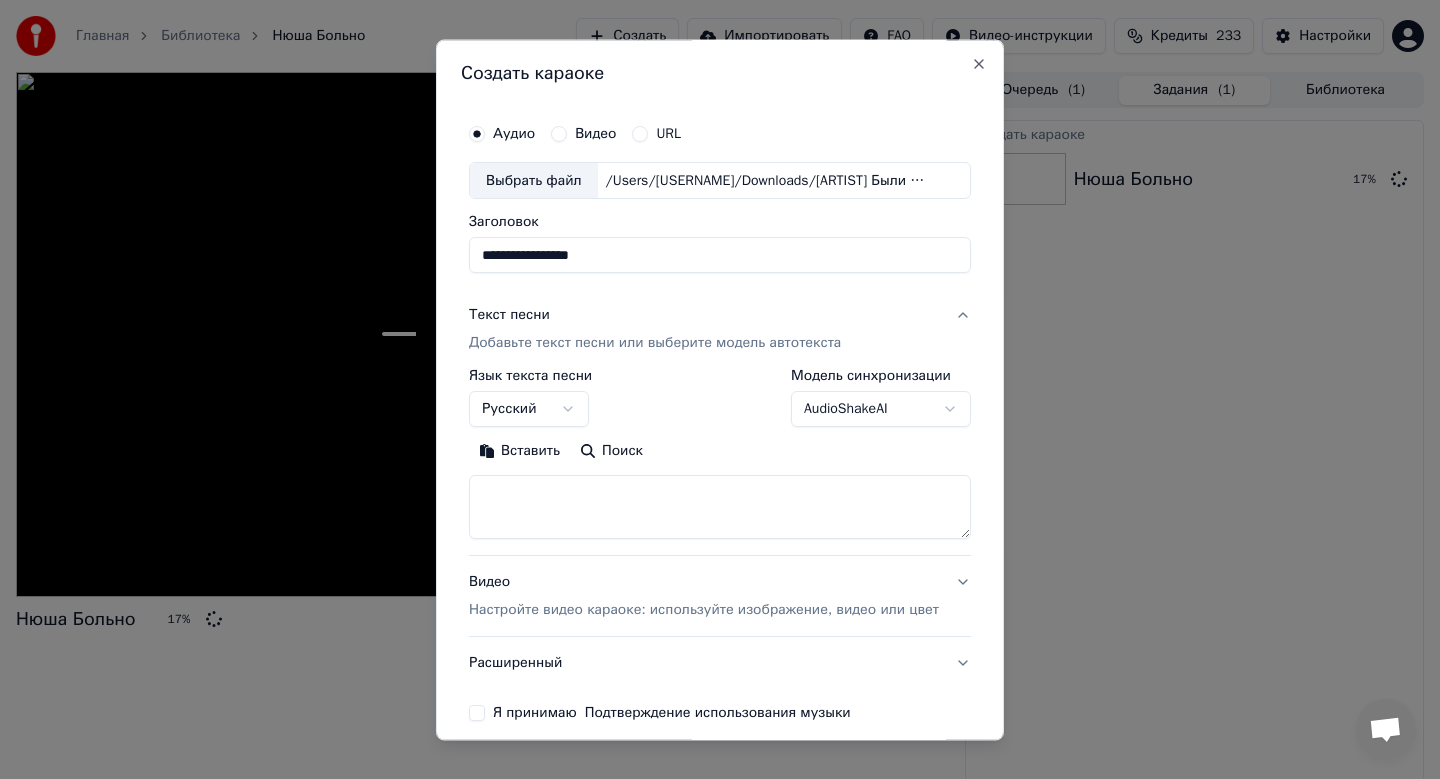 click on "Вставить" at bounding box center [519, 452] 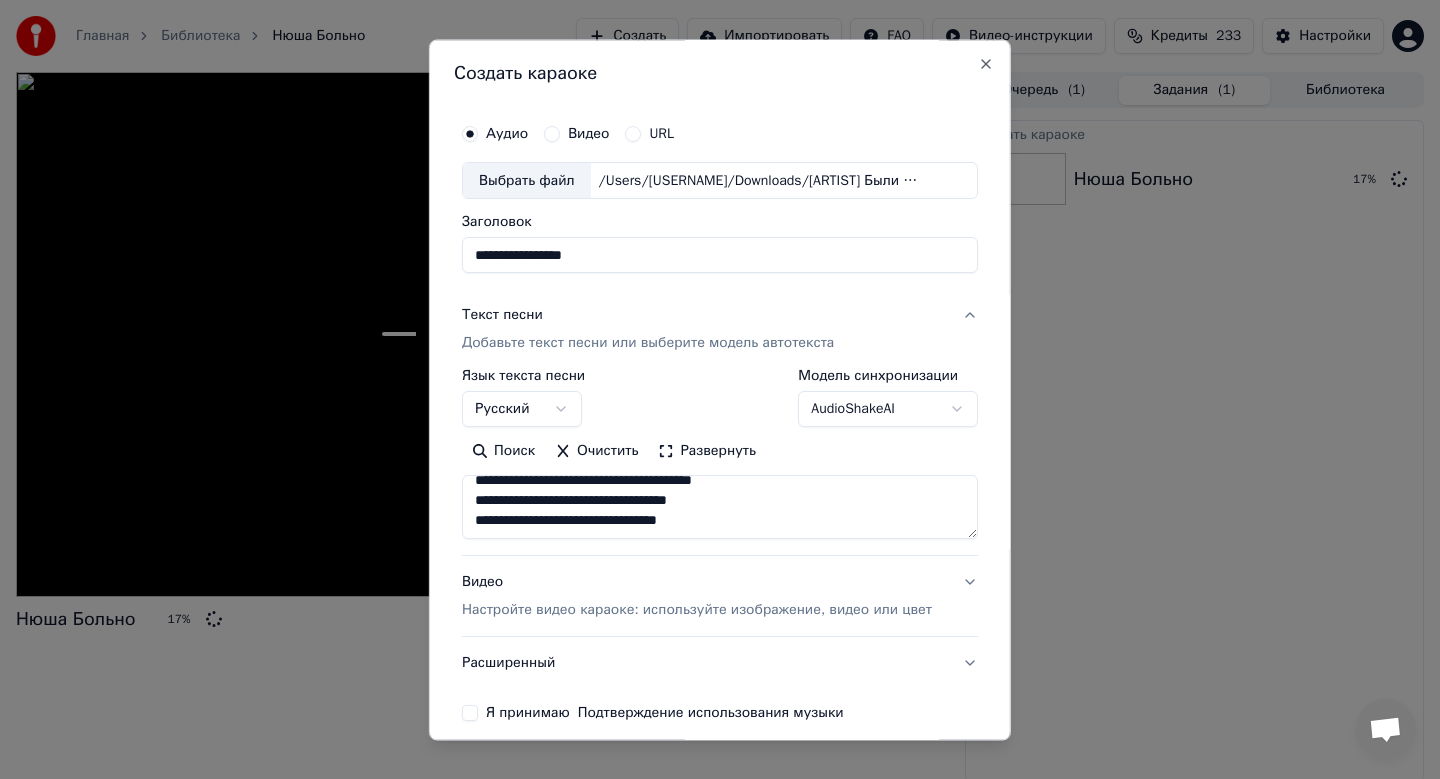 click on "Настройте видео караоке: используйте изображение, видео или цвет" at bounding box center (697, 611) 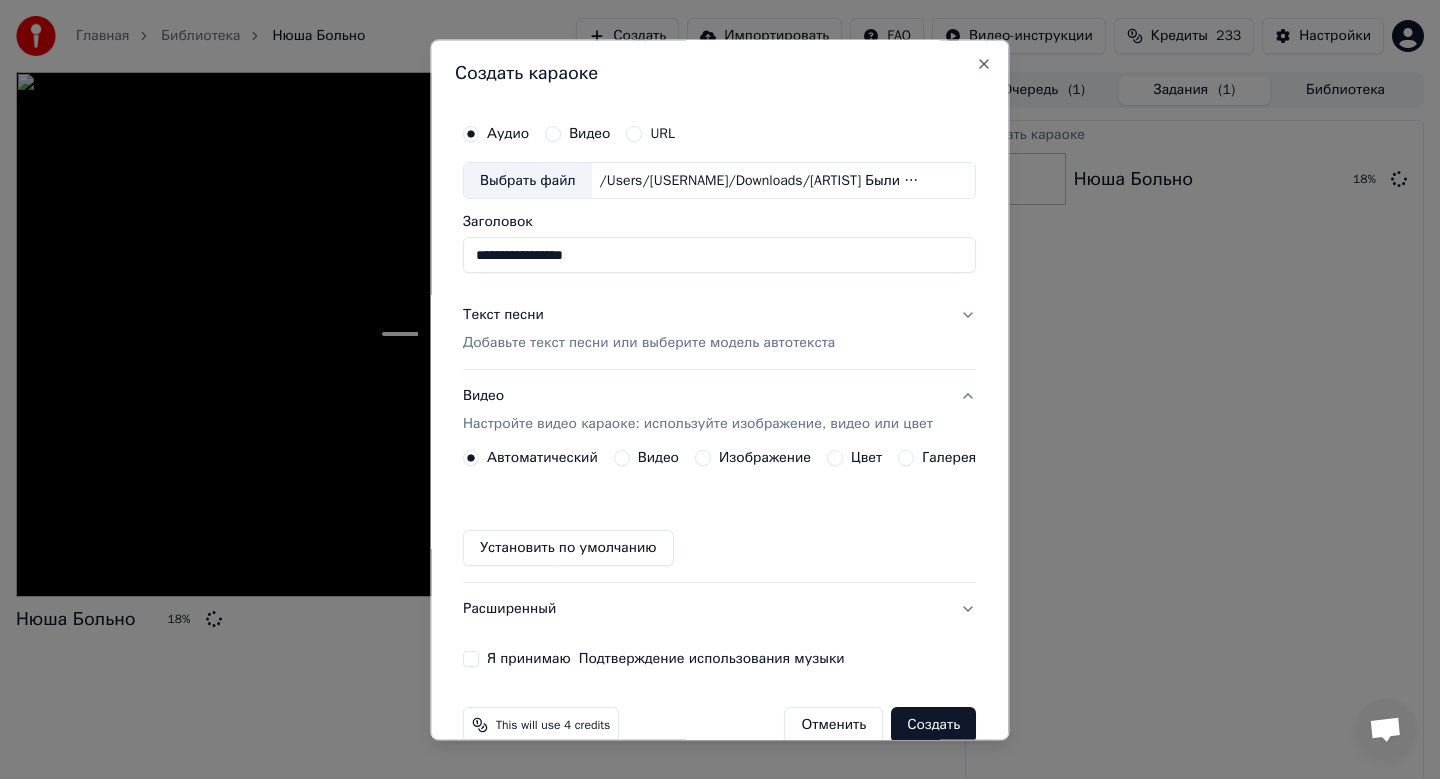 click on "Изображение" at bounding box center (765, 459) 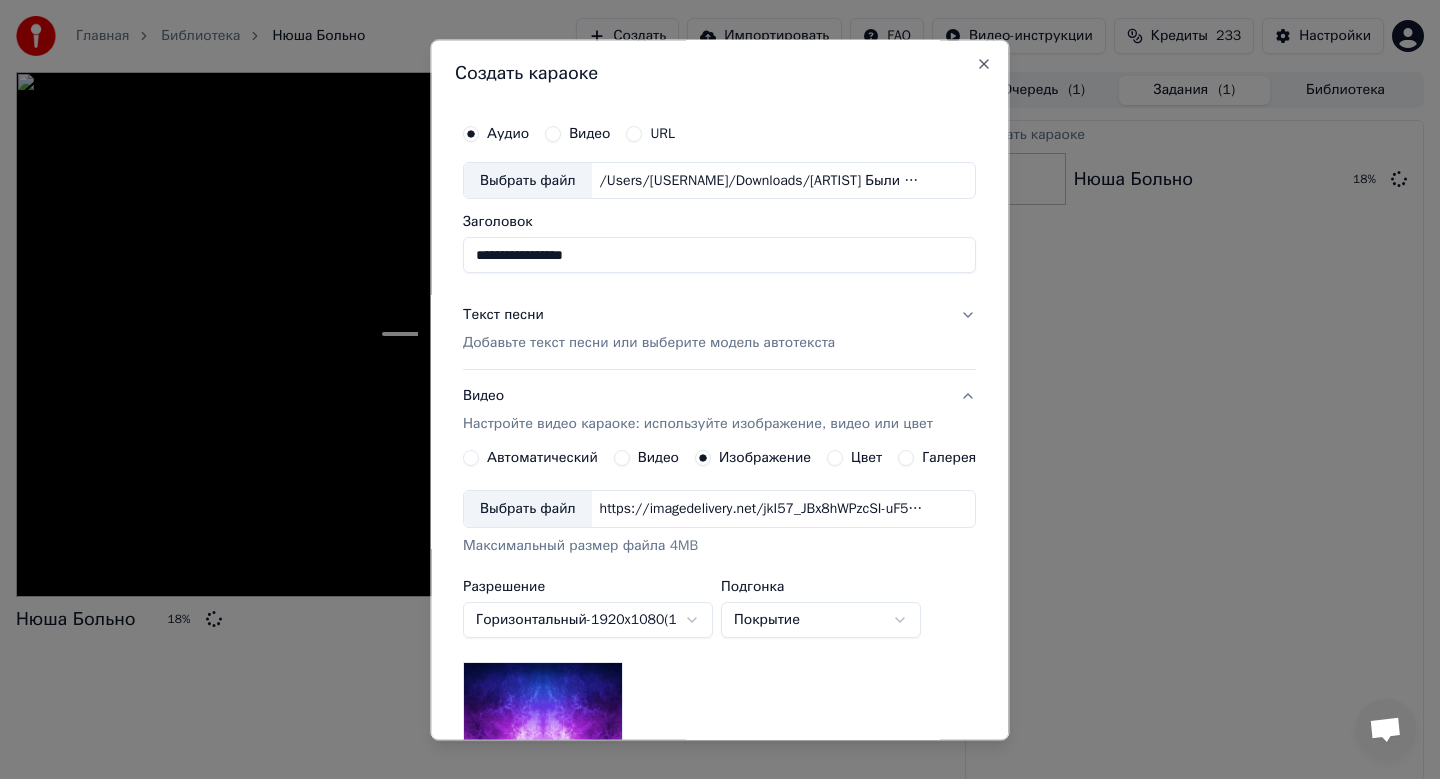click on "Выбрать файл" at bounding box center [528, 510] 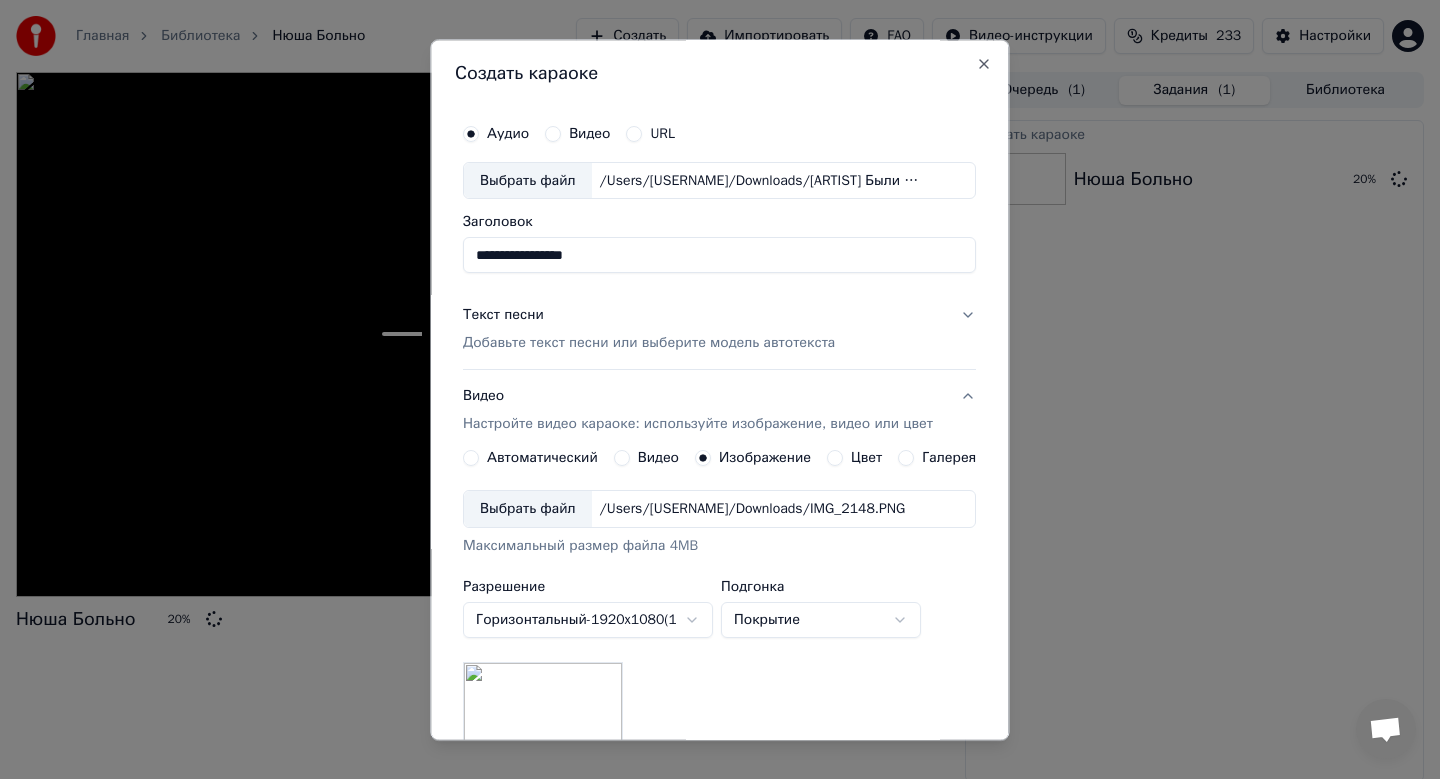 scroll, scrollTop: 299, scrollLeft: 0, axis: vertical 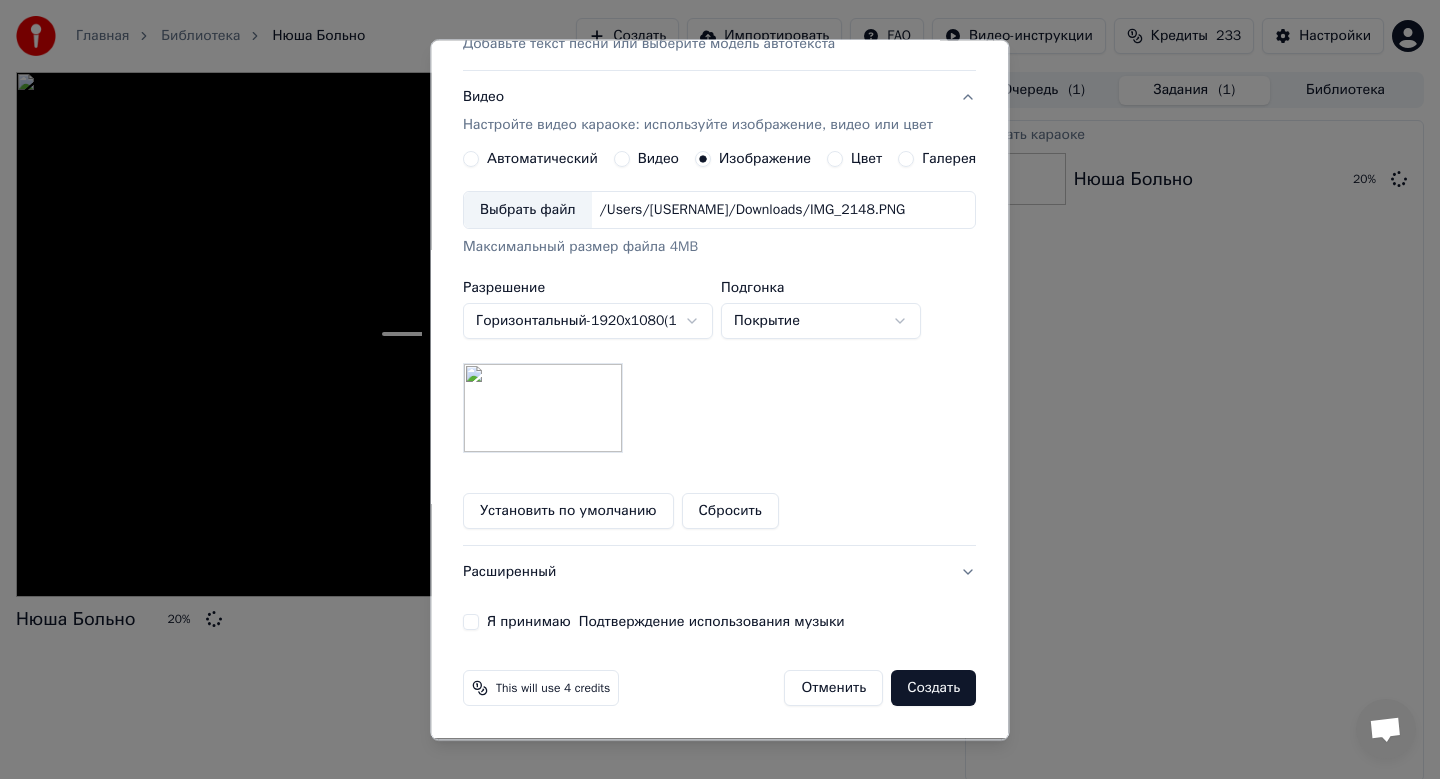 click on "Я принимаю   Подтверждение использования музыки" at bounding box center (471, 623) 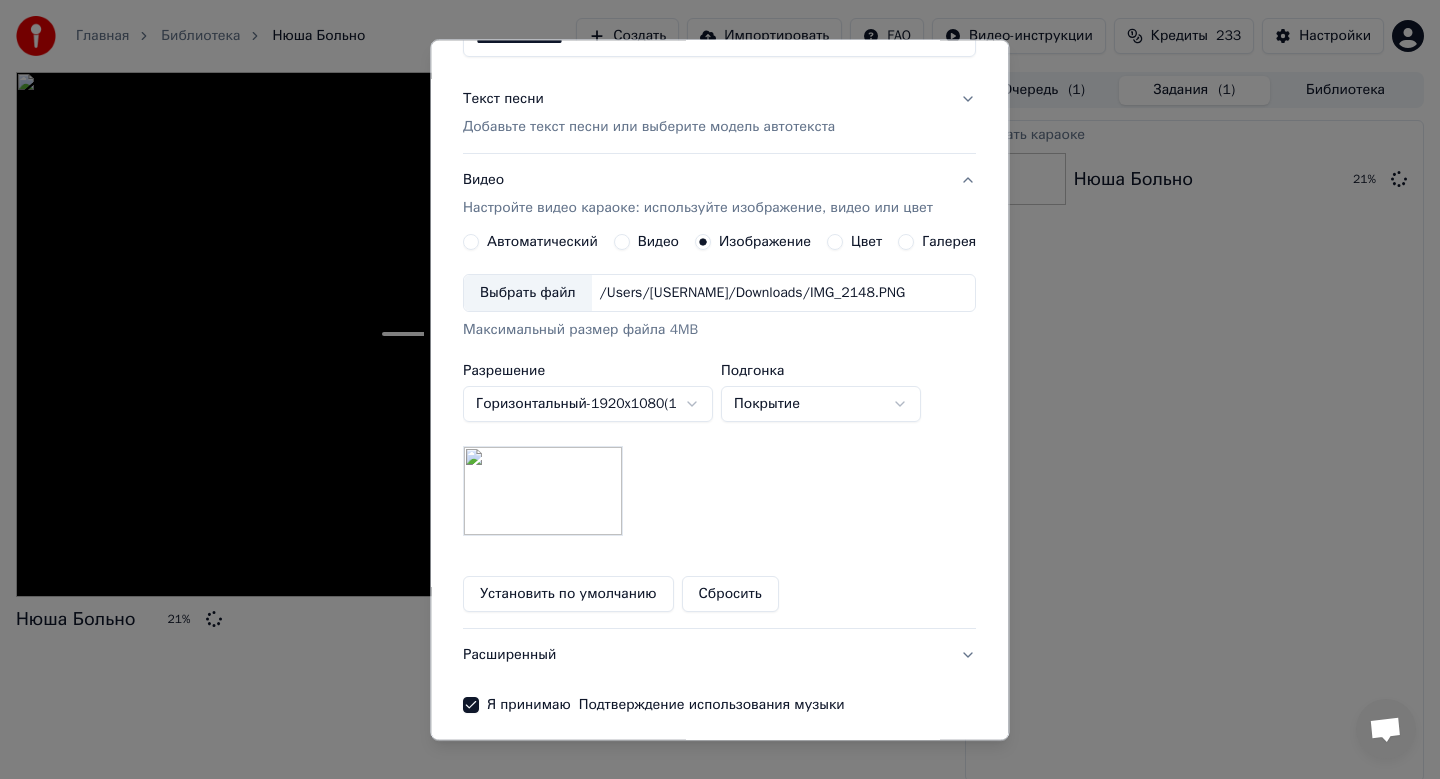 scroll, scrollTop: 299, scrollLeft: 0, axis: vertical 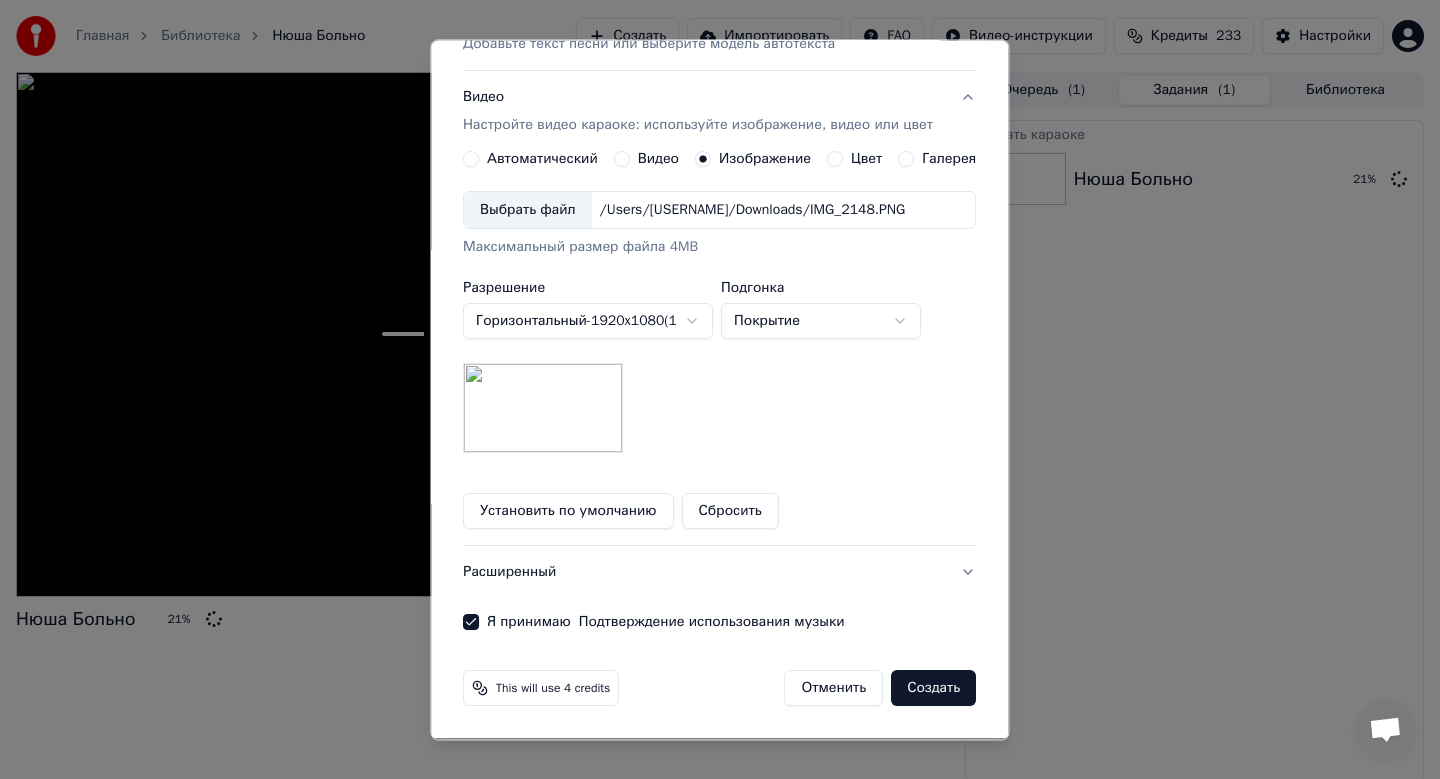 click on "Создать" at bounding box center (934, 689) 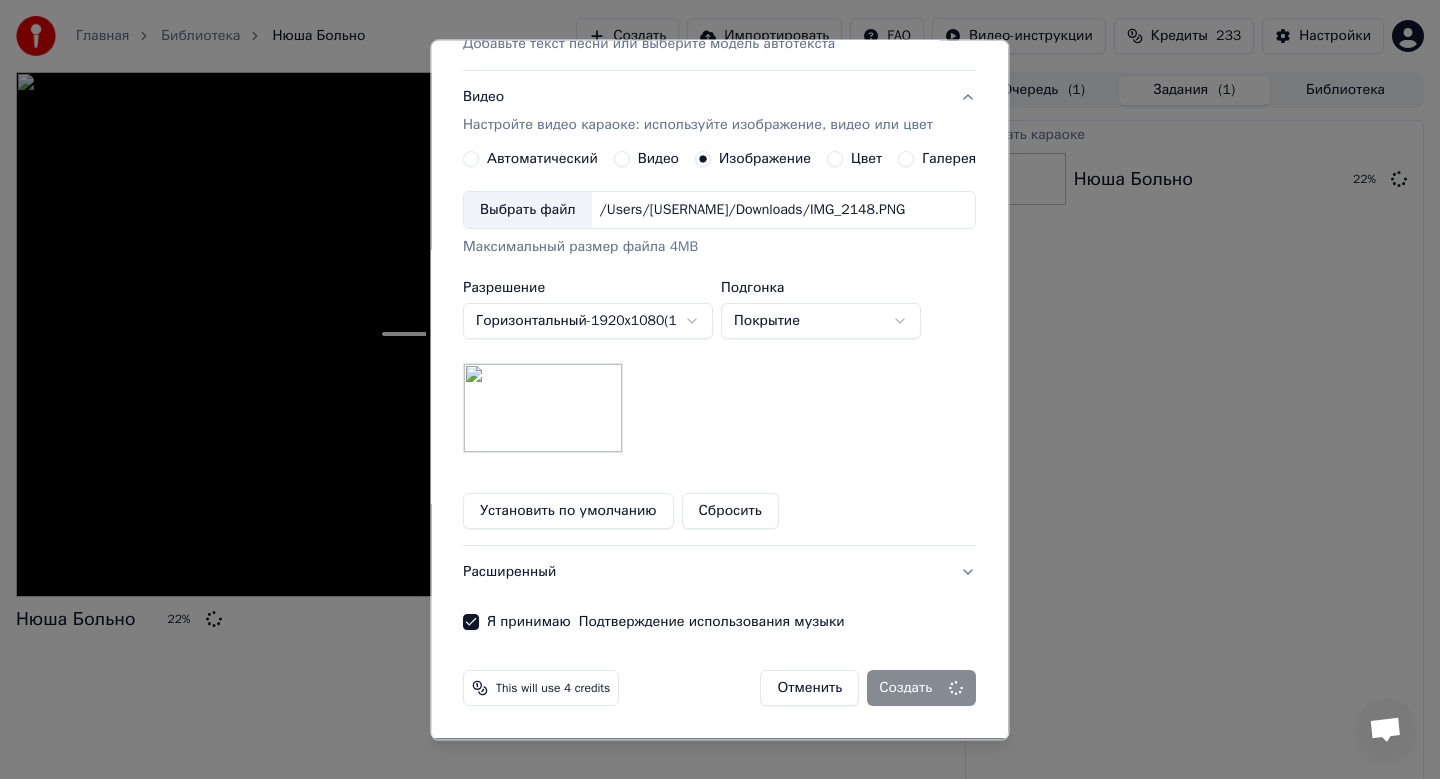type 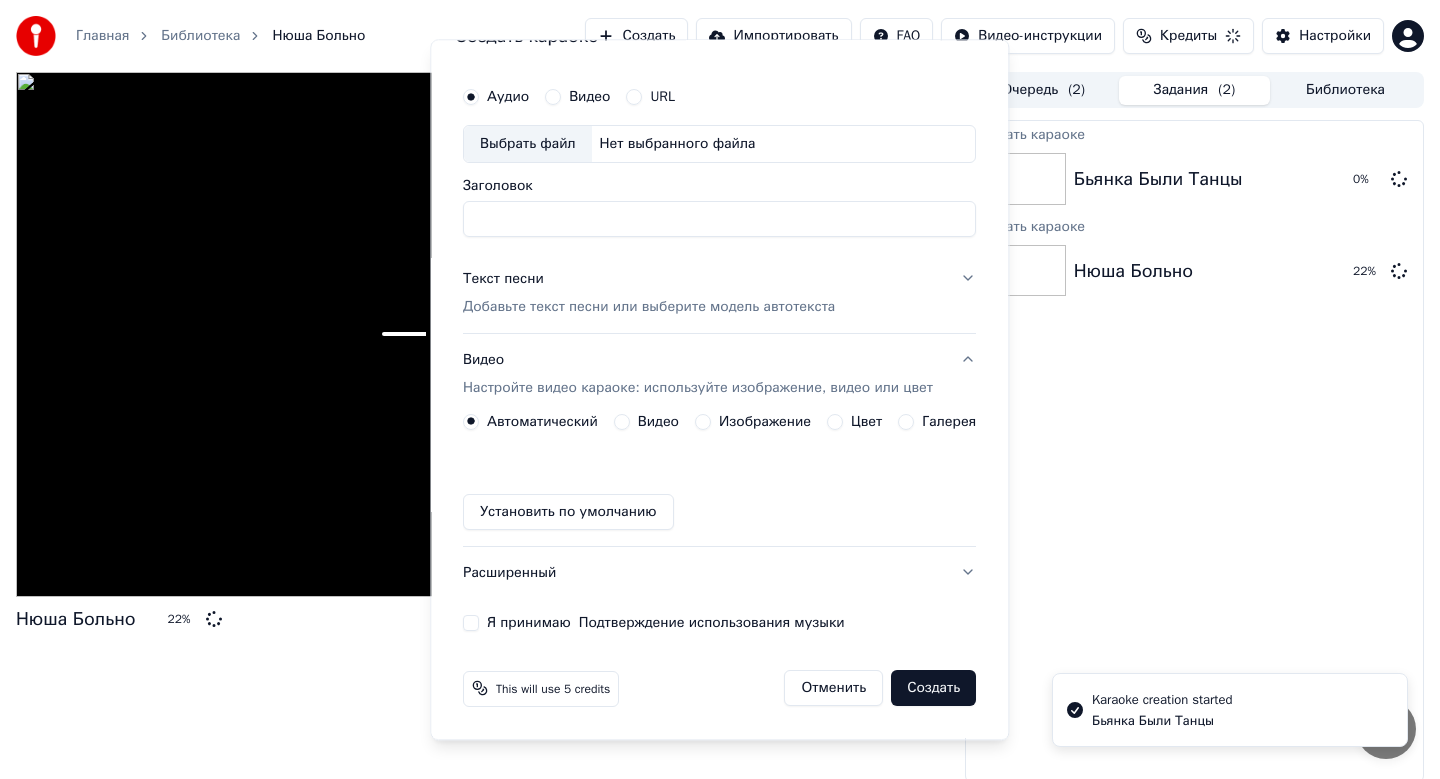 scroll, scrollTop: 37, scrollLeft: 0, axis: vertical 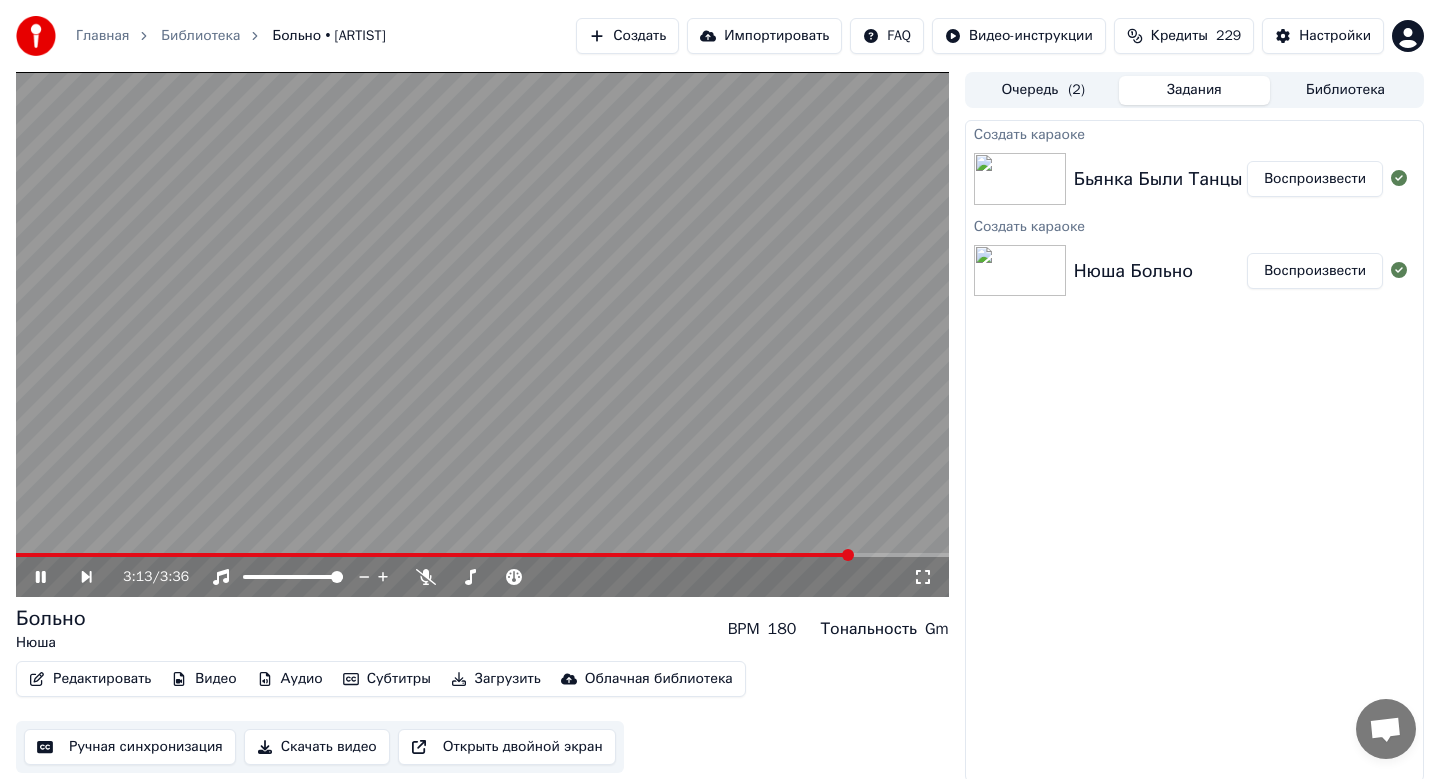 click 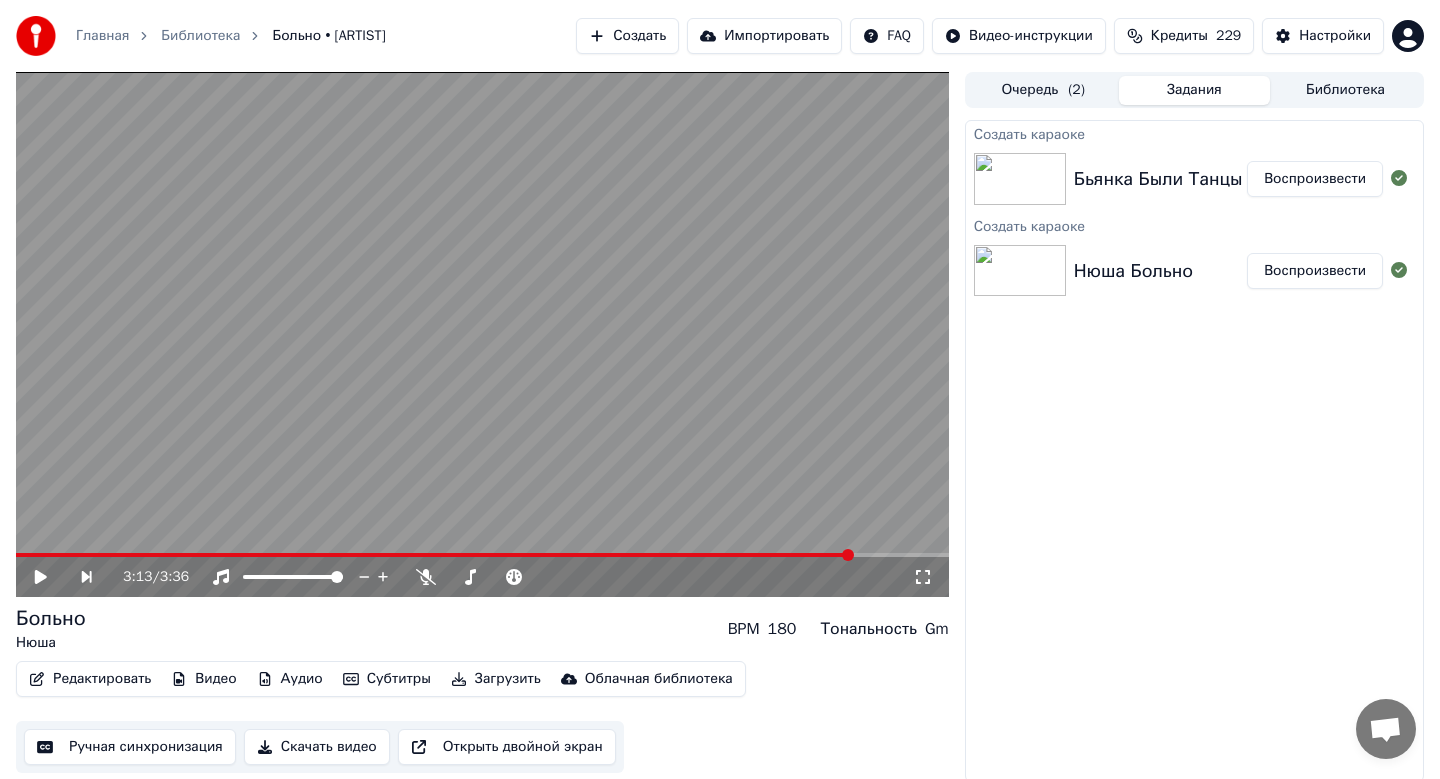 click on "Скачать видео" at bounding box center (317, 747) 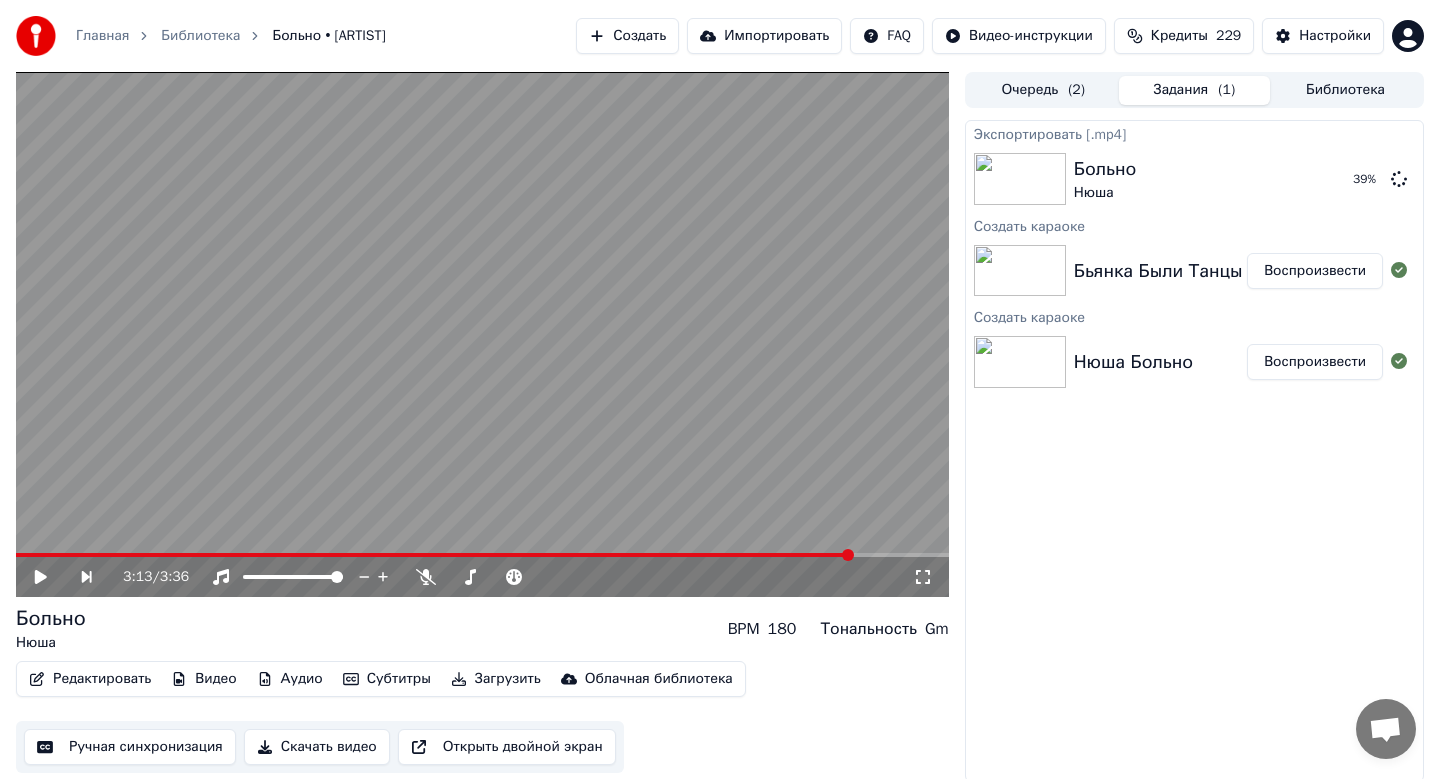 click on "Бьянка Были Танцы" at bounding box center (1158, 271) 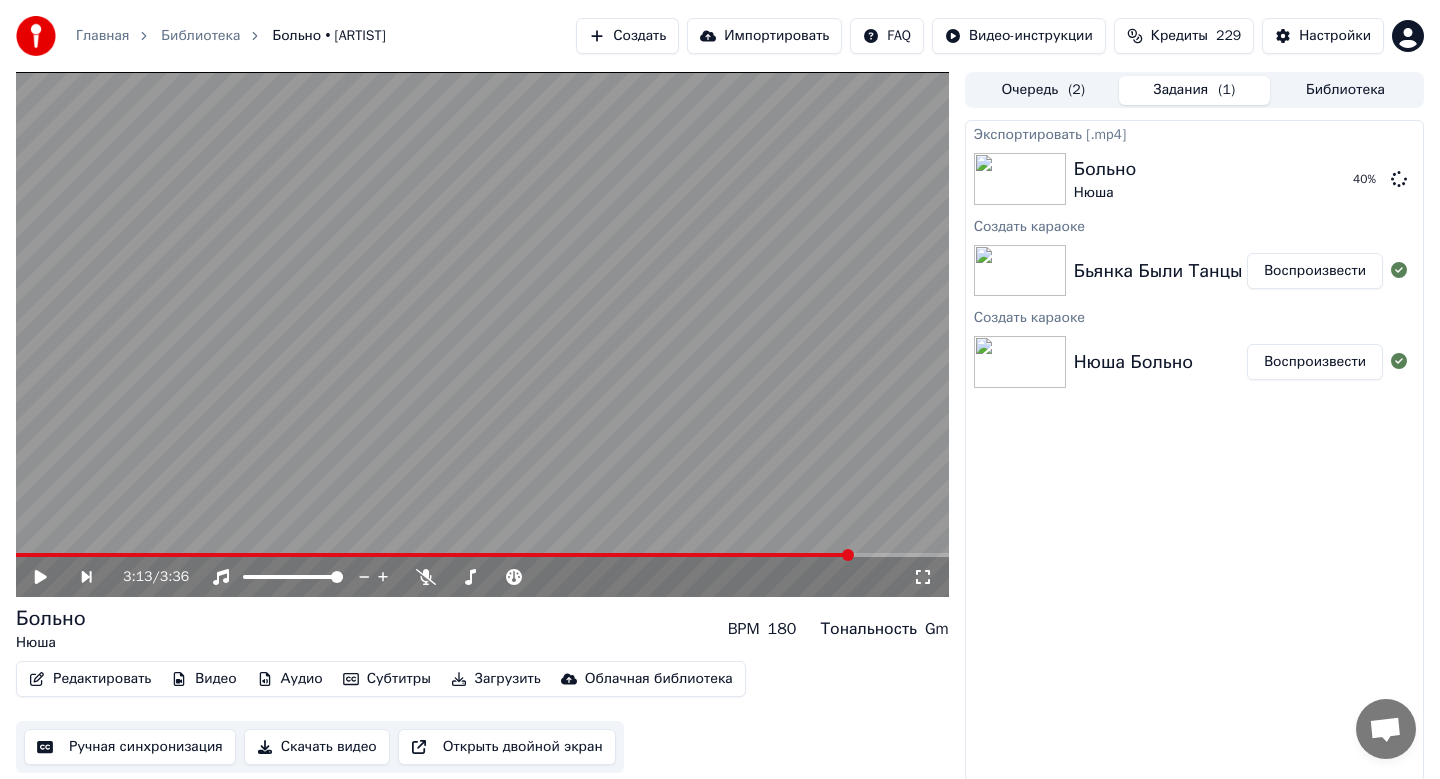 click on "Воспроизвести" at bounding box center [1315, 271] 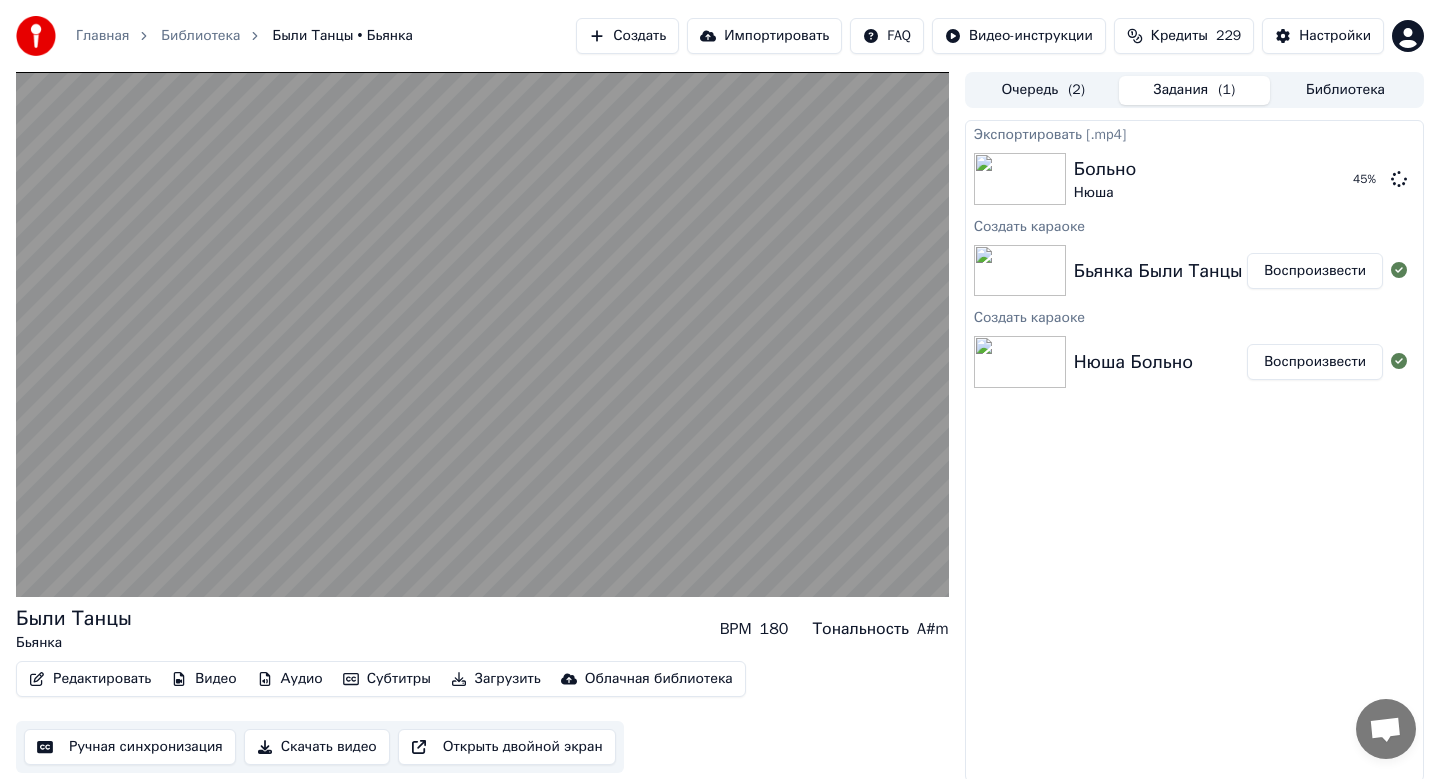 click on "Скачать видео" at bounding box center (317, 747) 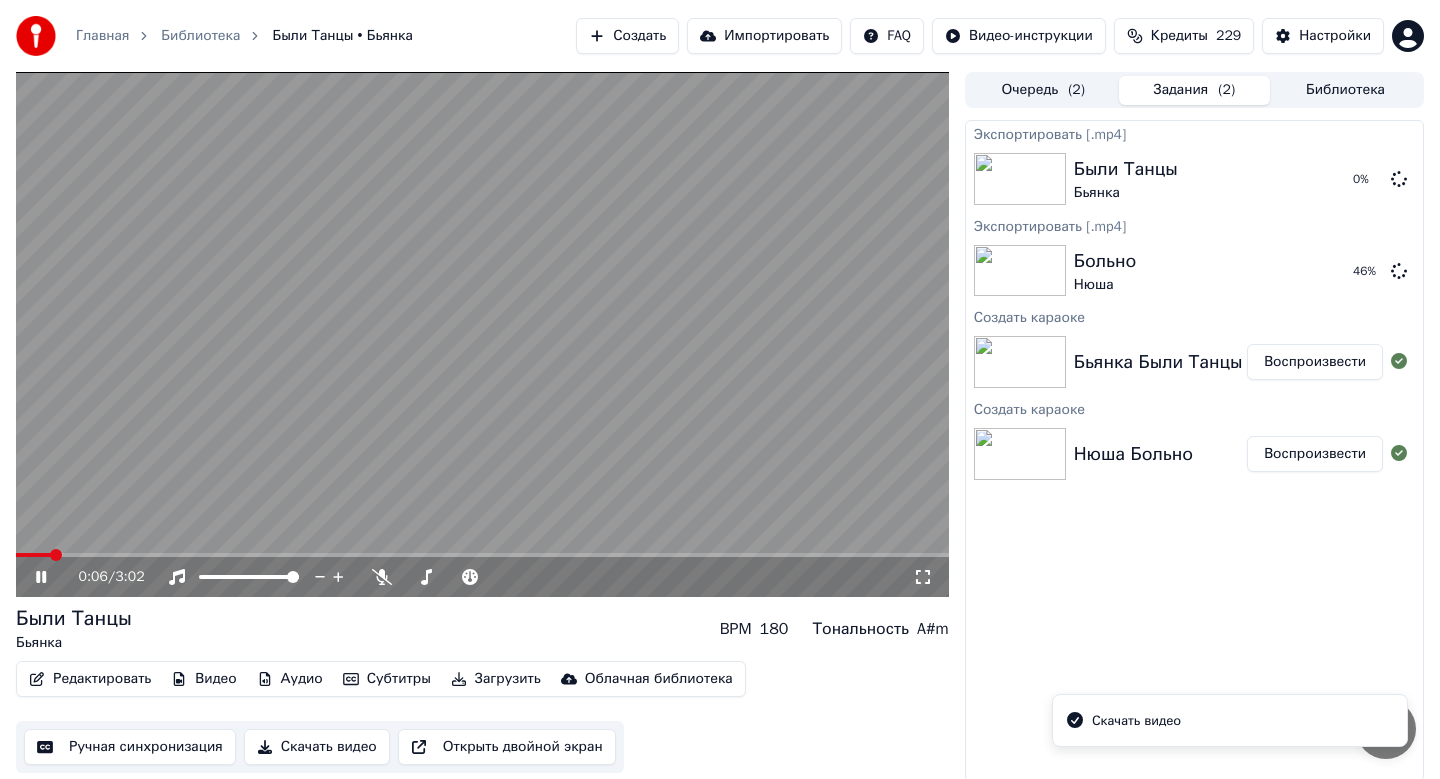 click 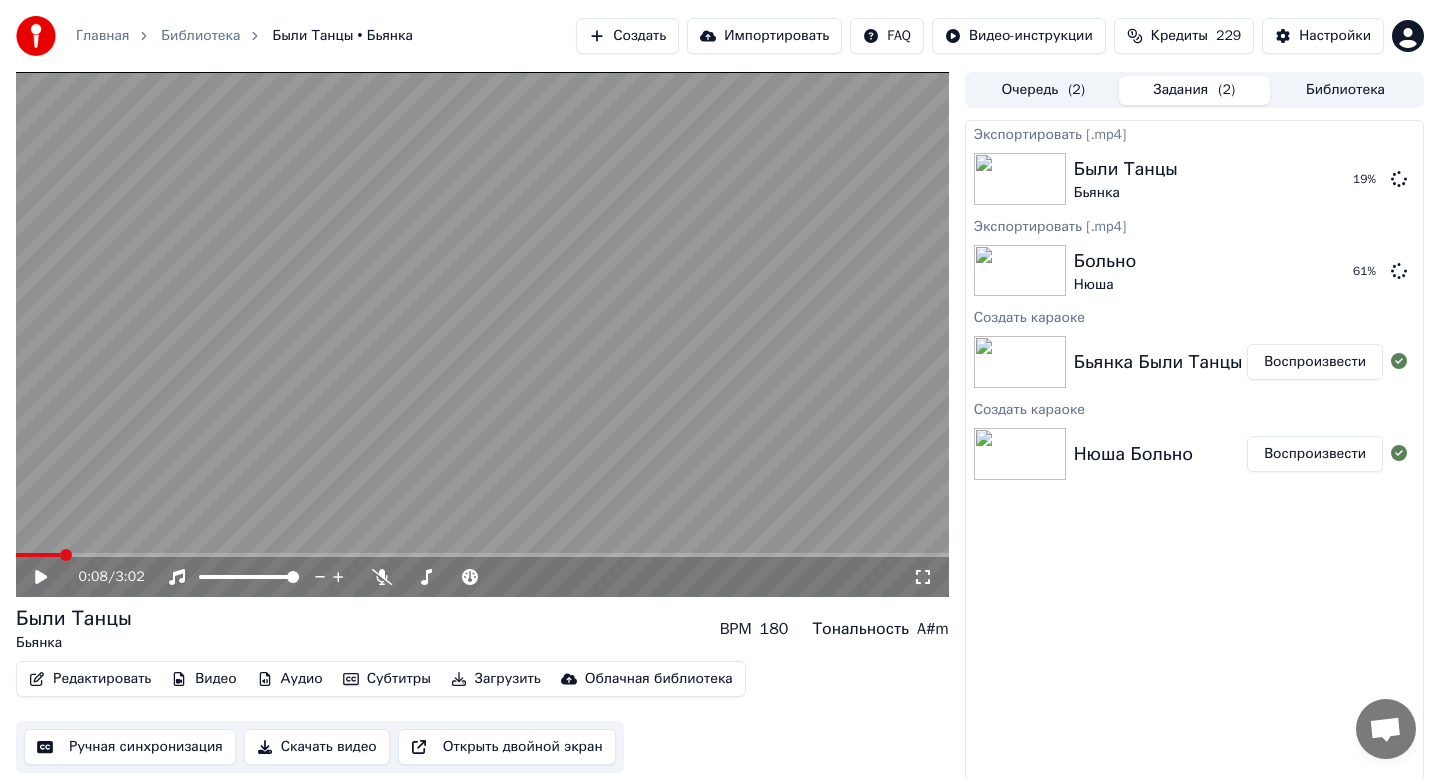click on "Создать" at bounding box center (627, 36) 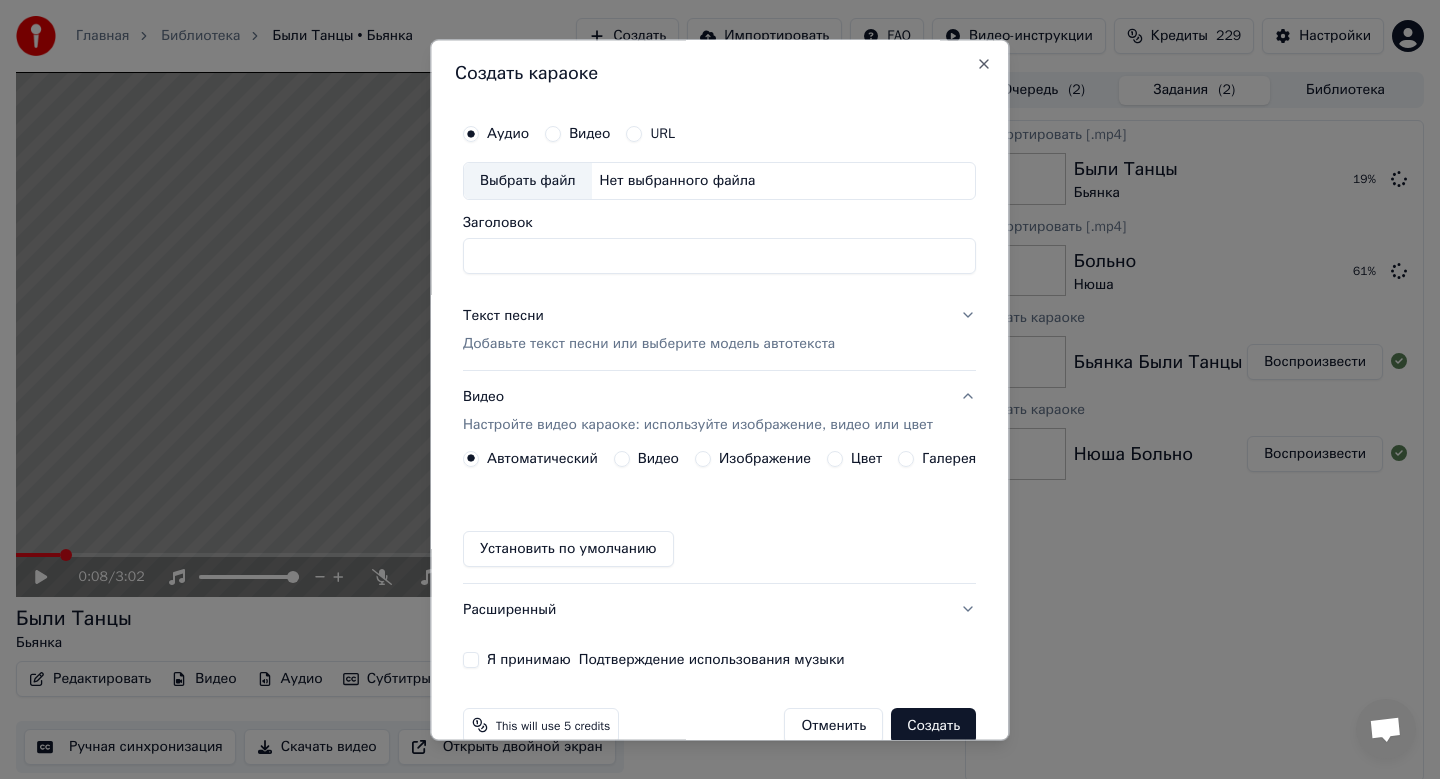click on "Выбрать файл" at bounding box center (528, 181) 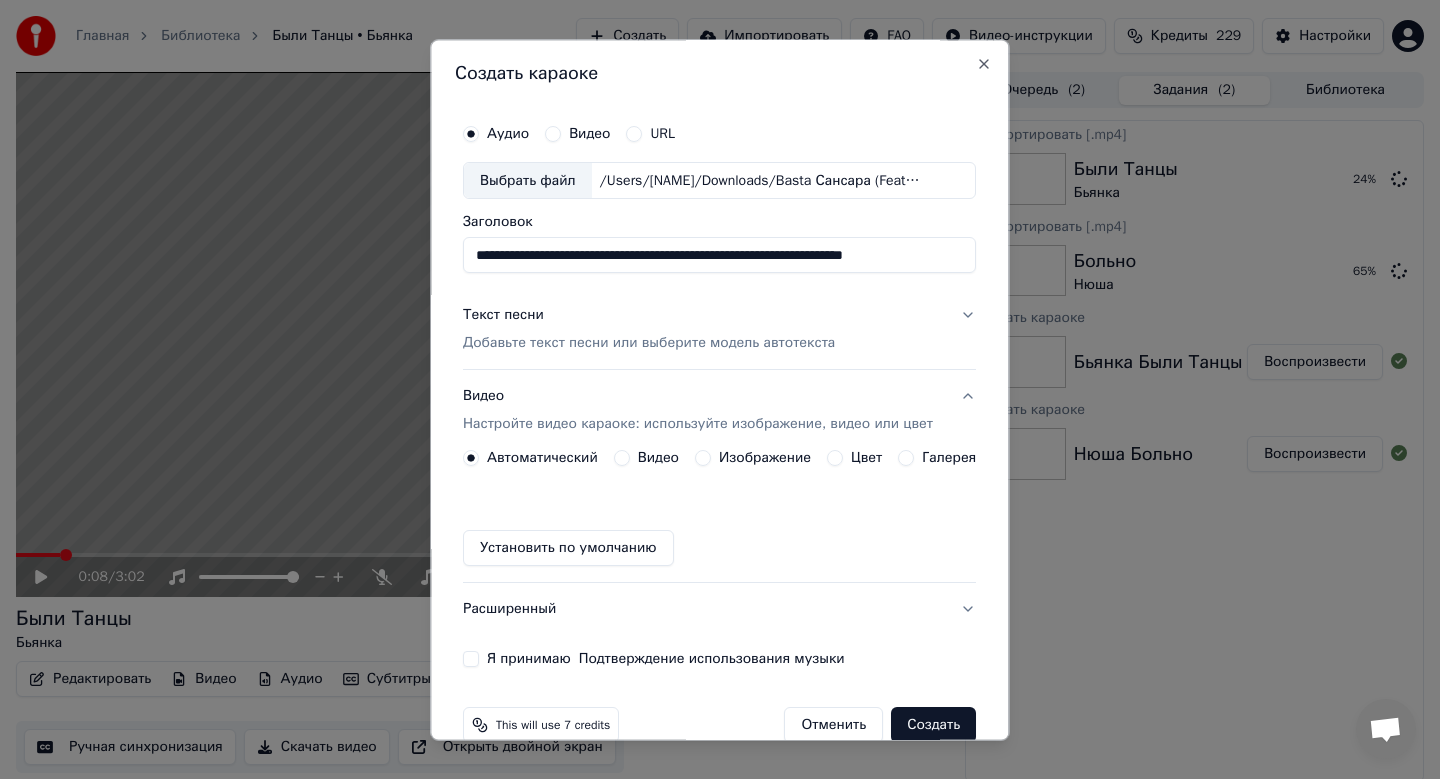 scroll, scrollTop: 0, scrollLeft: 21, axis: horizontal 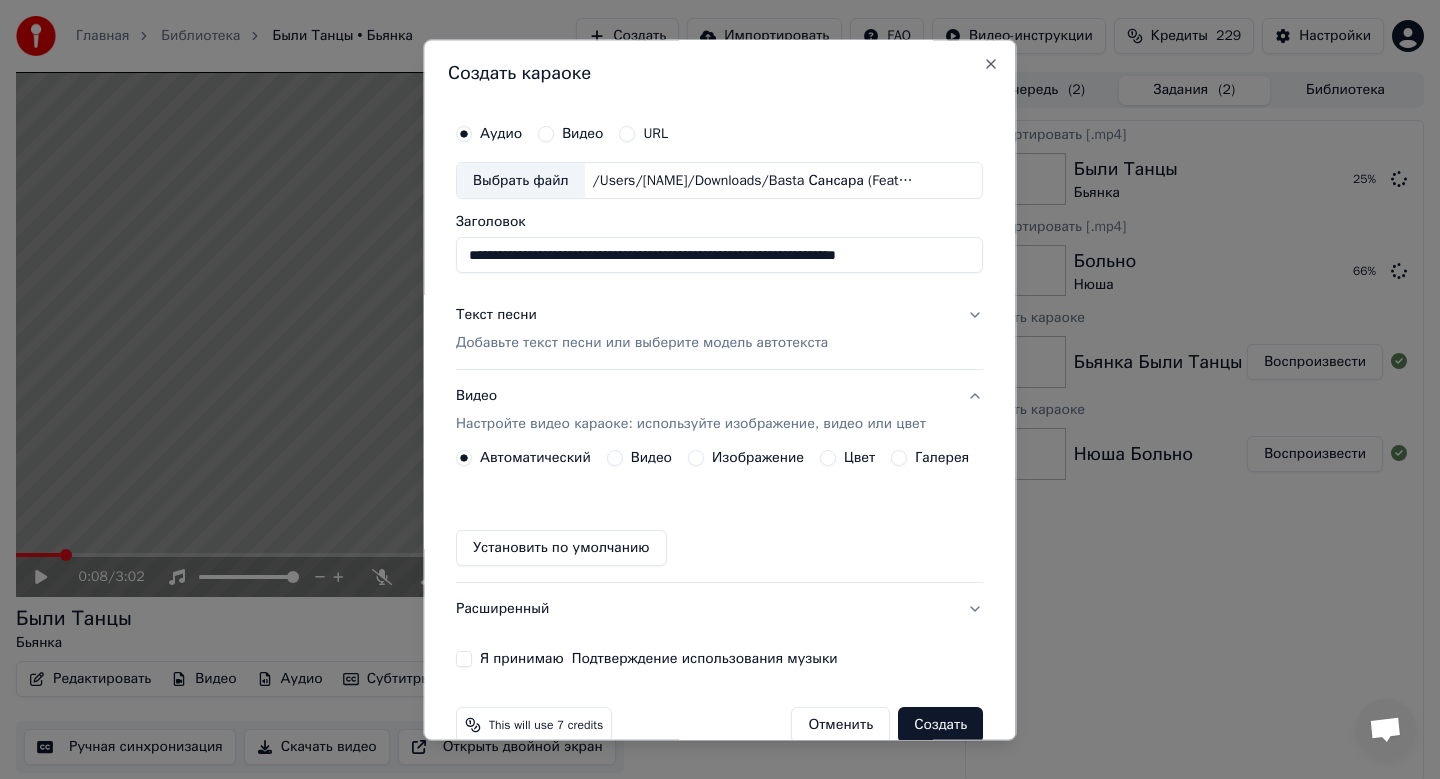 drag, startPoint x: 572, startPoint y: 259, endPoint x: 1045, endPoint y: 251, distance: 473.06766 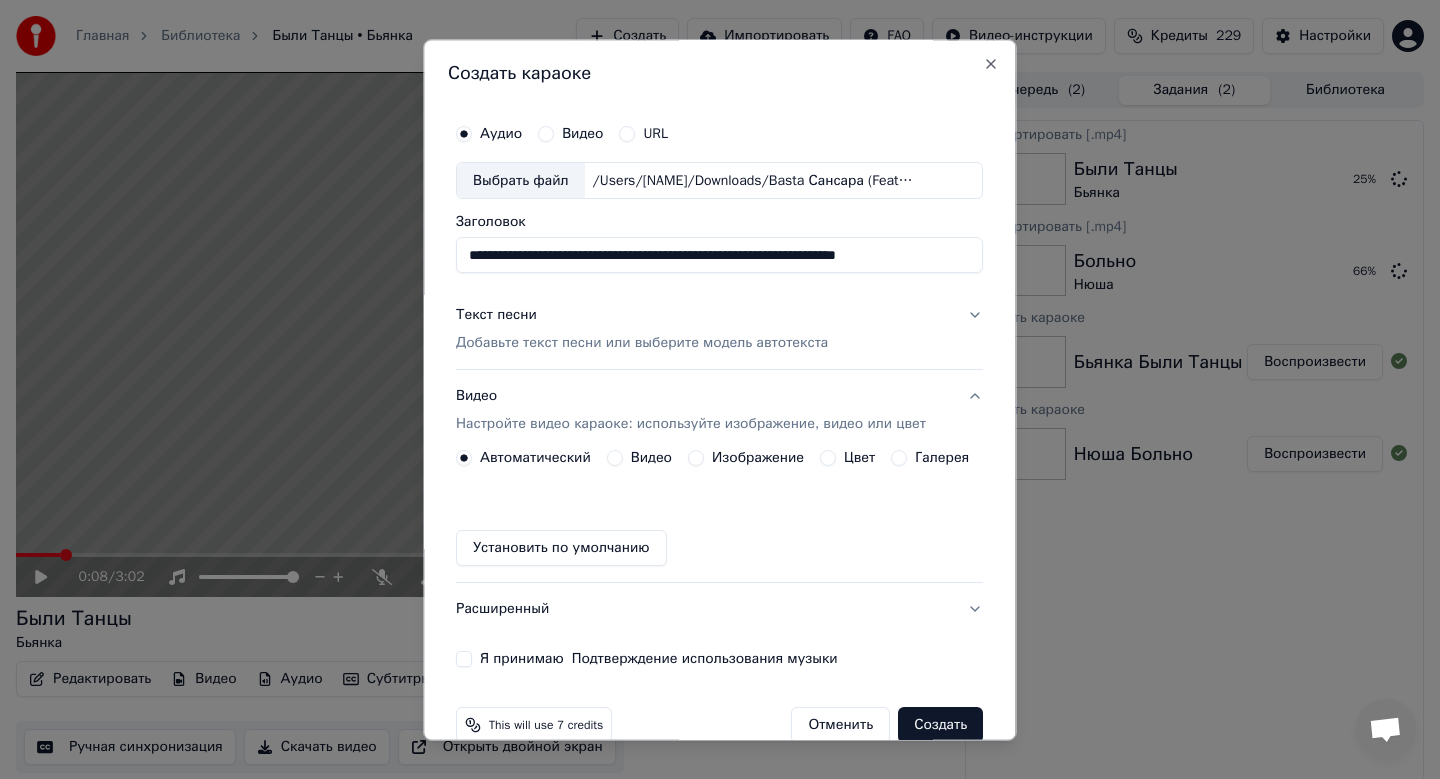 click on "Главная Библиотека Были Танцы • [ARTIST] Создать Импортировать FAQ Видео-инструкции Кредиты 229 Настройки 0:08  /  3:02 Были Танцы [ARTIST] BPM 180 Тональность A#m Редактировать Видео Аудио Субтитры Загрузить Облачная библиотека Ручная синхронизация Скачать видео Открыть двойной экран Очередь ( 2 ) Задания ( 2 ) Библиотека Экспортировать [.mp4] Были Танцы [ARTIST] 25 % Экспортировать [.mp4] Больно [ARTIST] 66 % Создать караоке [ARTIST] Были Танцы Воспроизвести Создать караоке [ARTIST] Больно Воспроизвести Создать караоке Аудио Видео URL Выбрать файл Заголовок Текст песни Видео Видео Цвет" at bounding box center (720, 389) 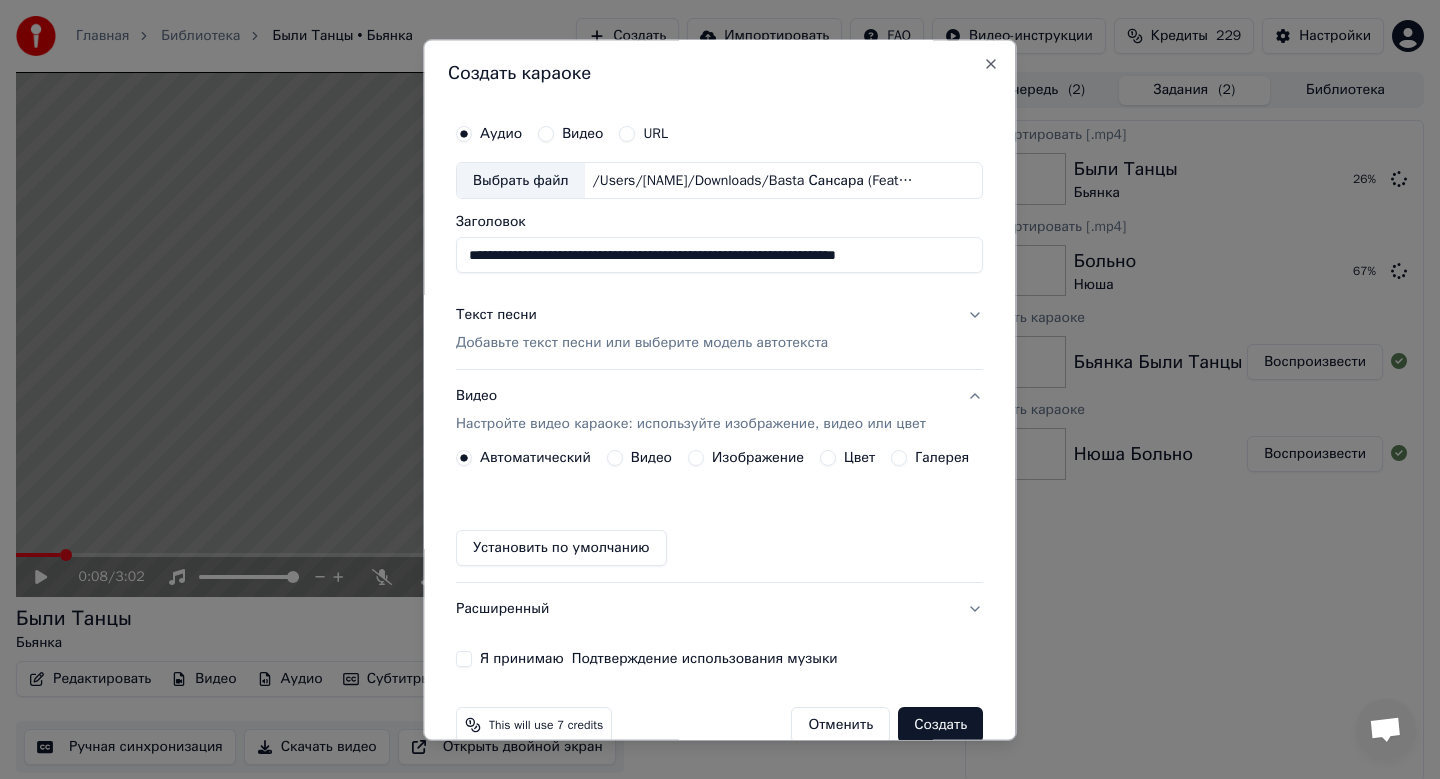 click on "**********" at bounding box center [719, 256] 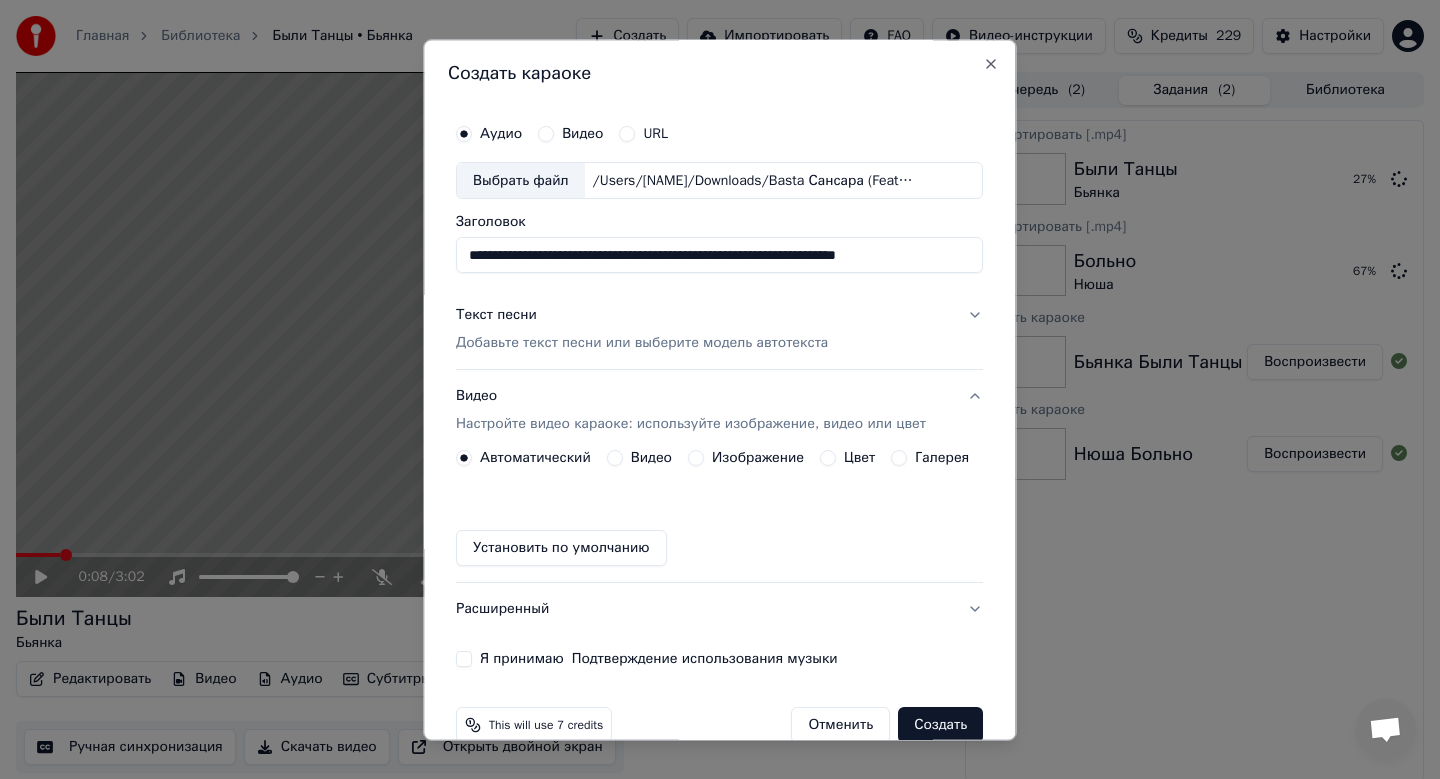 scroll, scrollTop: 0, scrollLeft: 0, axis: both 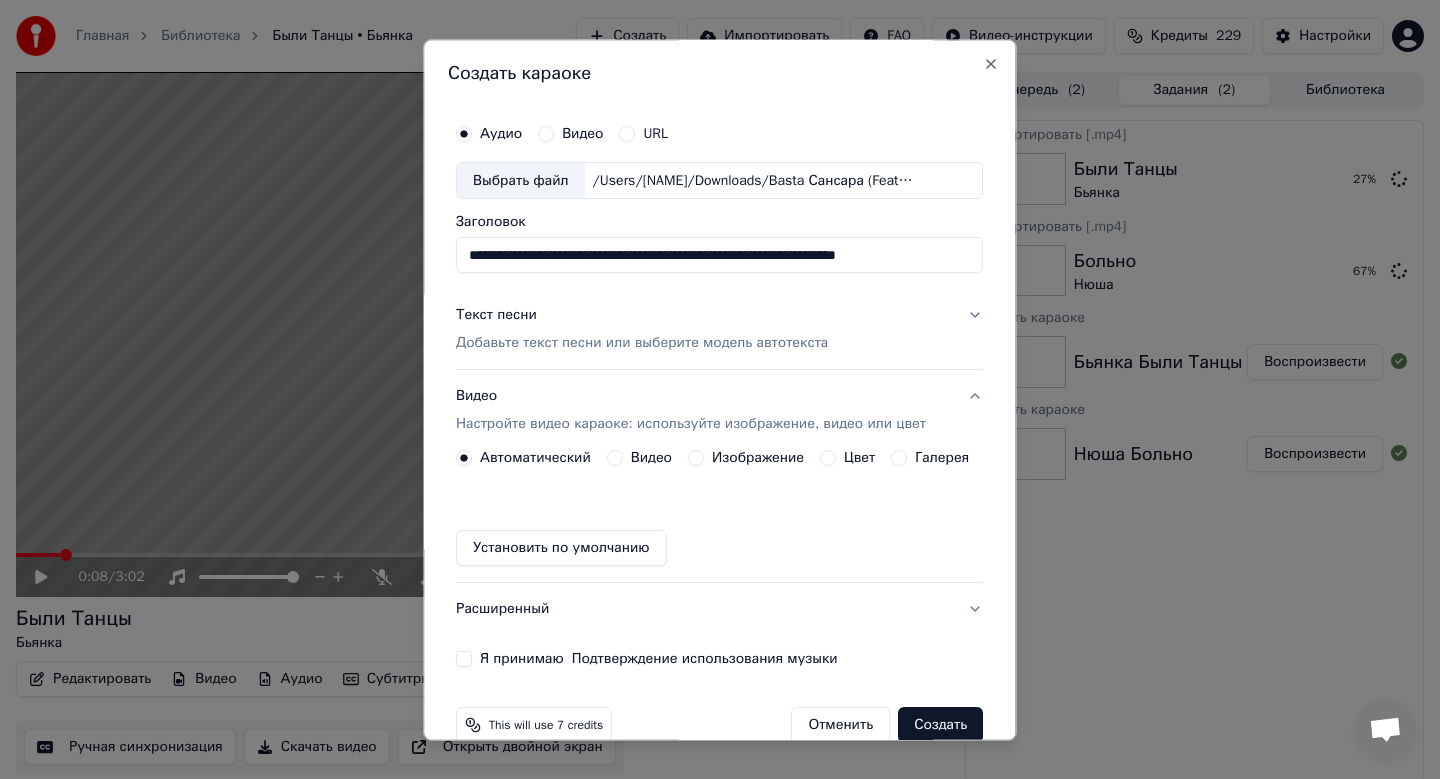 drag, startPoint x: 571, startPoint y: 254, endPoint x: 1167, endPoint y: 252, distance: 596.00336 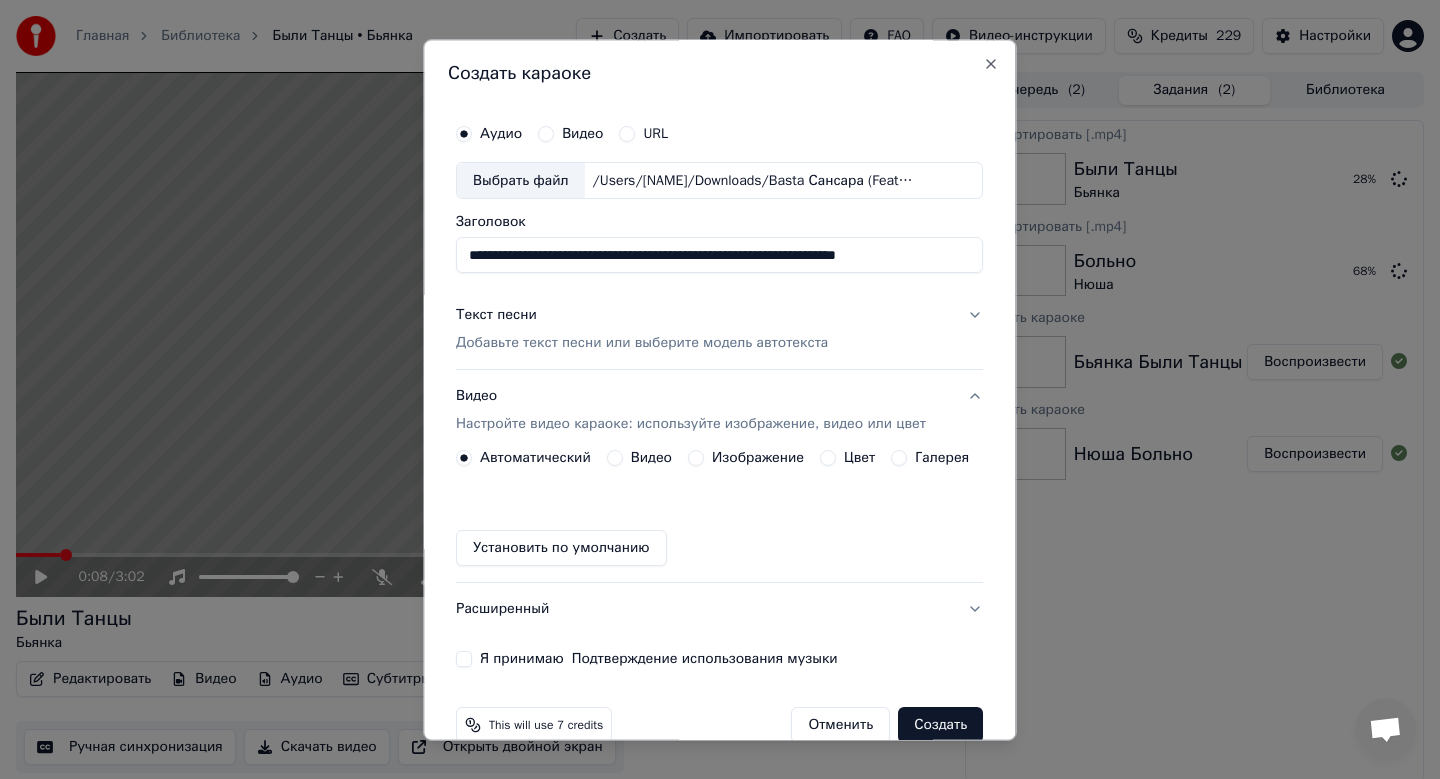 drag, startPoint x: 966, startPoint y: 256, endPoint x: 656, endPoint y: 248, distance: 310.1032 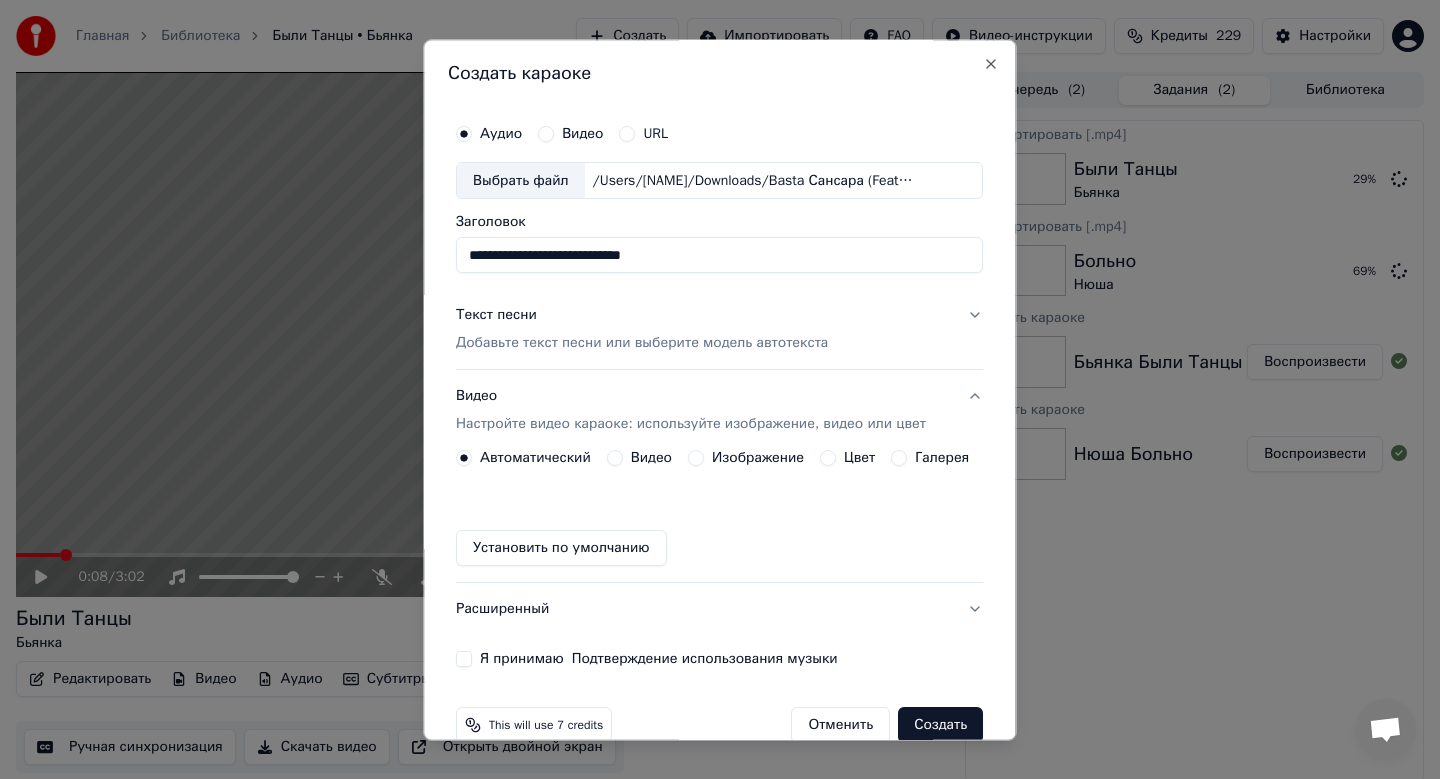 drag, startPoint x: 693, startPoint y: 259, endPoint x: 569, endPoint y: 255, distance: 124.0645 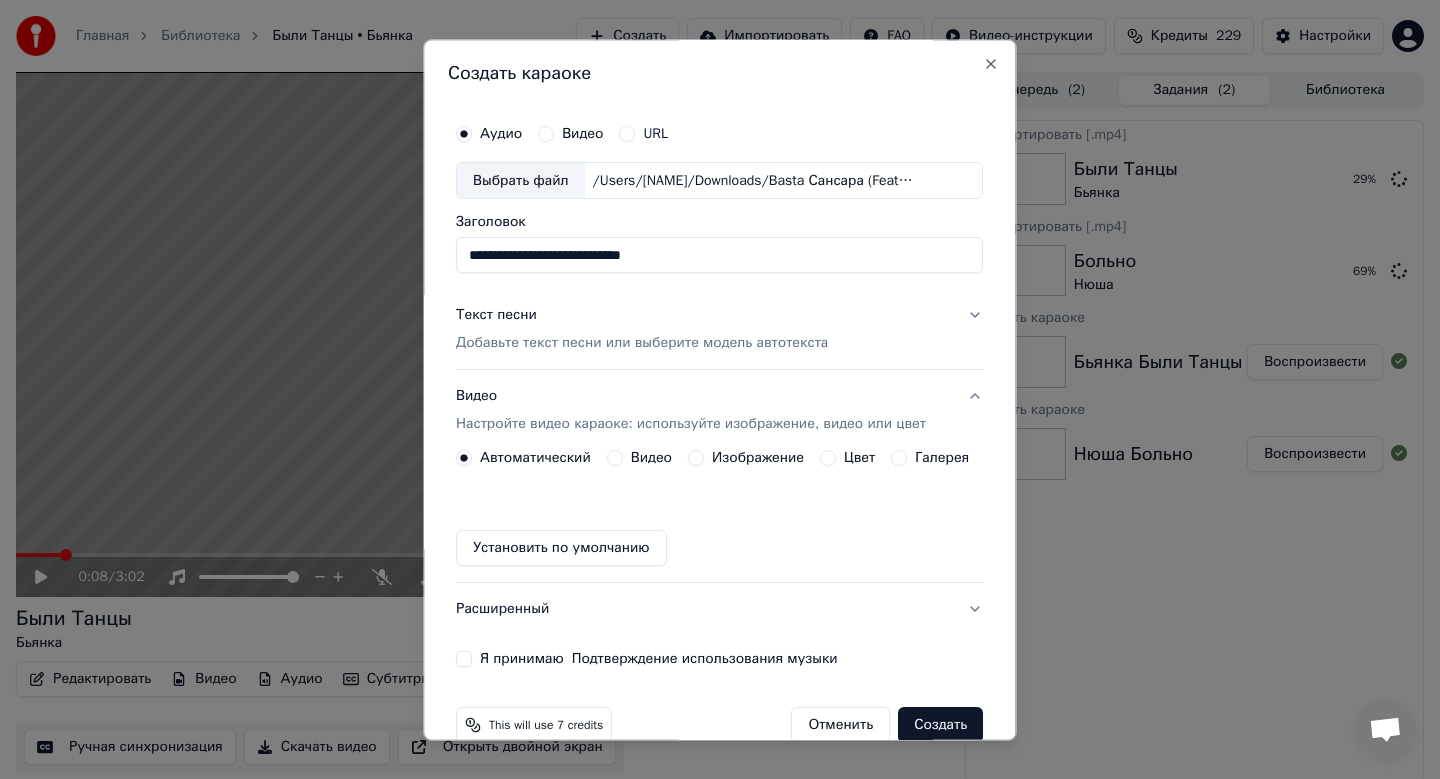 click on "**********" at bounding box center (719, 256) 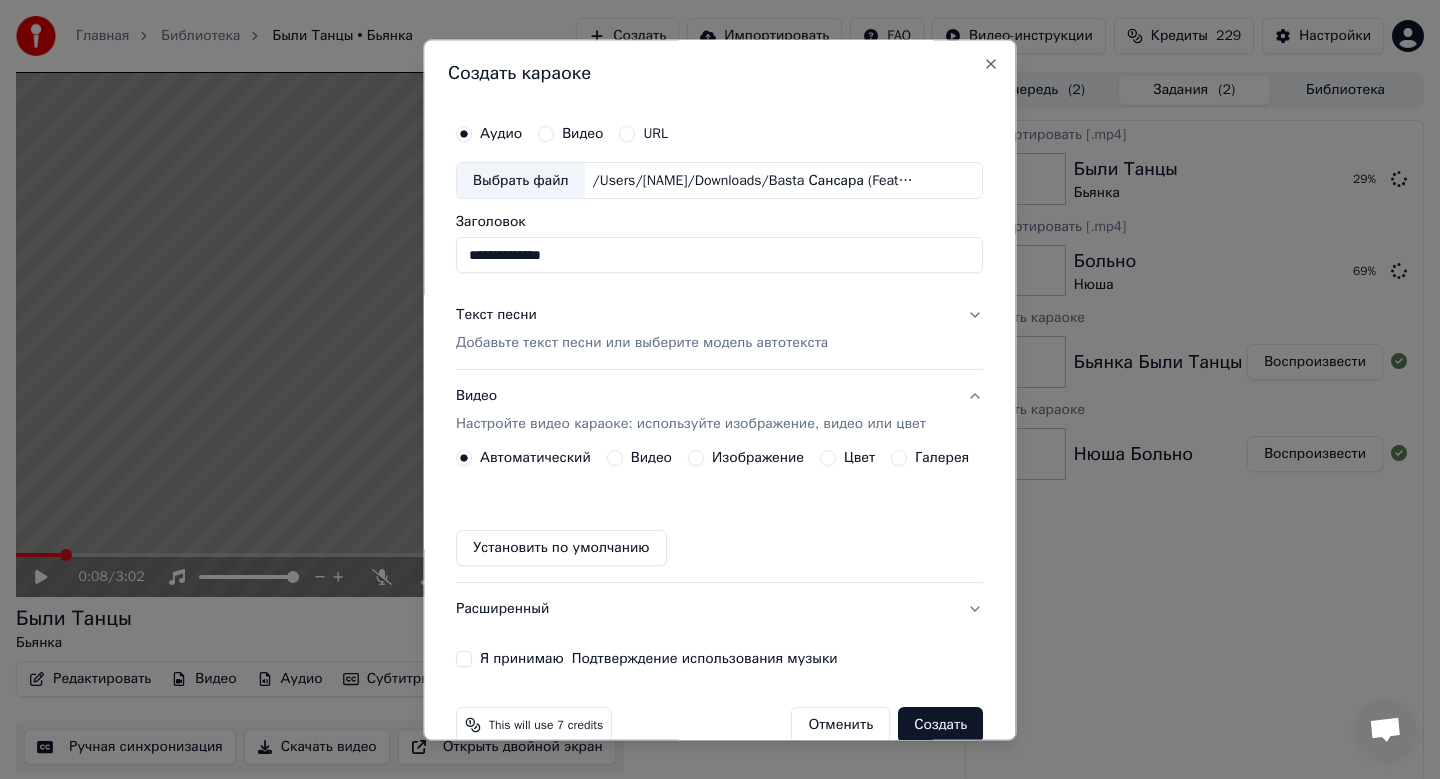 type on "**********" 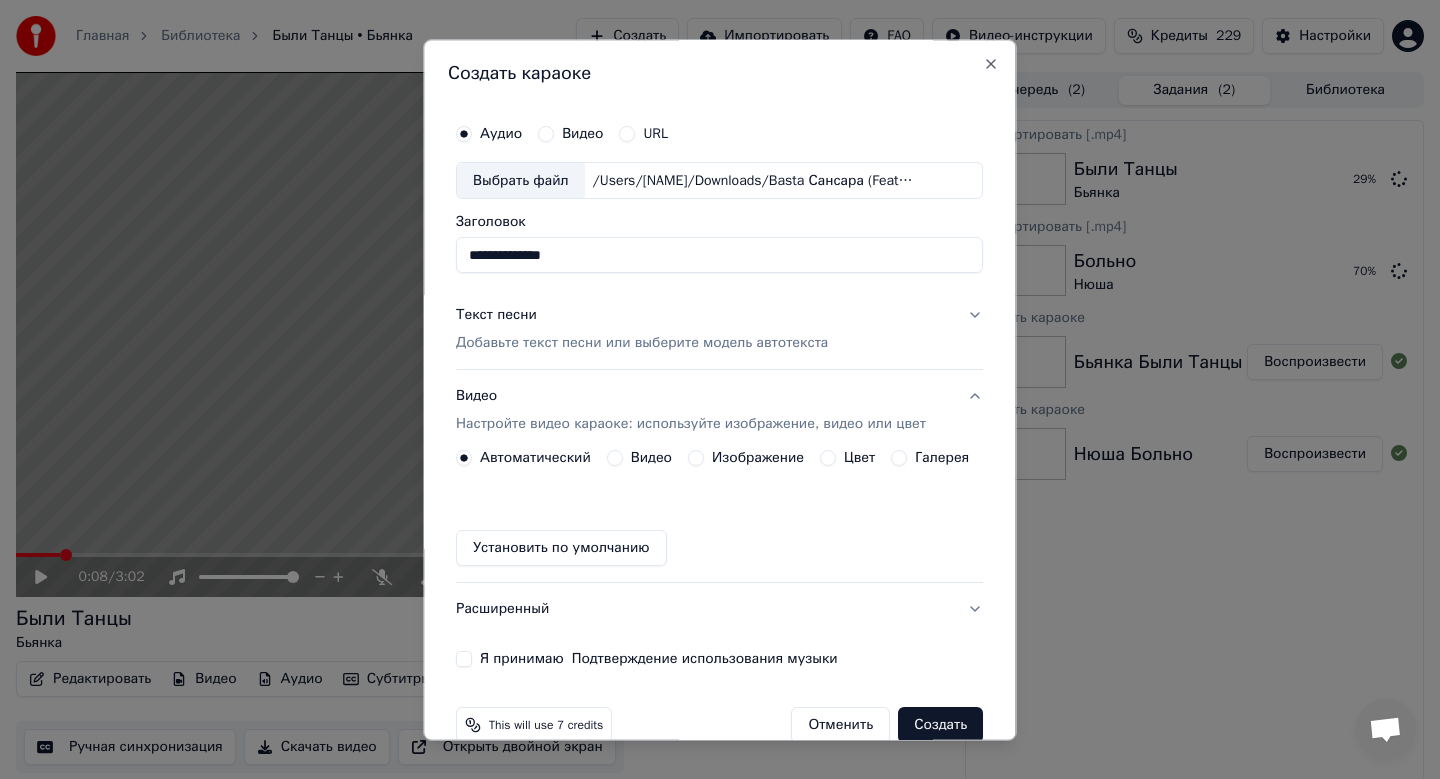 click on "Добавьте текст песни или выберите модель автотекста" at bounding box center (642, 344) 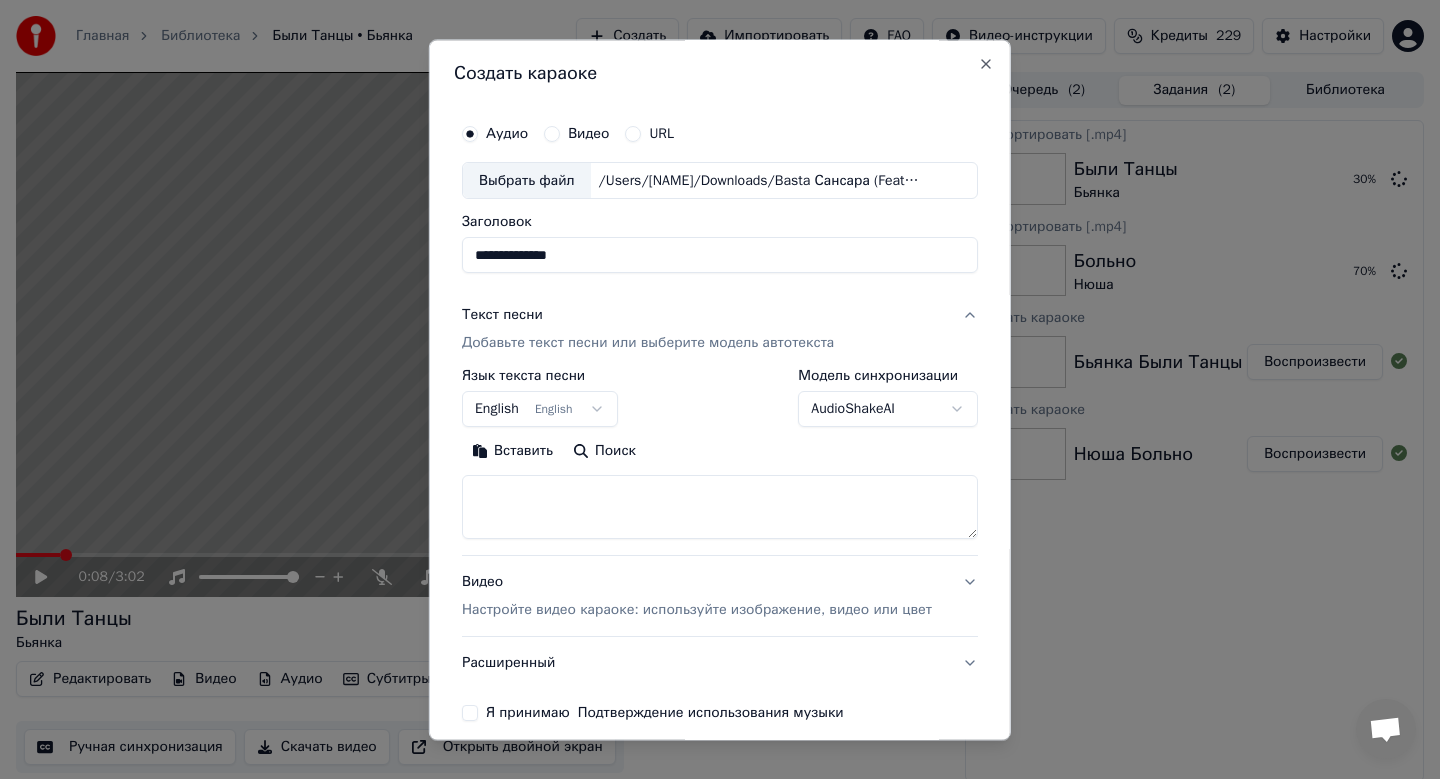 click on "English English" at bounding box center [540, 410] 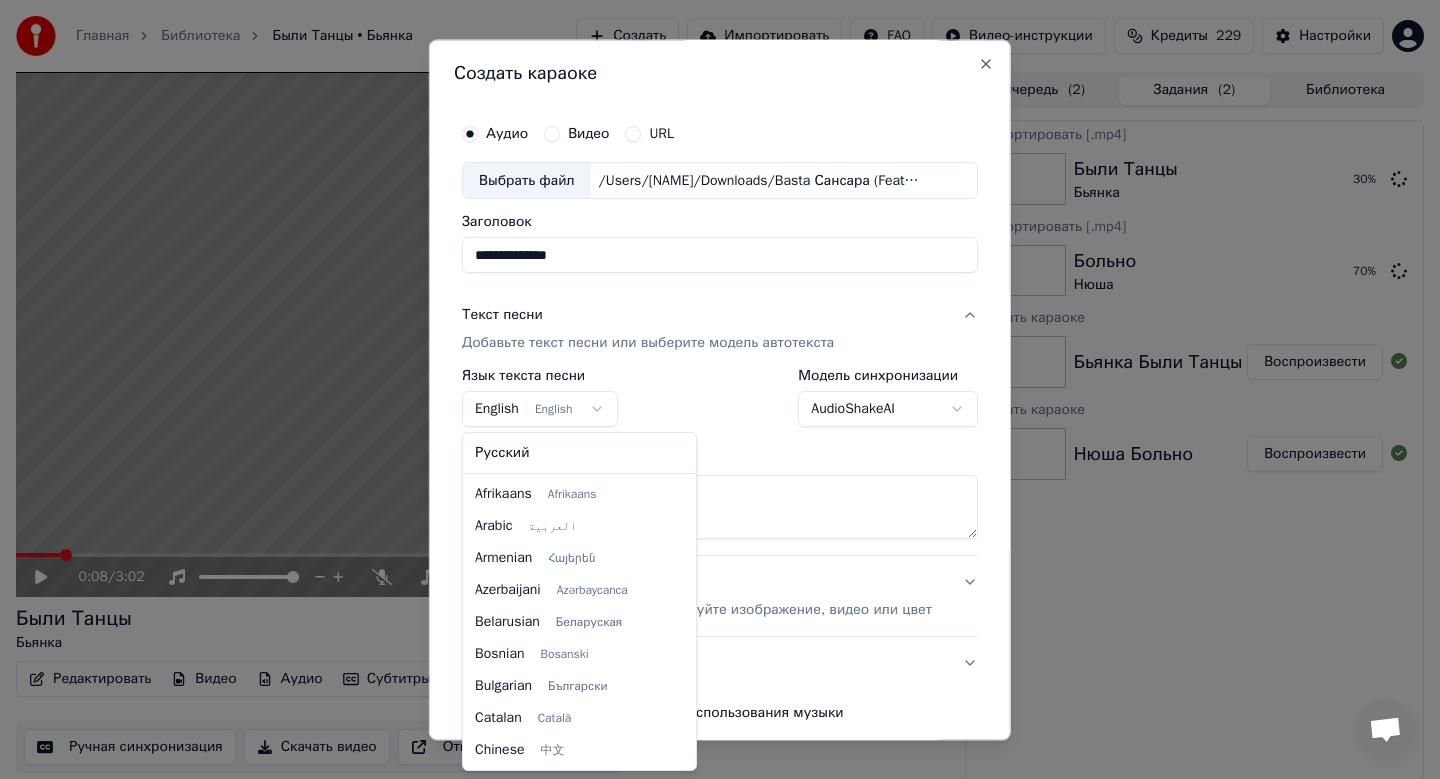 scroll, scrollTop: 160, scrollLeft: 0, axis: vertical 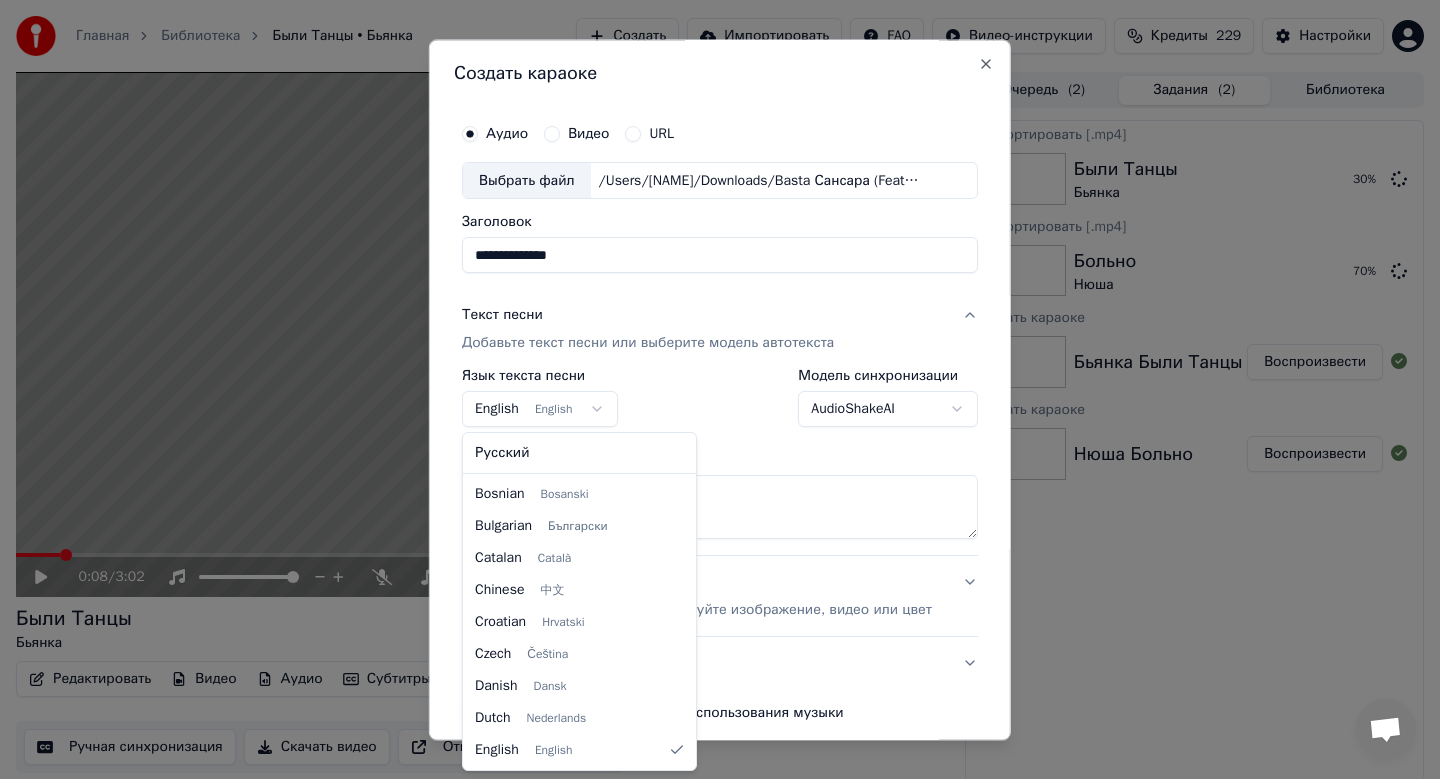 click on "Русский Afrikaans Afrikaans Arabic العربية Armenian Հայերեն Azerbaijani Azərbaycanca Belarusian Беларуская Bosnian Bosanski Bulgarian Български Catalan Català Chinese 中文 Croatian Hrvatski Czech Čeština Danish Dansk Dutch Nederlands English English Estonian Eesti Filipino Filipino Finnish Suomi French Français Galician Galego German Deutsch Greek Ελληνικά Hebrew עברית Hindi हिन्दी Hungarian Magyar Icelandic Íslenska Indonesian Bahasa Indonesia Italian Italiano Japanese 日本語 Kannada ಕನ್ನಡ Kazakh Қазақша Korean 한국어 Kurdish Kurmanji Latvian Latviešu Lithuanian Lietuvių Macedonian Македонски Maori Māori Malay Bahasa Melayu Marathi मराठी Nepali नेपाली Norwegian Norsk Persian فارسی Polish Polski Portuguese Português Romanian Română Serbian Српски Slovak Slovenčina Slovenian Slovenščina Spanish Español Swahili Kiswahili Swedish Svenska Tamil தமிழ் Thai" at bounding box center (579, 601) 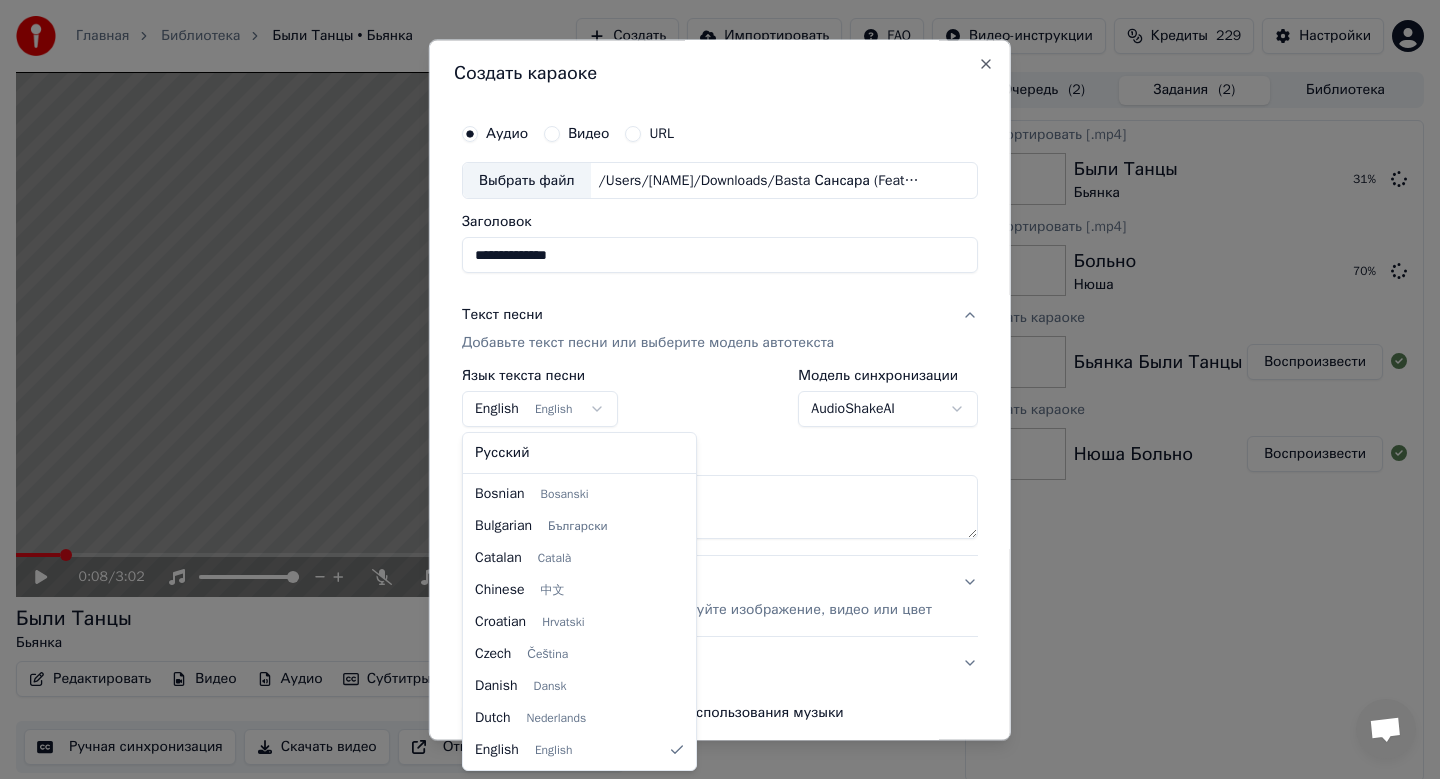 select on "**" 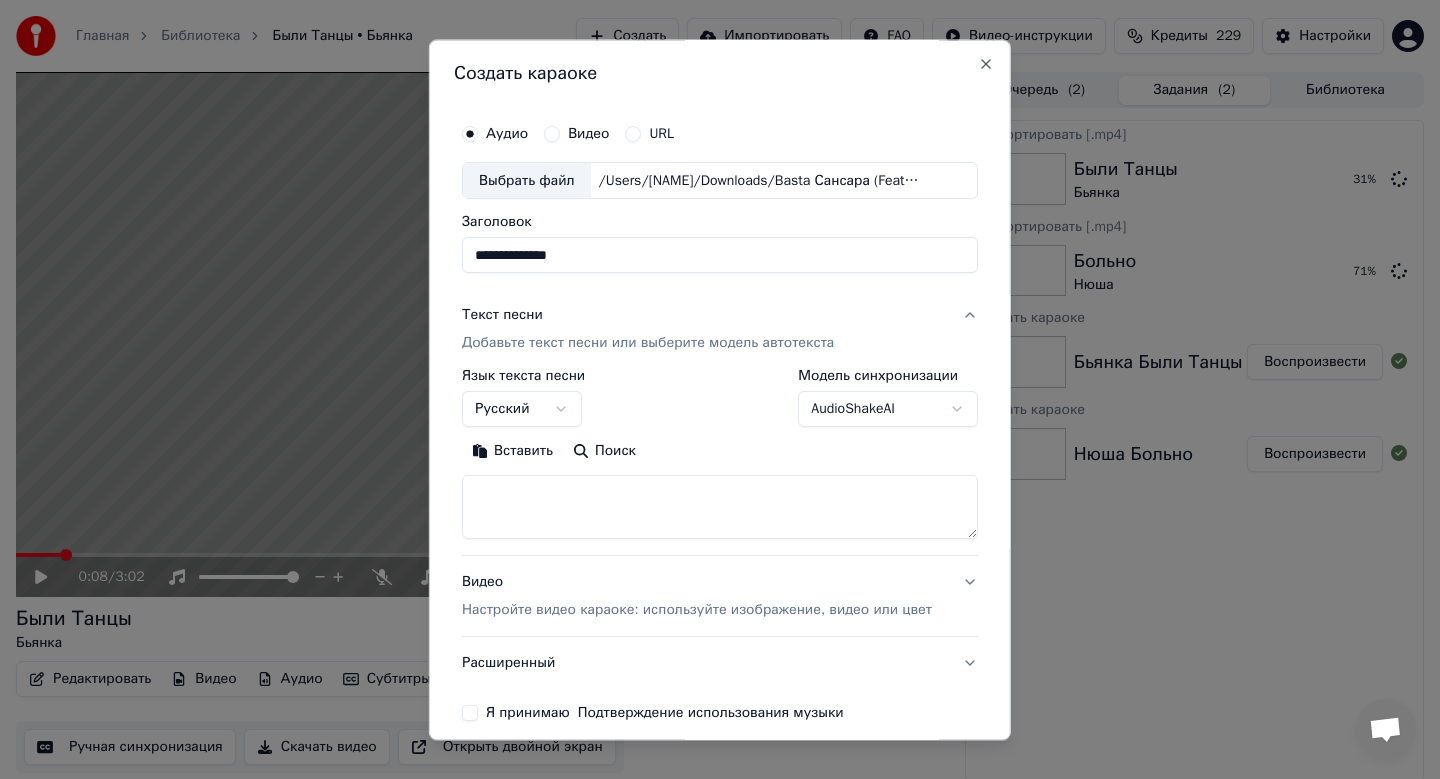 click on "Вставить" at bounding box center (512, 452) 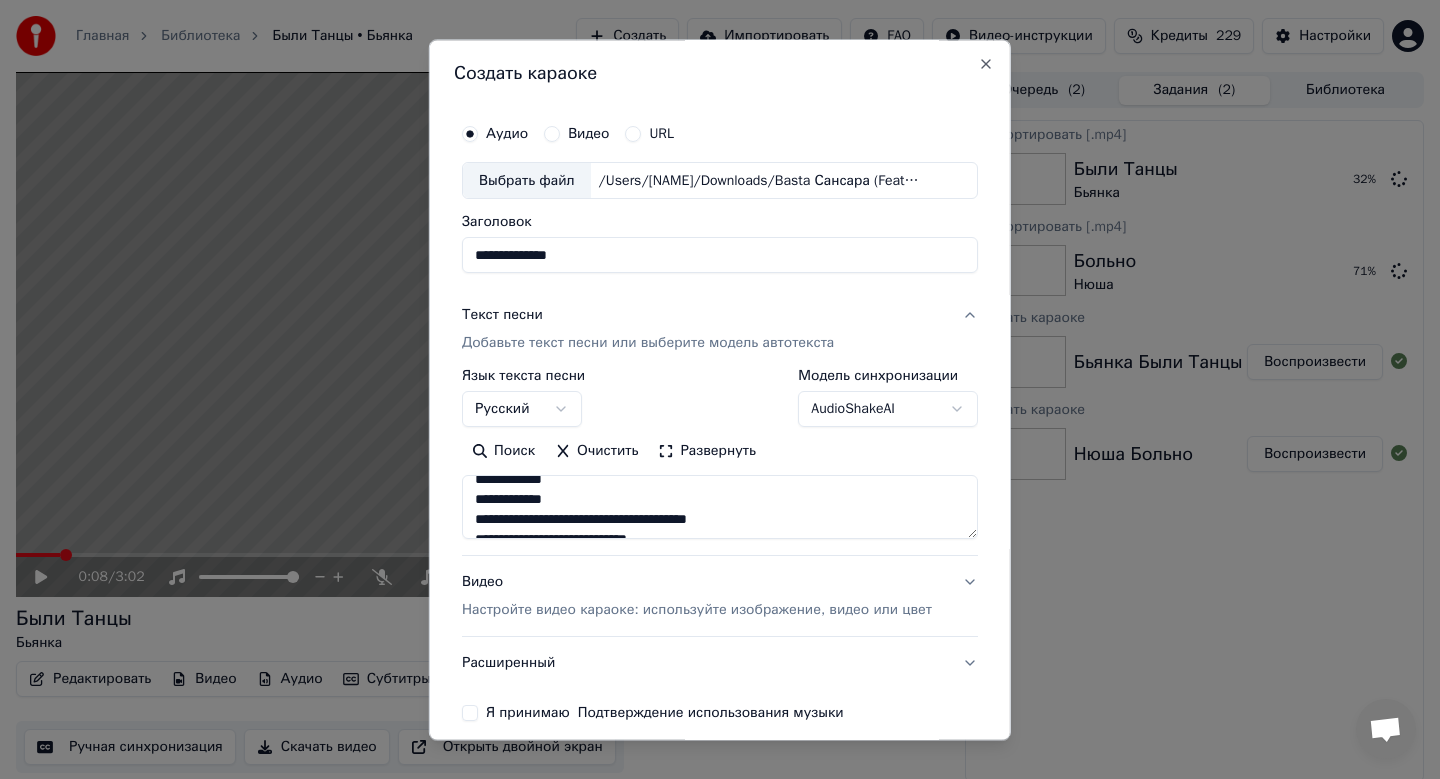 scroll, scrollTop: 913, scrollLeft: 0, axis: vertical 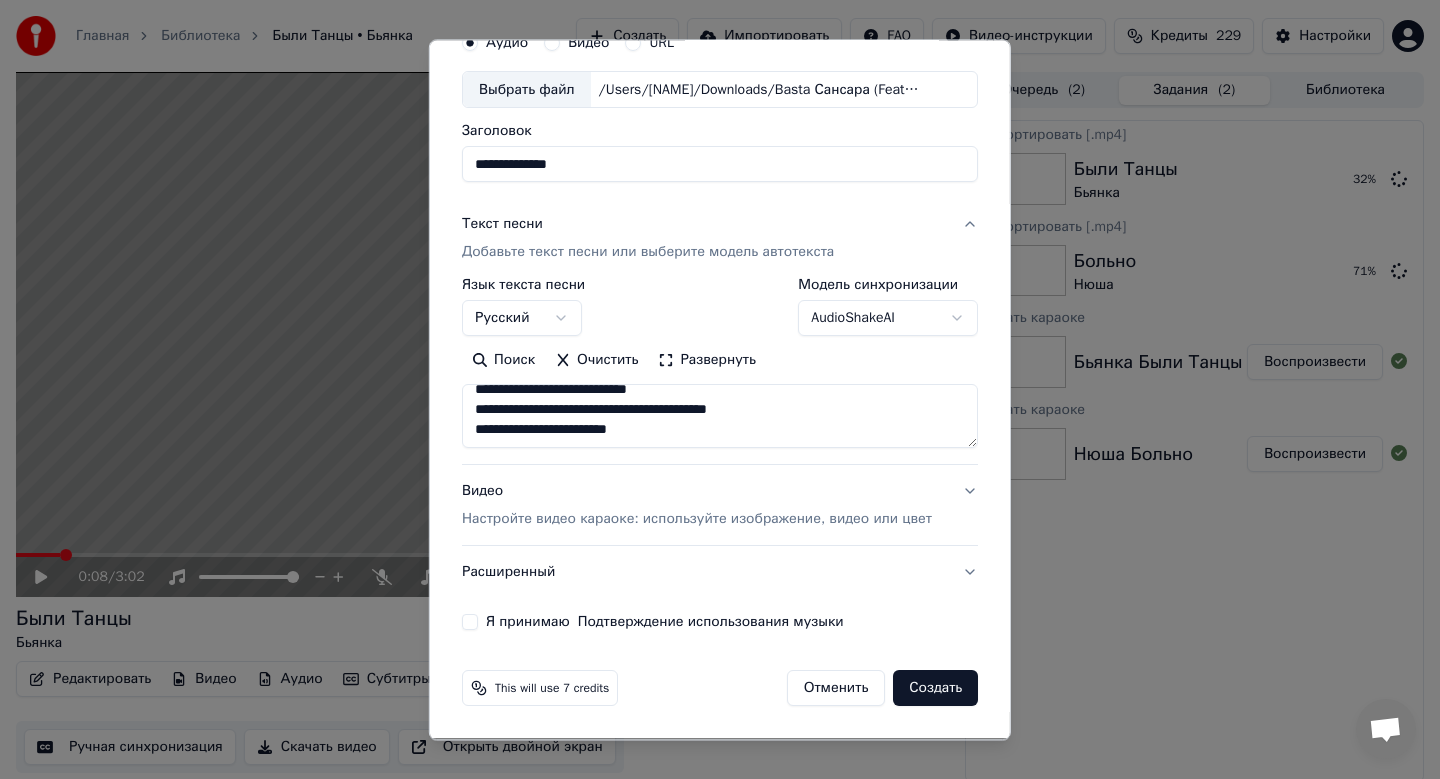 click on "Видео Настройте видео караоке: используйте изображение, видео или цвет" at bounding box center (720, 506) 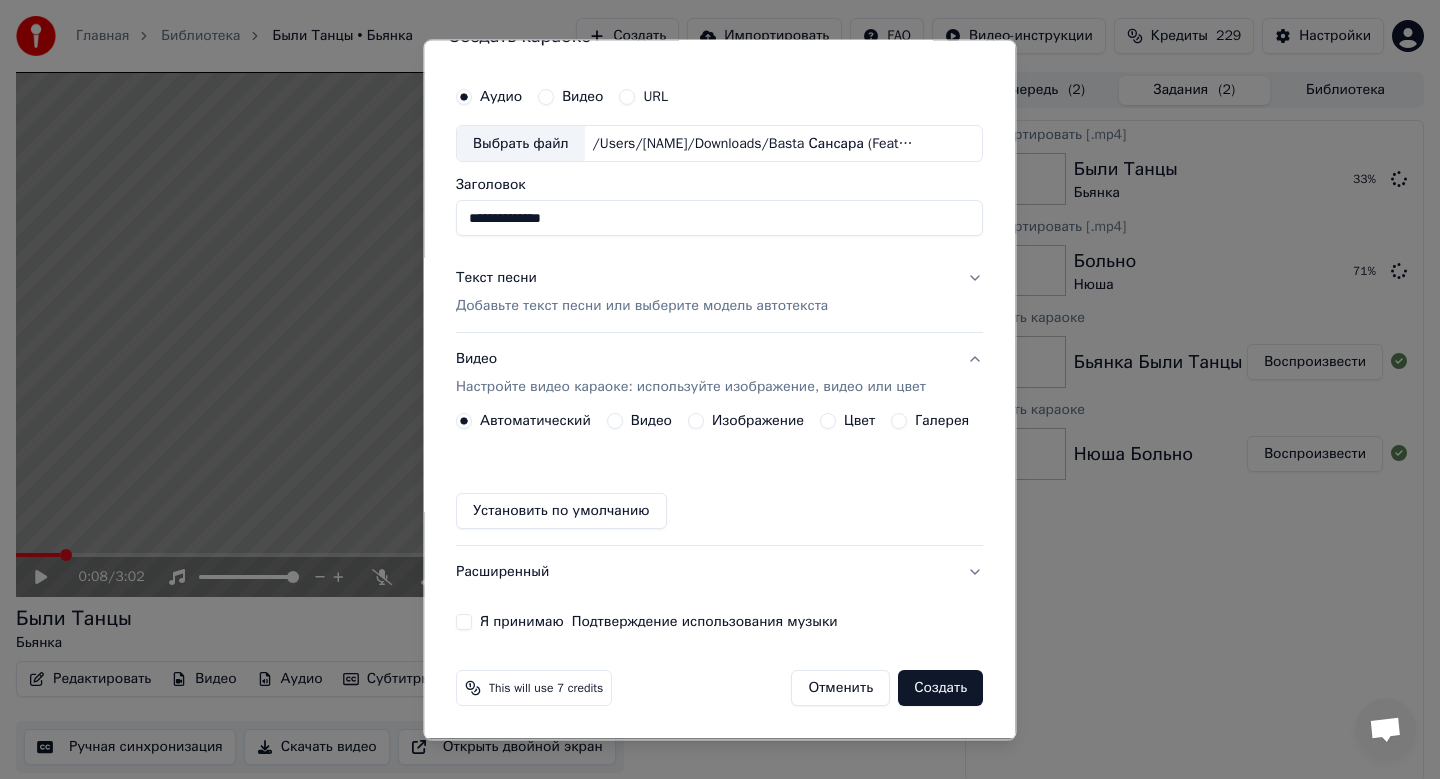 scroll, scrollTop: 37, scrollLeft: 0, axis: vertical 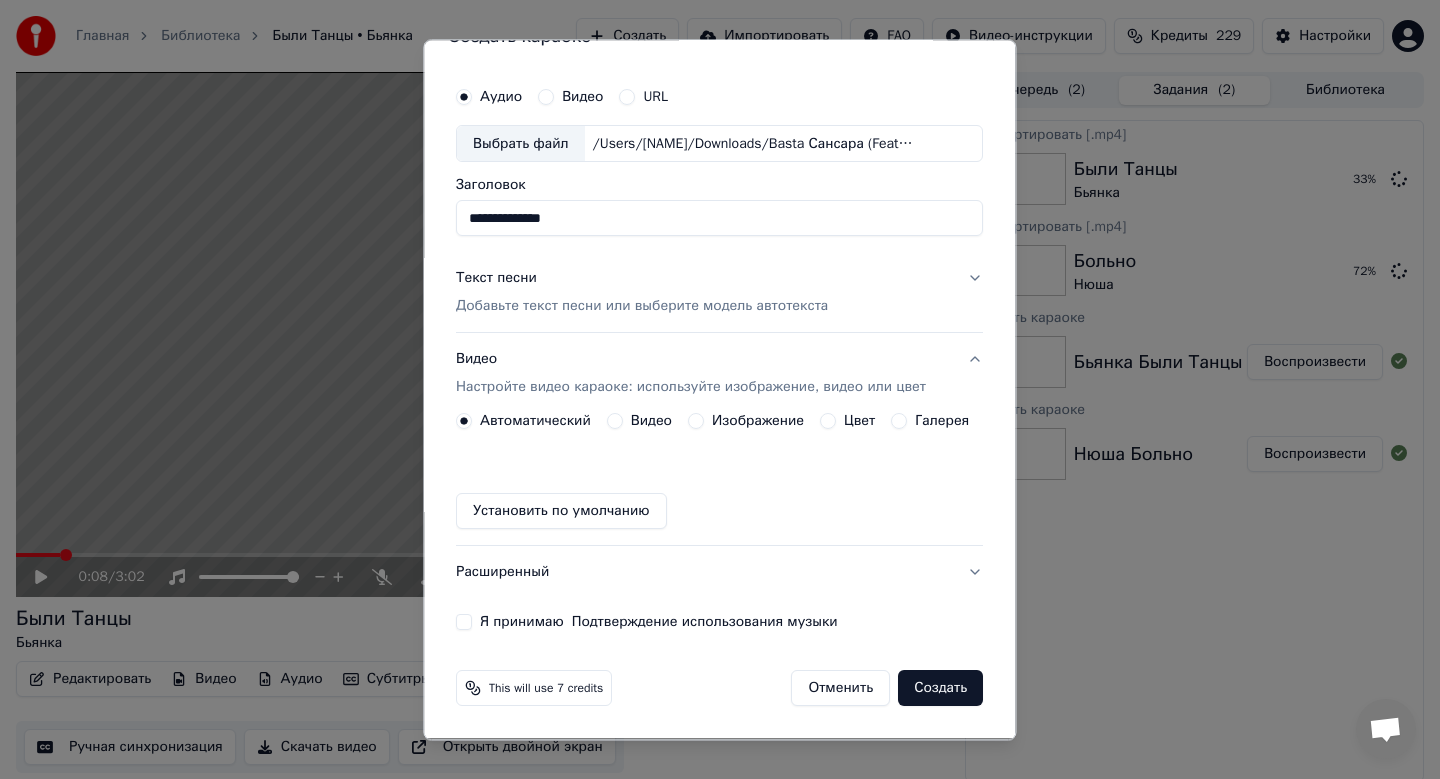 click on "Изображение" at bounding box center (758, 422) 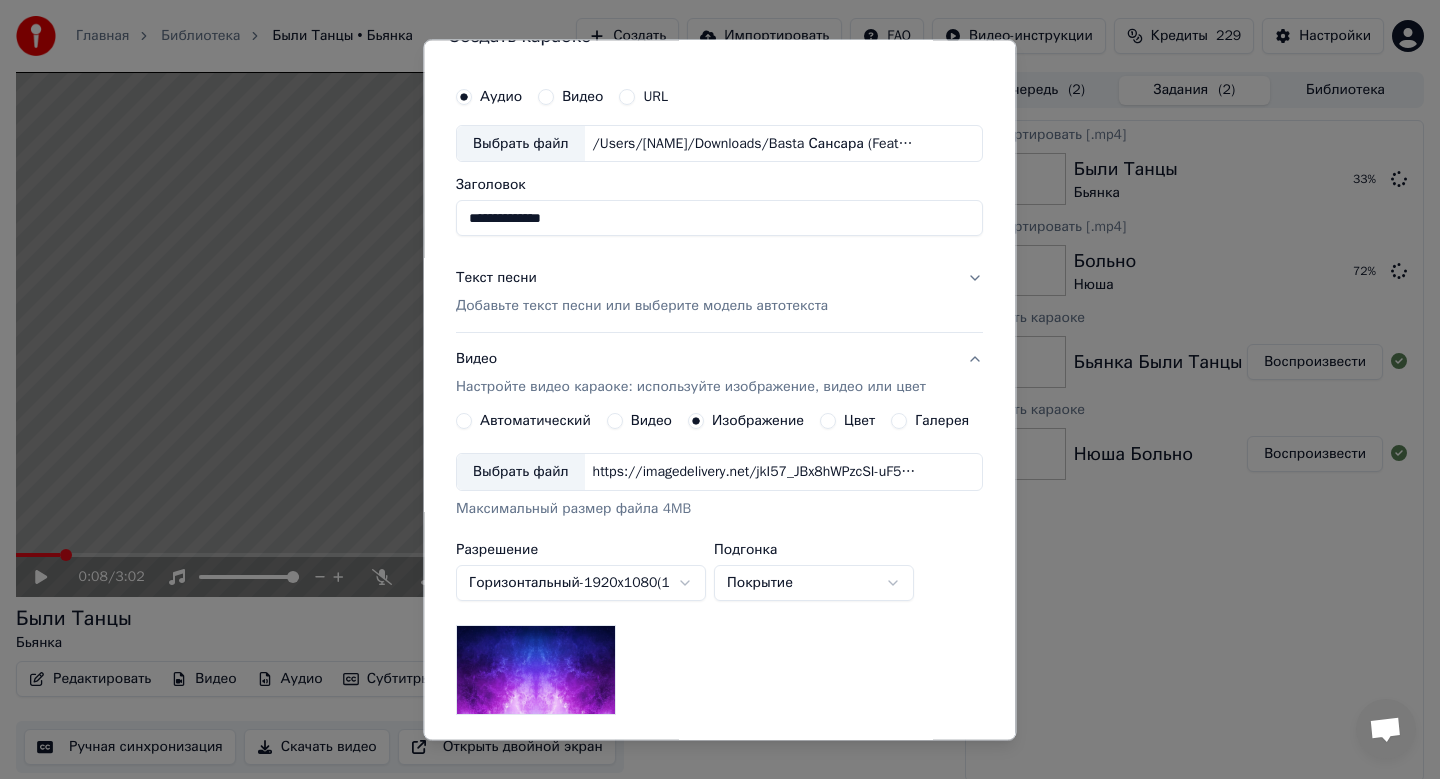 click on "Выбрать файл" at bounding box center (521, 473) 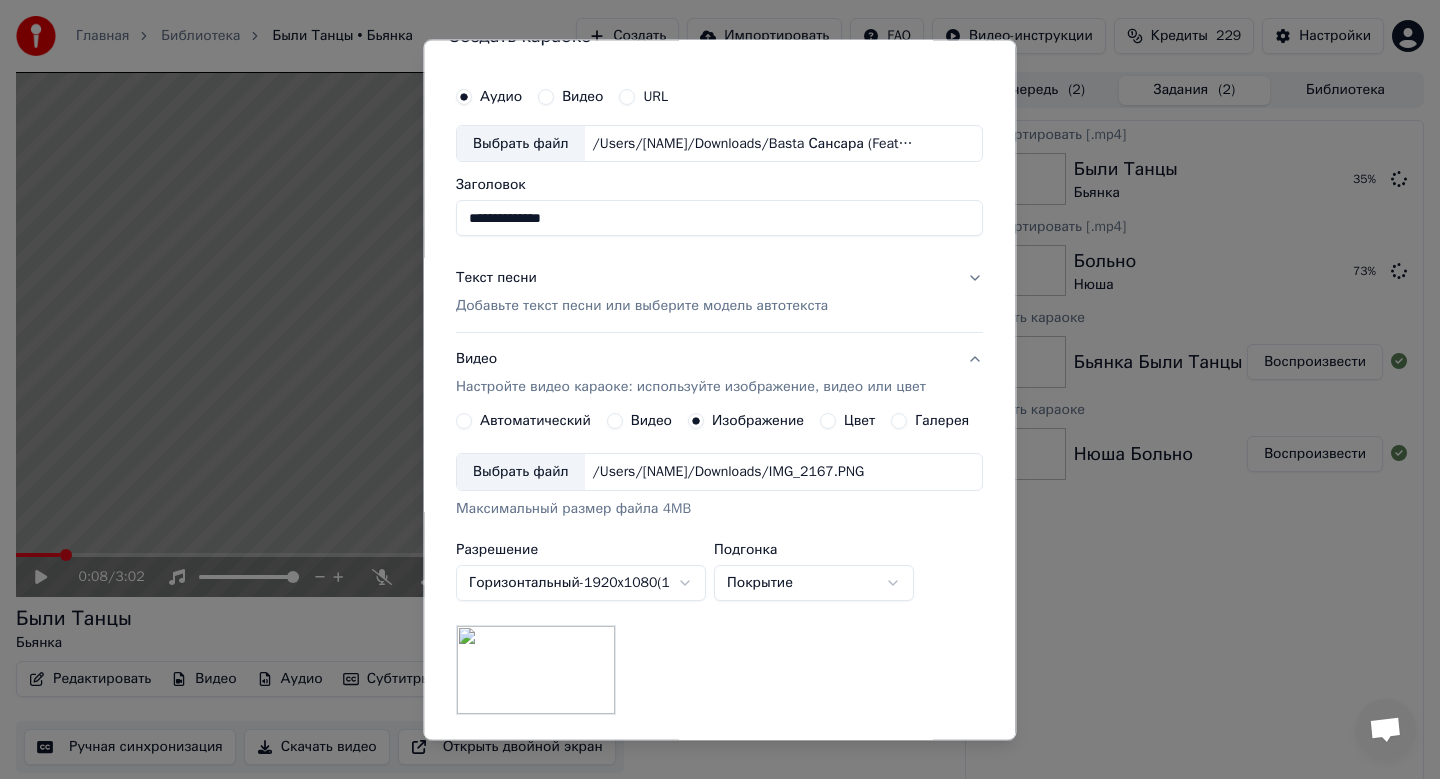 scroll, scrollTop: 299, scrollLeft: 0, axis: vertical 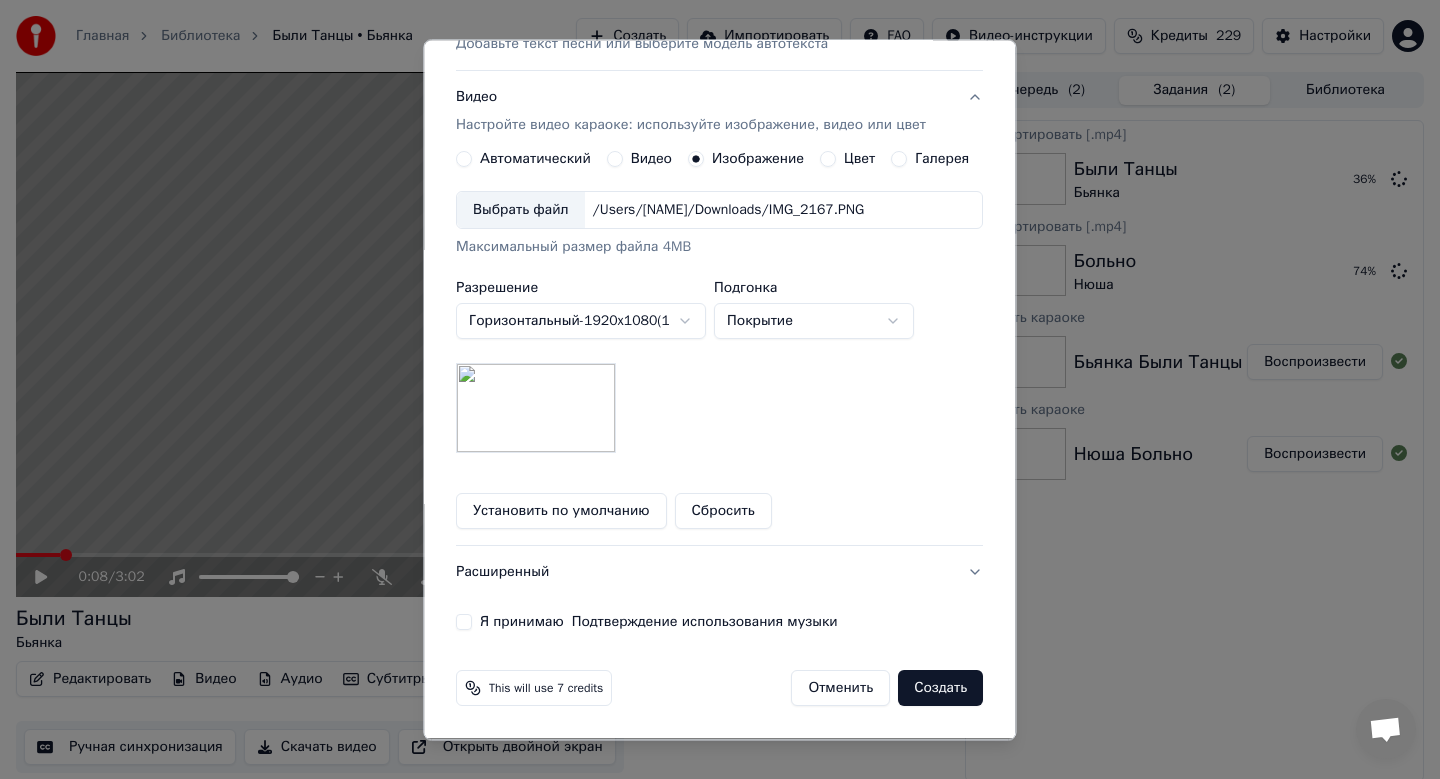 click on "Я принимаю   Подтверждение использования музыки" at bounding box center (464, 623) 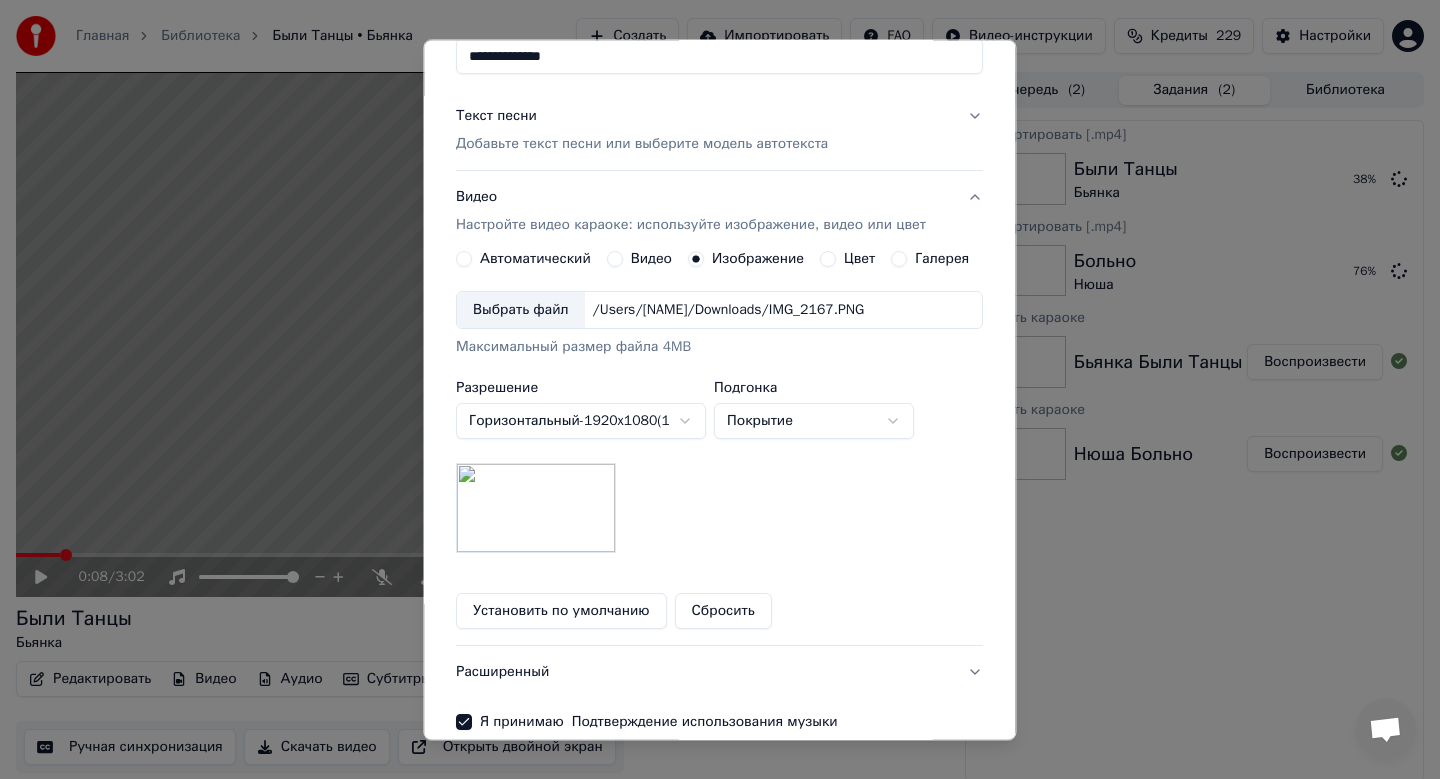 scroll, scrollTop: 299, scrollLeft: 0, axis: vertical 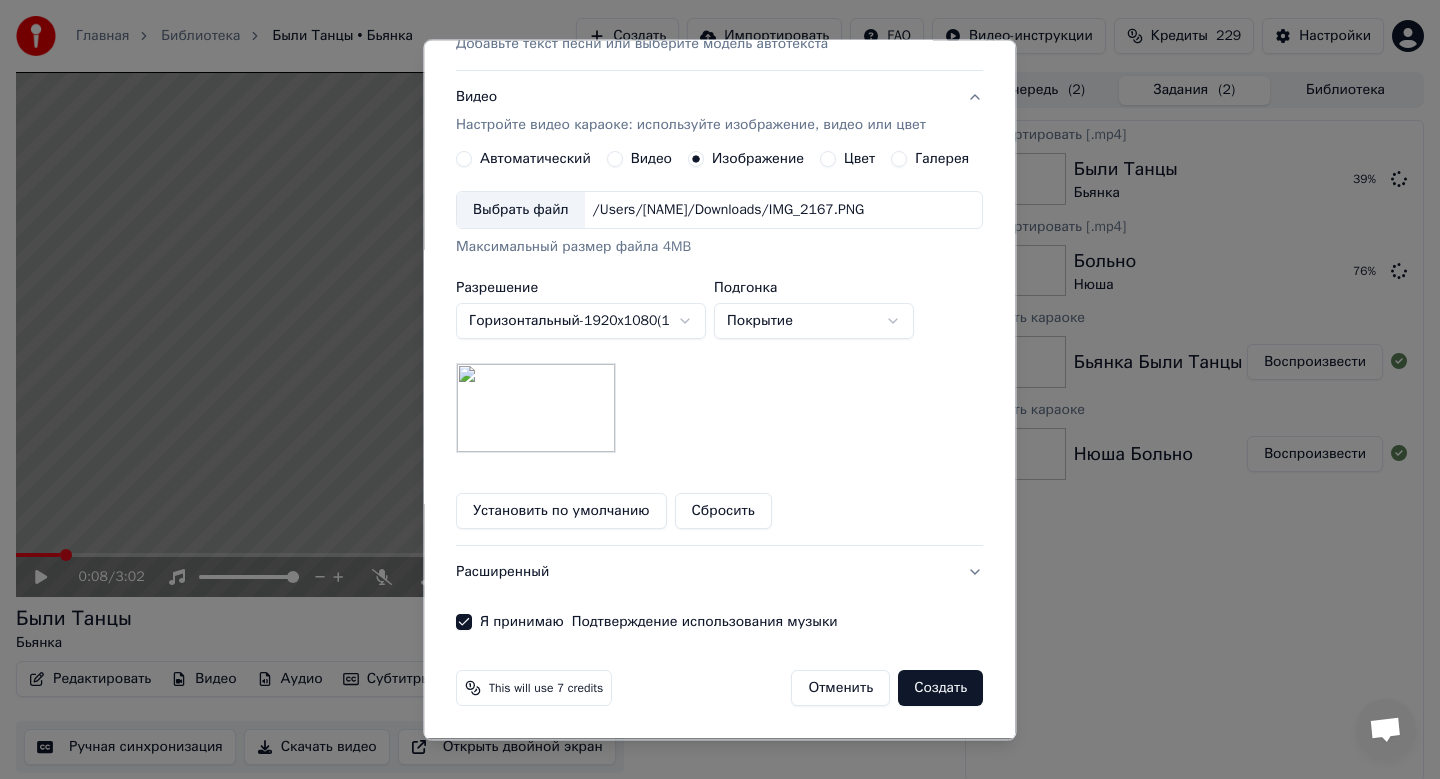 click on "Создать" at bounding box center [941, 689] 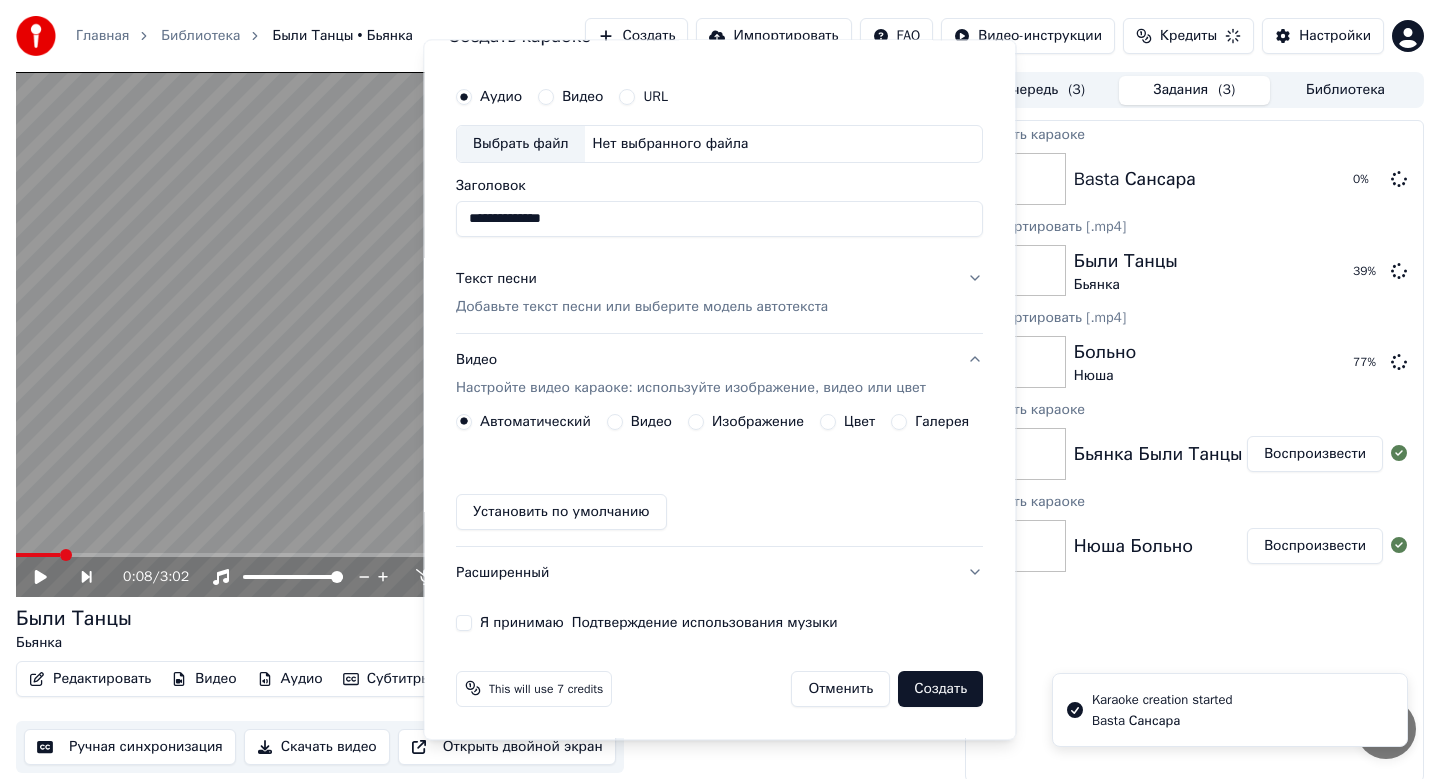 type 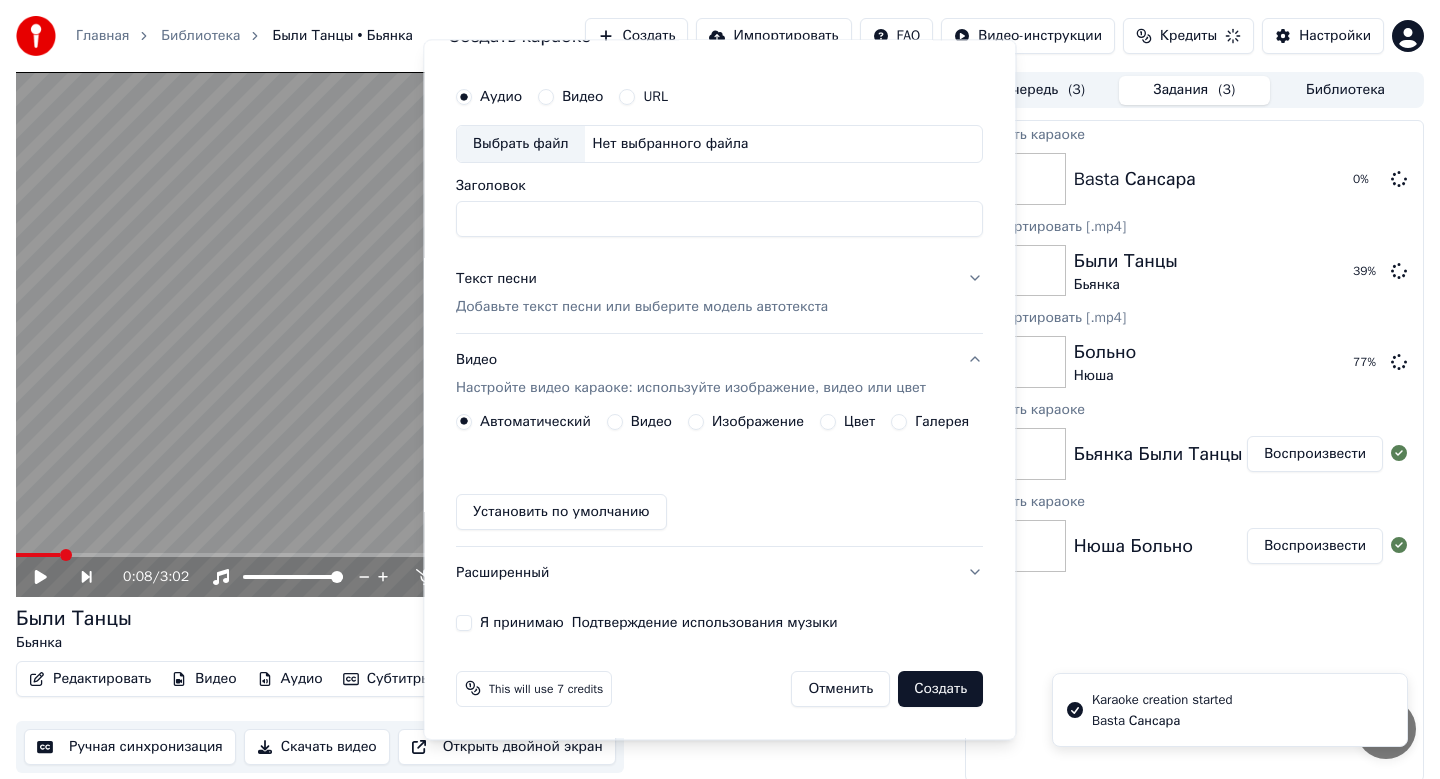 scroll, scrollTop: 37, scrollLeft: 0, axis: vertical 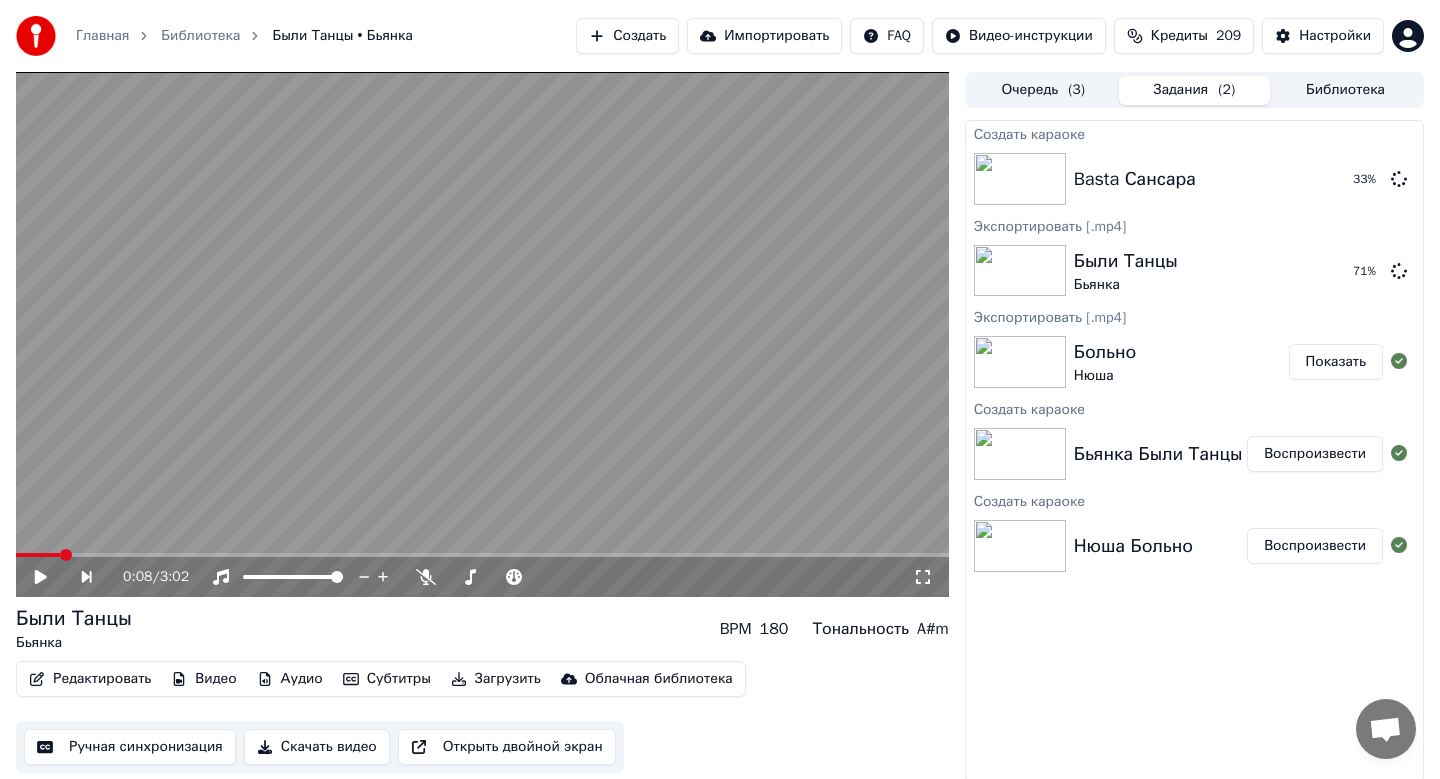 click on "Показать" at bounding box center (1336, 362) 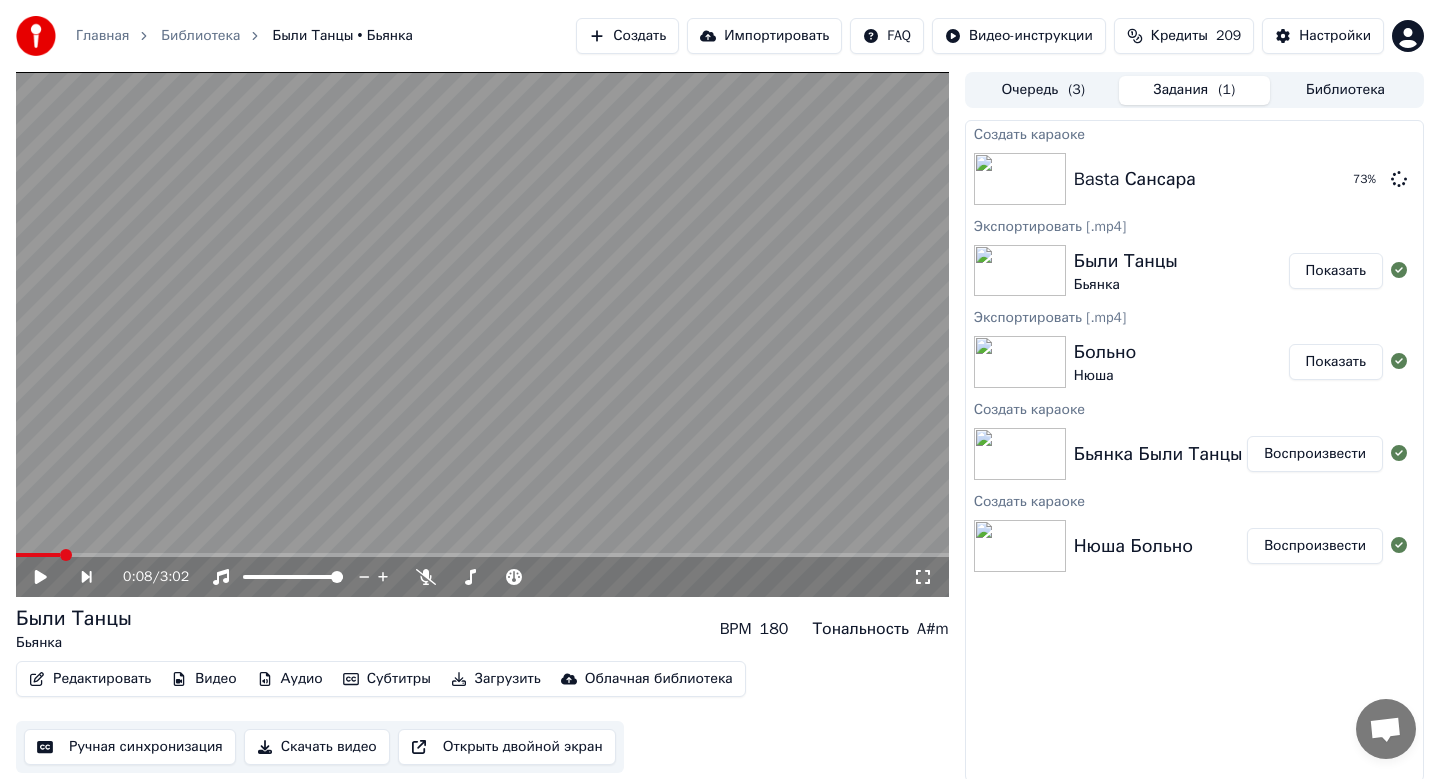 click on "Показать" at bounding box center (1336, 271) 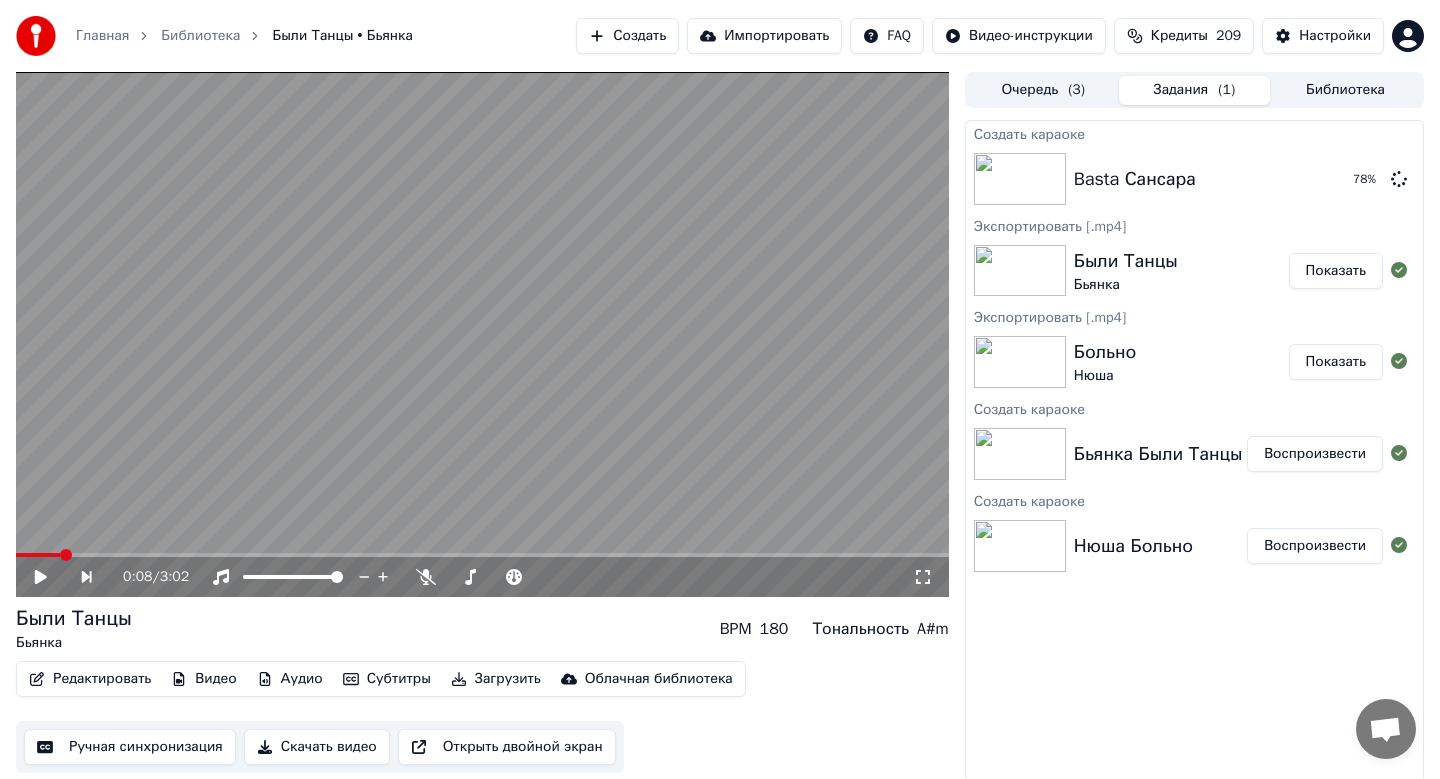 click on "Создать" at bounding box center (627, 36) 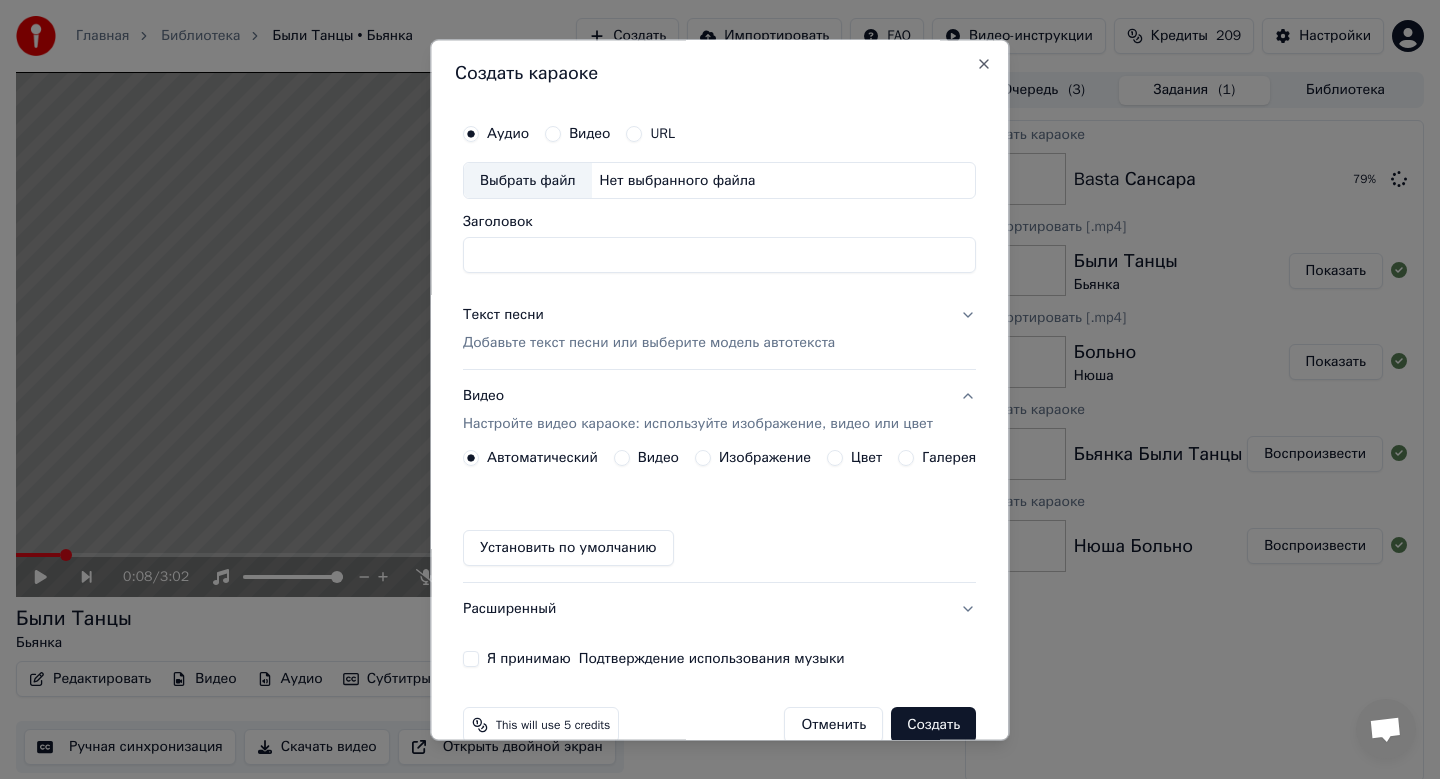 click on "Выбрать файл" at bounding box center [528, 181] 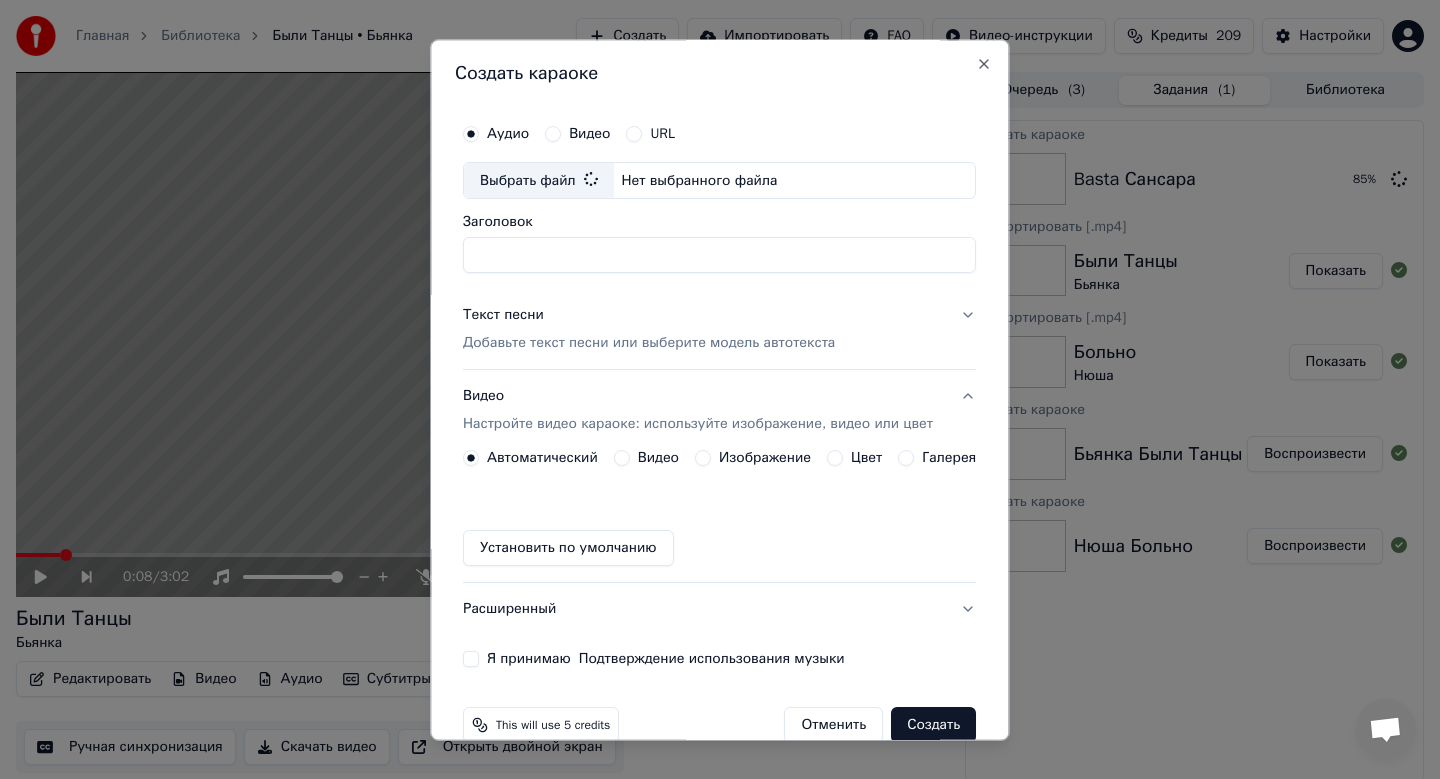 type on "**********" 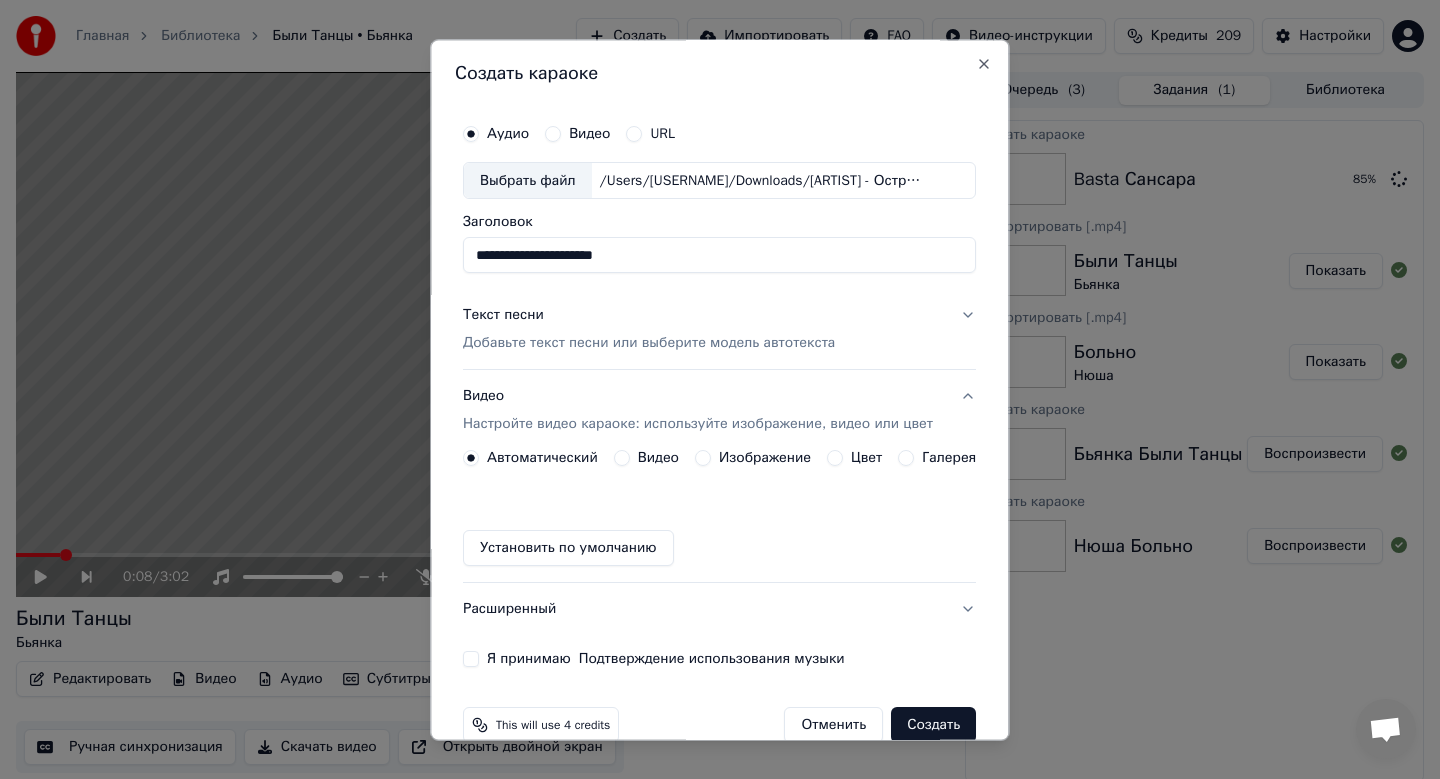 click on "Текст песни Добавьте текст песни или выберите модель автотекста" at bounding box center [649, 330] 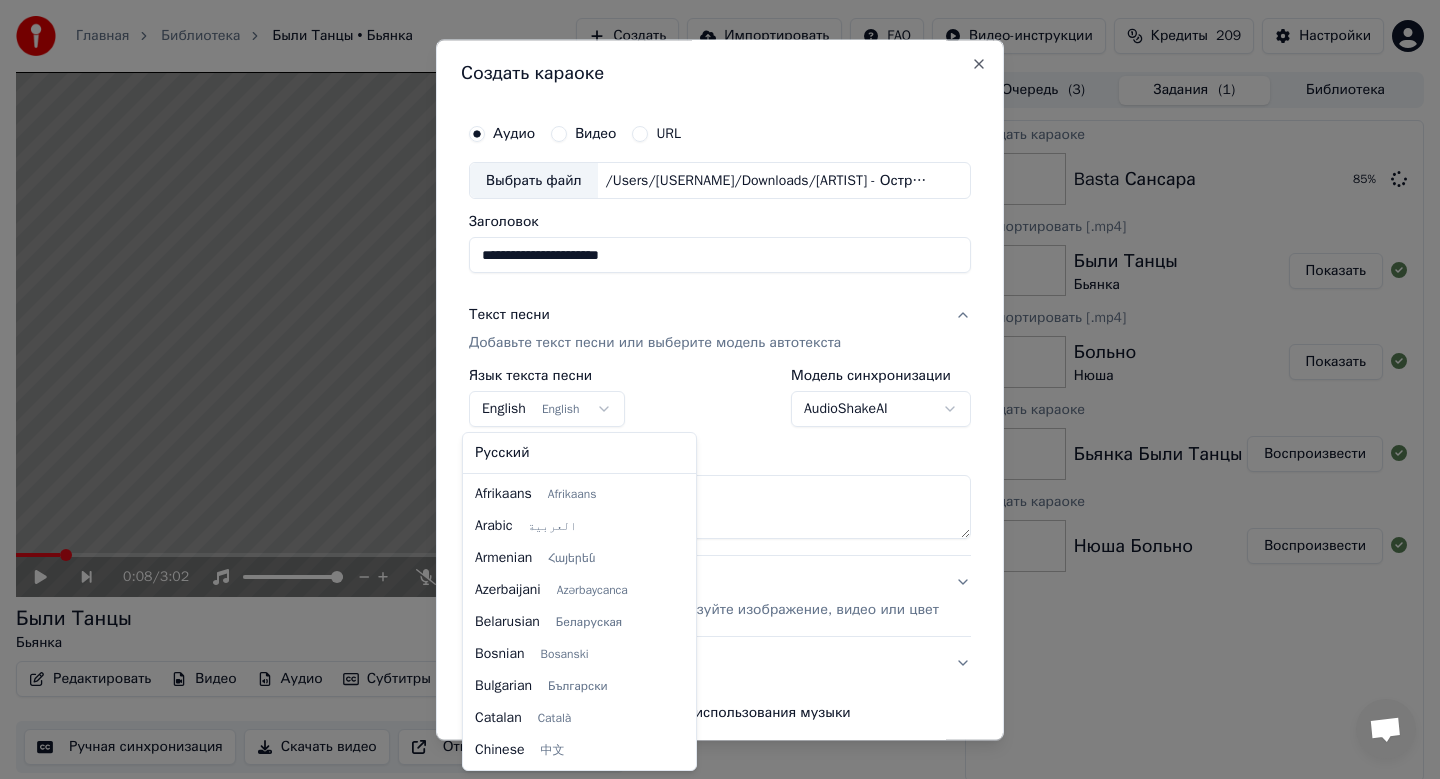 click on "Главная Библиотека Были Танцы • Бьянка Создать Импортировать FAQ Видео-инструкции Кредиты 209 Настройки 0:08  /  3:02 Были Танцы Бьянка BPM 180 Тональность A#m Редактировать Видео Аудио Субтитры Загрузить Облачная библиотека Ручная синхронизация Скачать видео Открыть двойной экран Очередь ( 3 ) Задания ( 1 ) Библиотека Создать караоке Basta Сансара  85 % Экспортировать [.mp4] Были Танцы Бьянка Показать Экспортировать [.mp4] Больно Нюша Показать Создать караоке Бьянка Были Танцы Воспроизвести Создать караоке Нюша Больно Воспроизвести Создать караоке Аудио Видео URL English English" at bounding box center (720, 389) 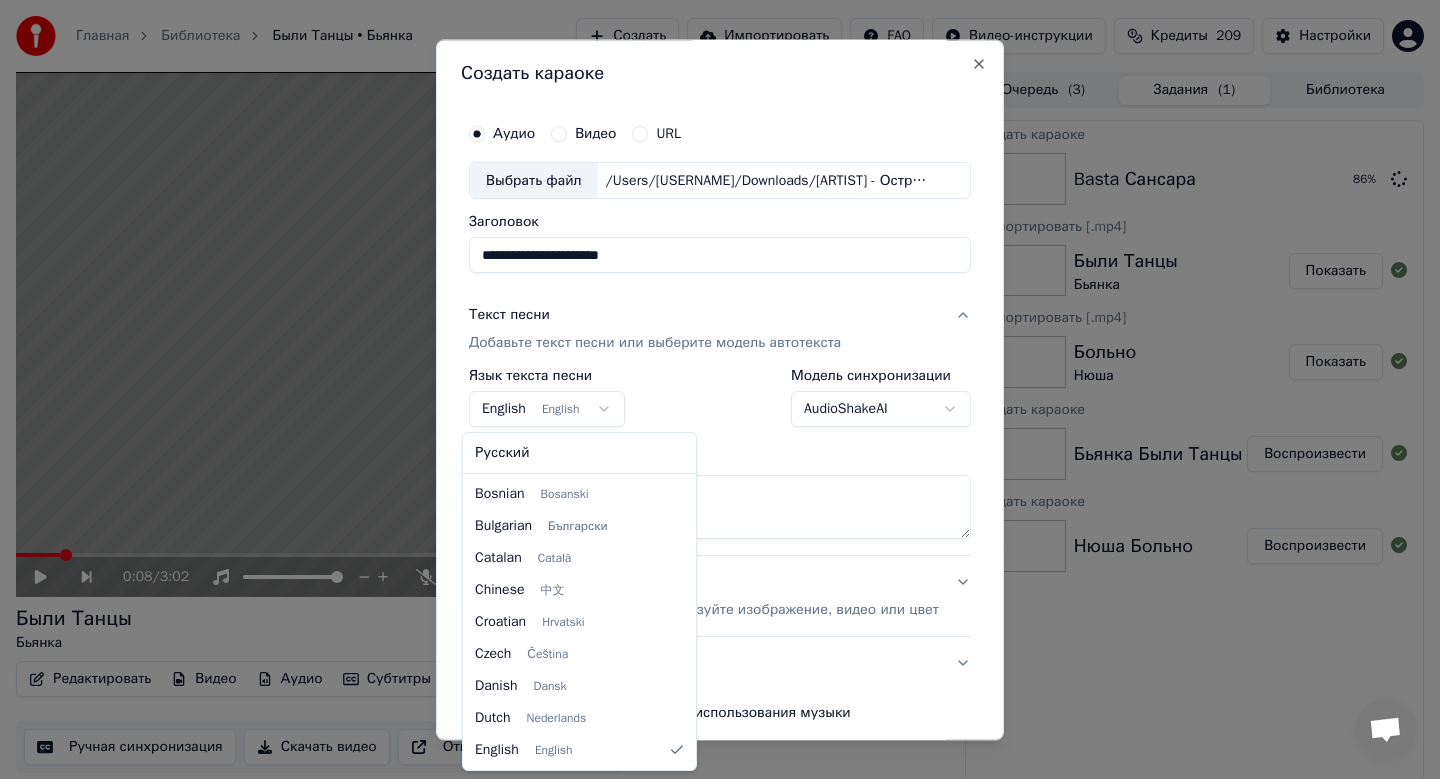 select on "**" 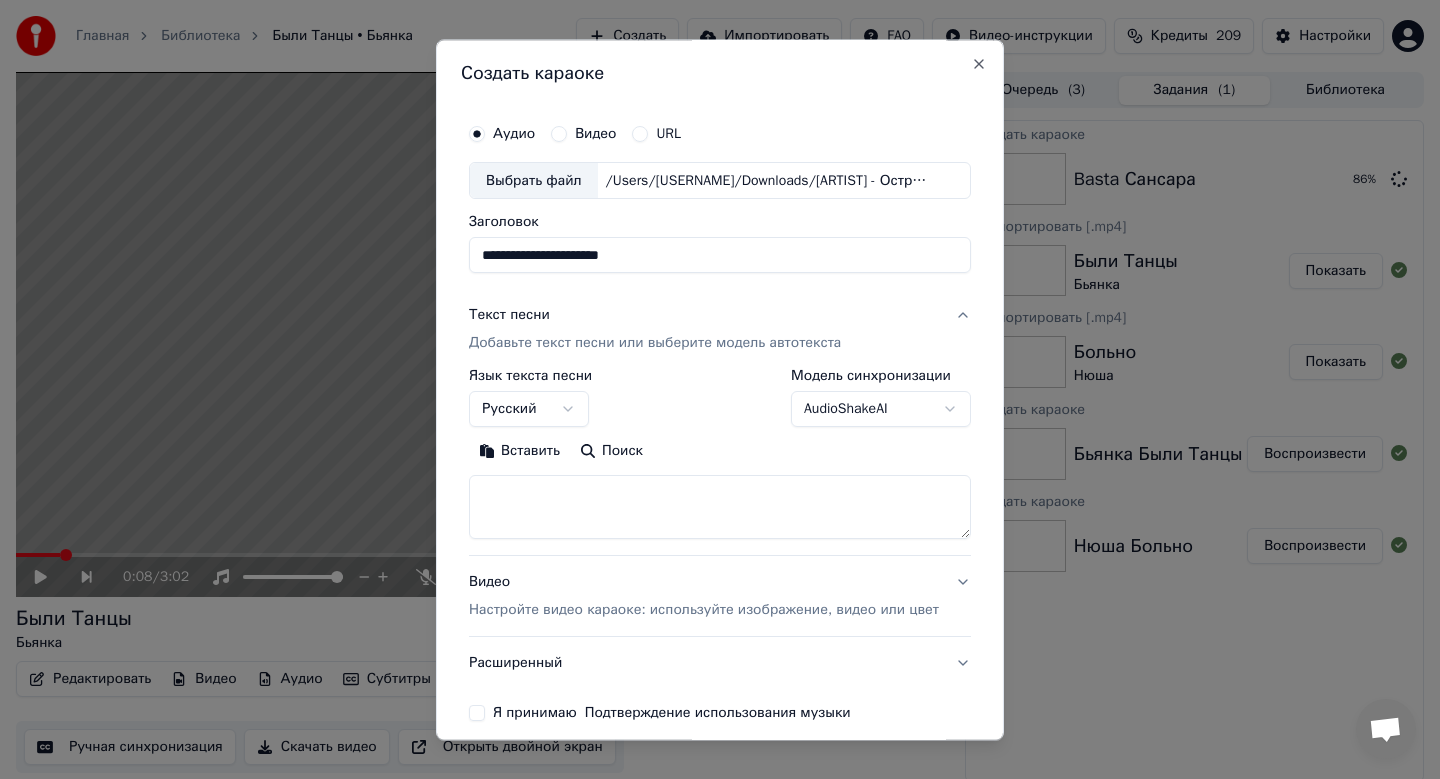click on "Вставить" at bounding box center (519, 452) 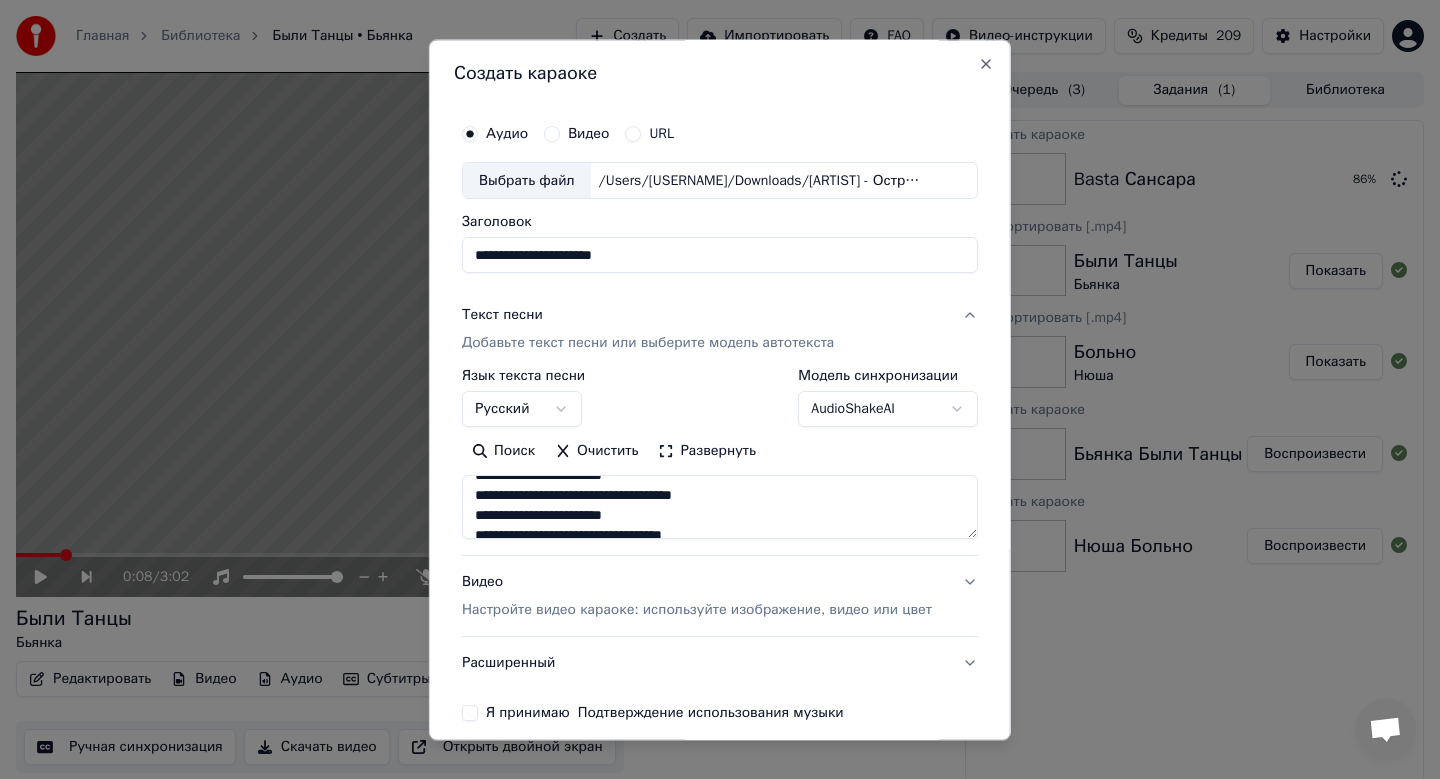 scroll, scrollTop: 773, scrollLeft: 0, axis: vertical 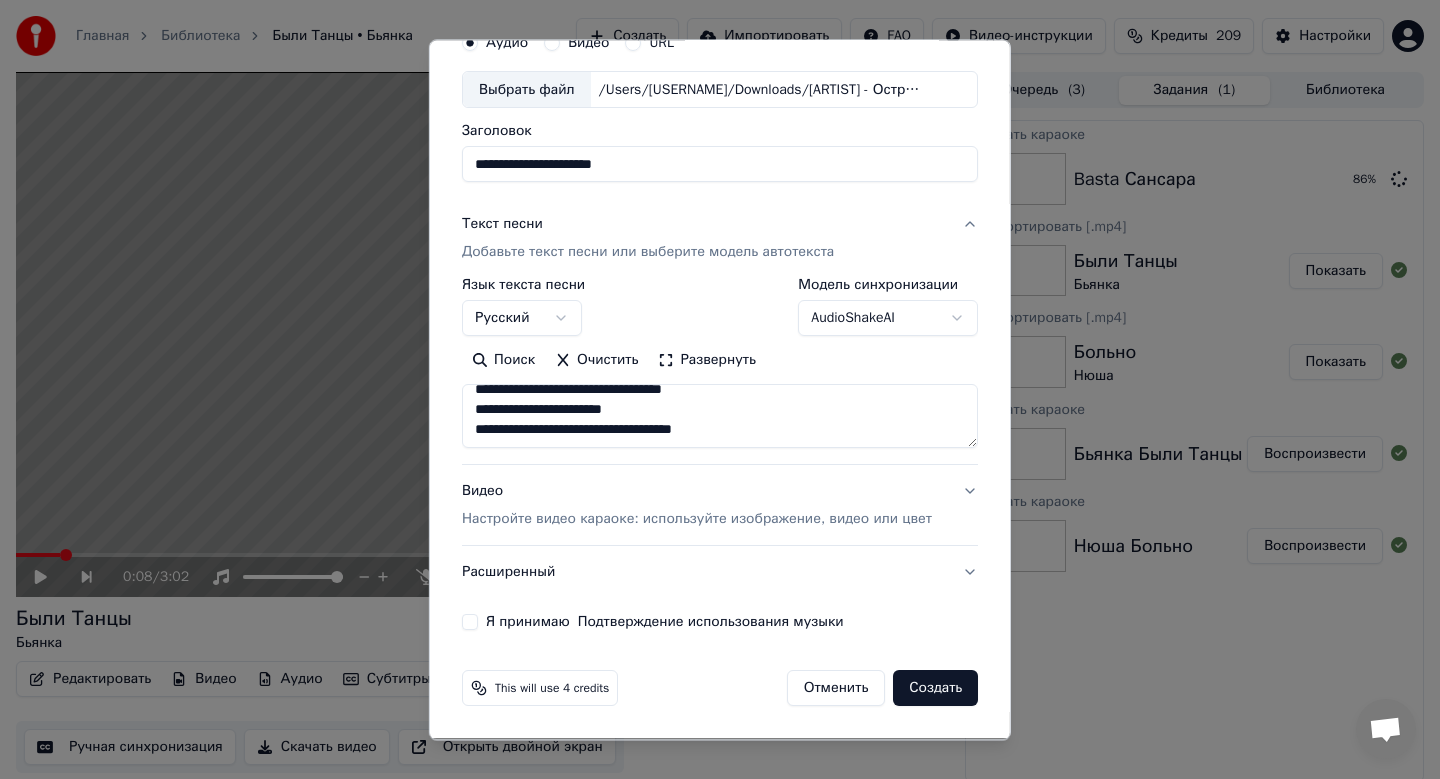 click on "Настройте видео караоке: используйте изображение, видео или цвет" at bounding box center [697, 520] 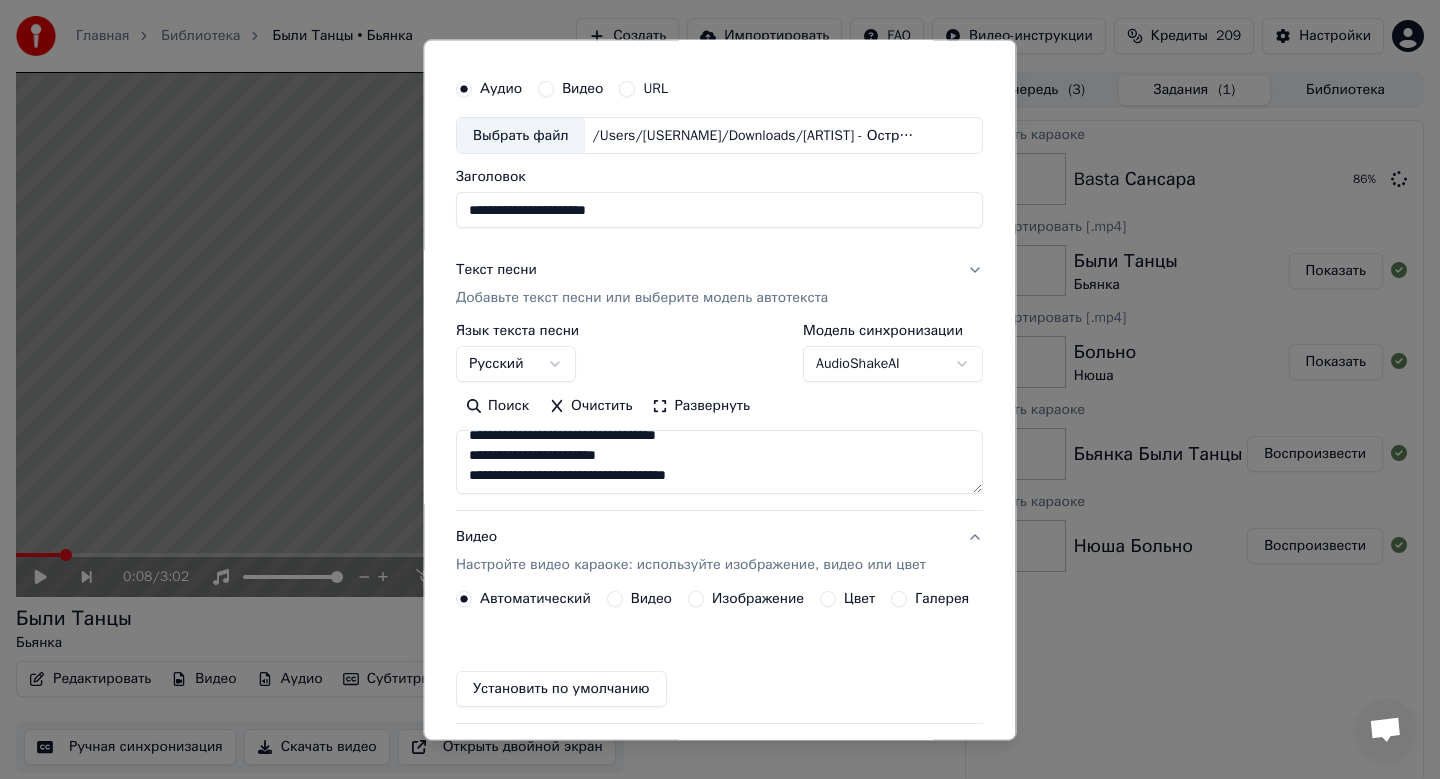 scroll, scrollTop: 37, scrollLeft: 0, axis: vertical 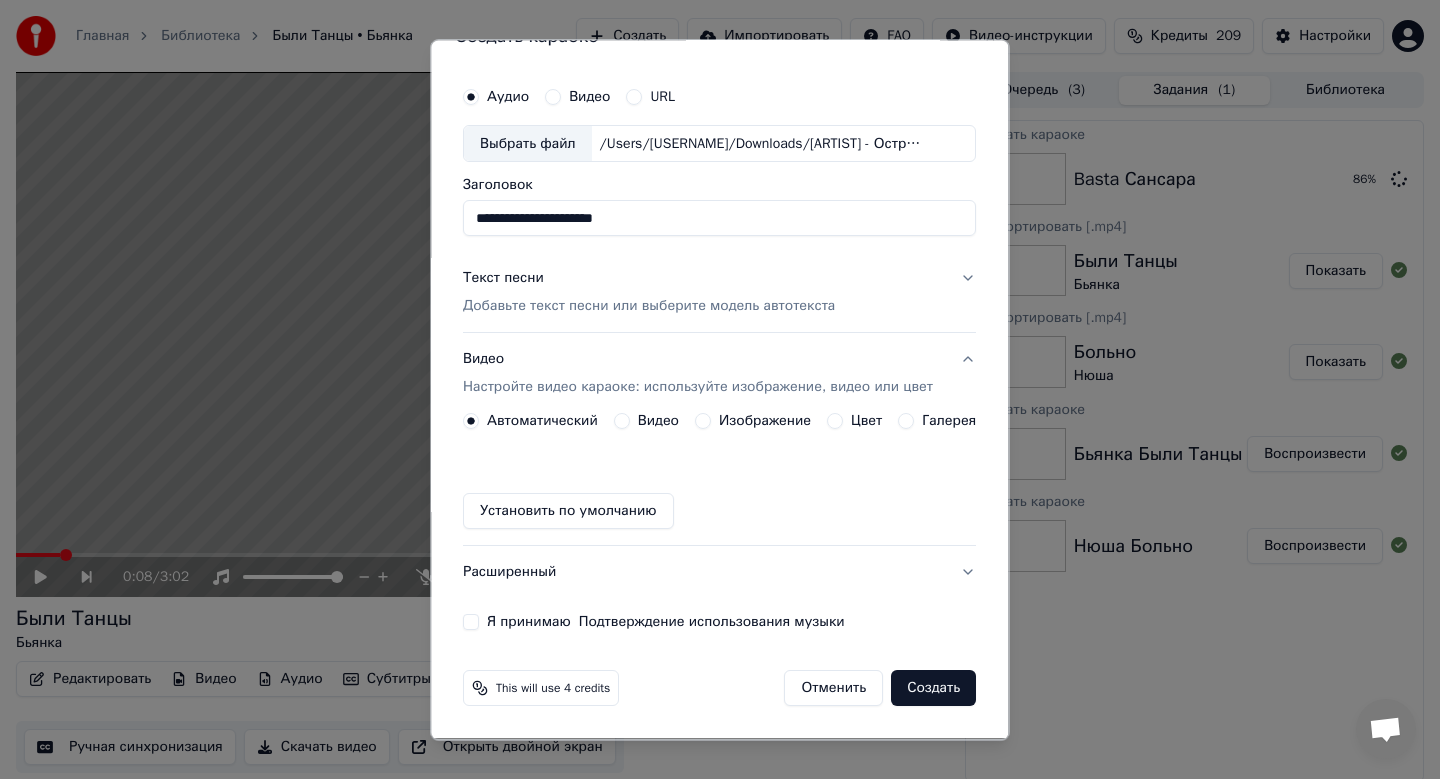click on "Изображение" at bounding box center [765, 422] 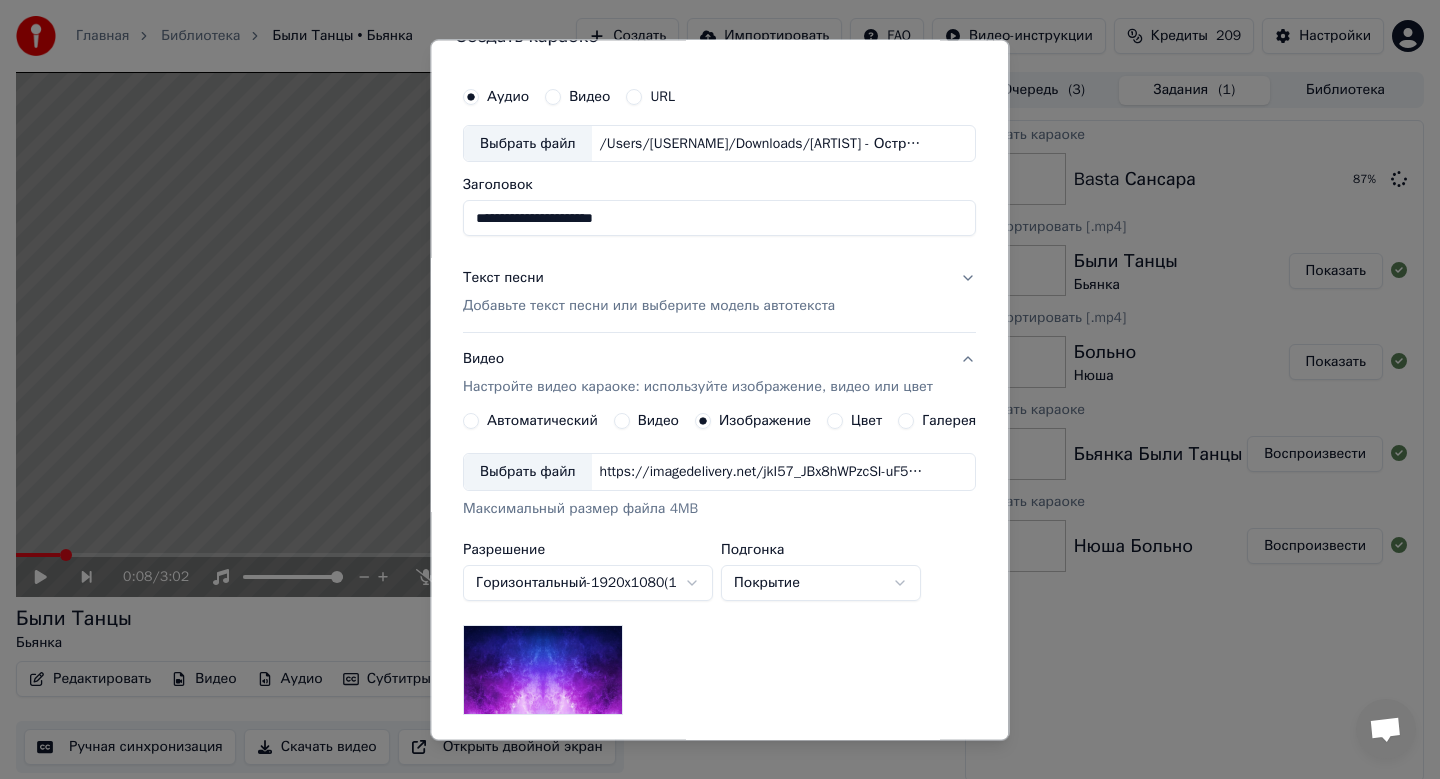 click on "Выбрать файл" at bounding box center [528, 473] 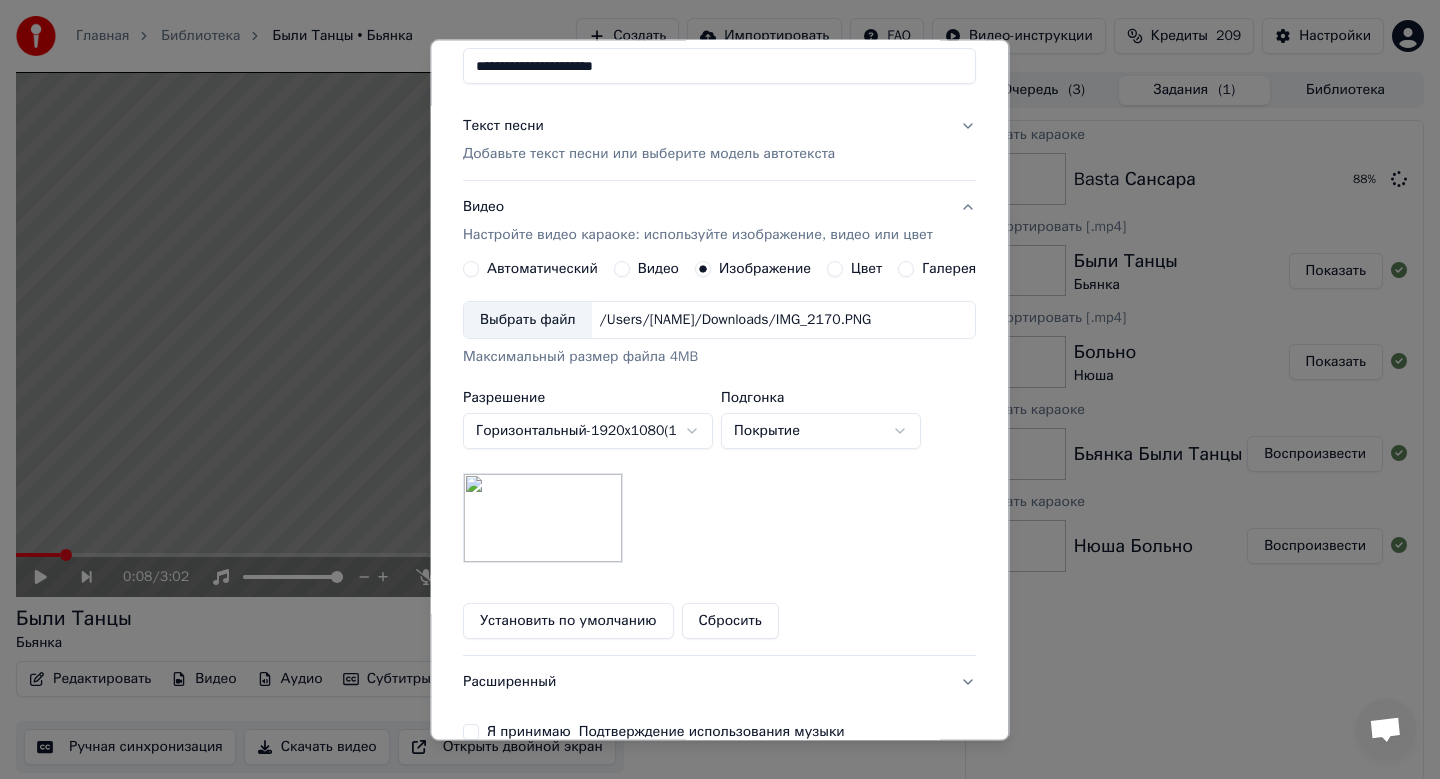 scroll, scrollTop: 299, scrollLeft: 0, axis: vertical 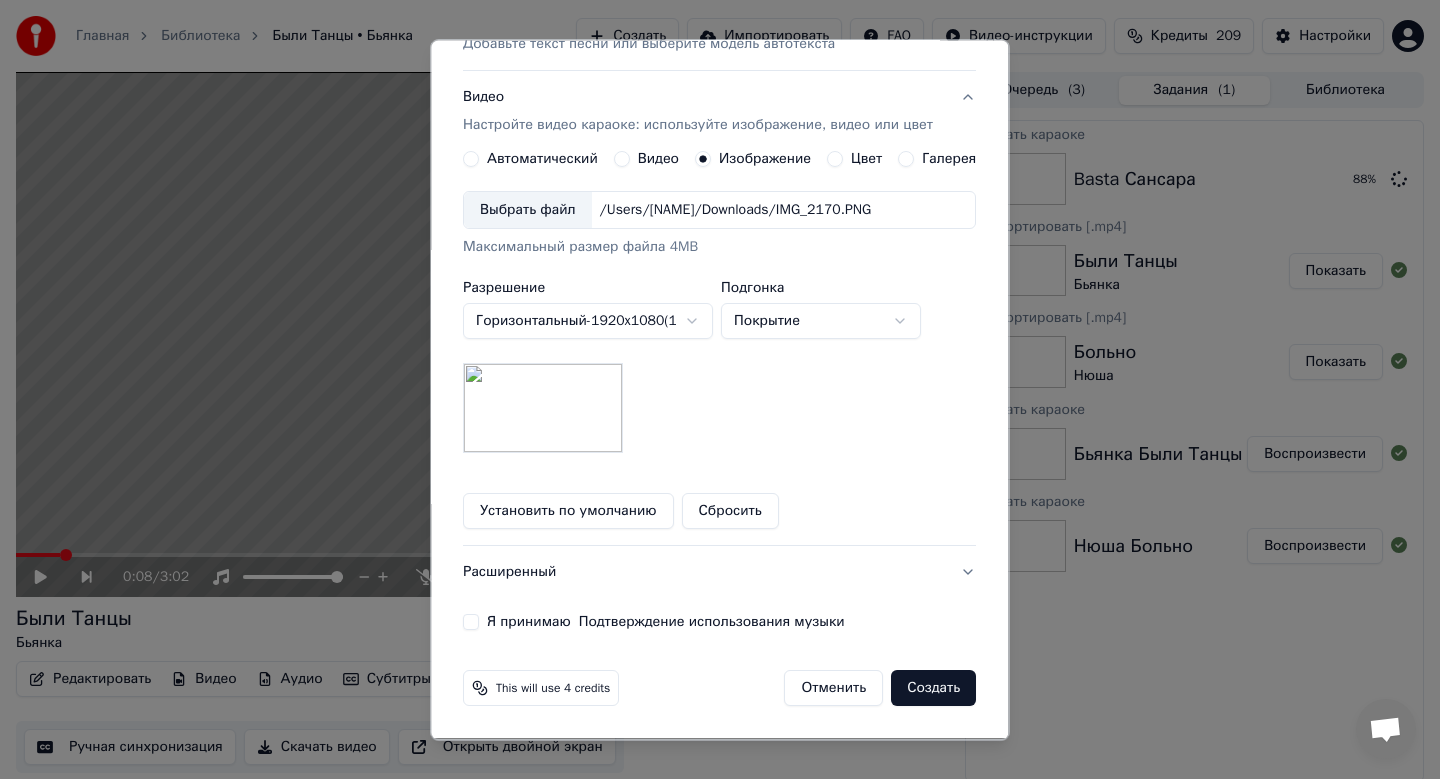 click on "Я принимаю   Подтверждение использования музыки" at bounding box center [471, 623] 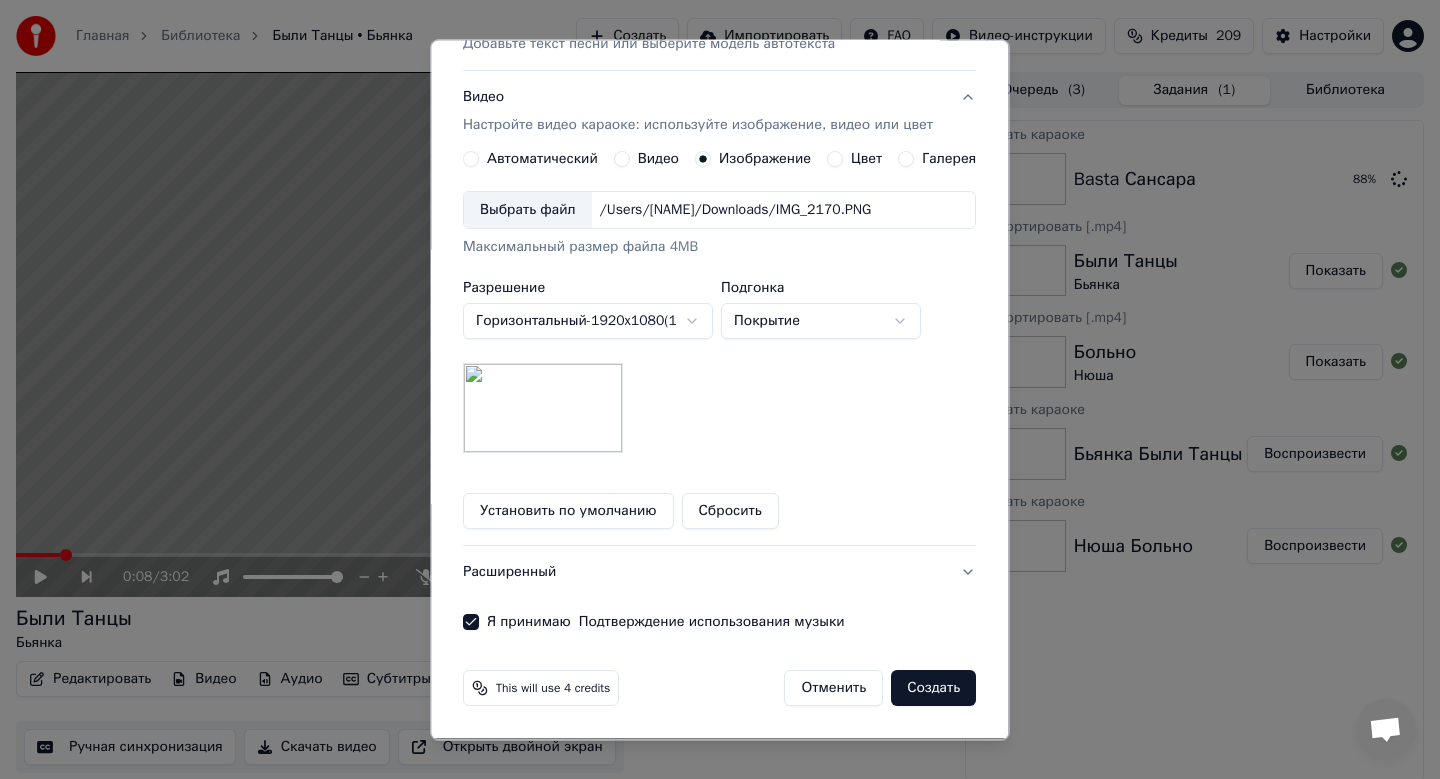click on "Создать" at bounding box center [934, 689] 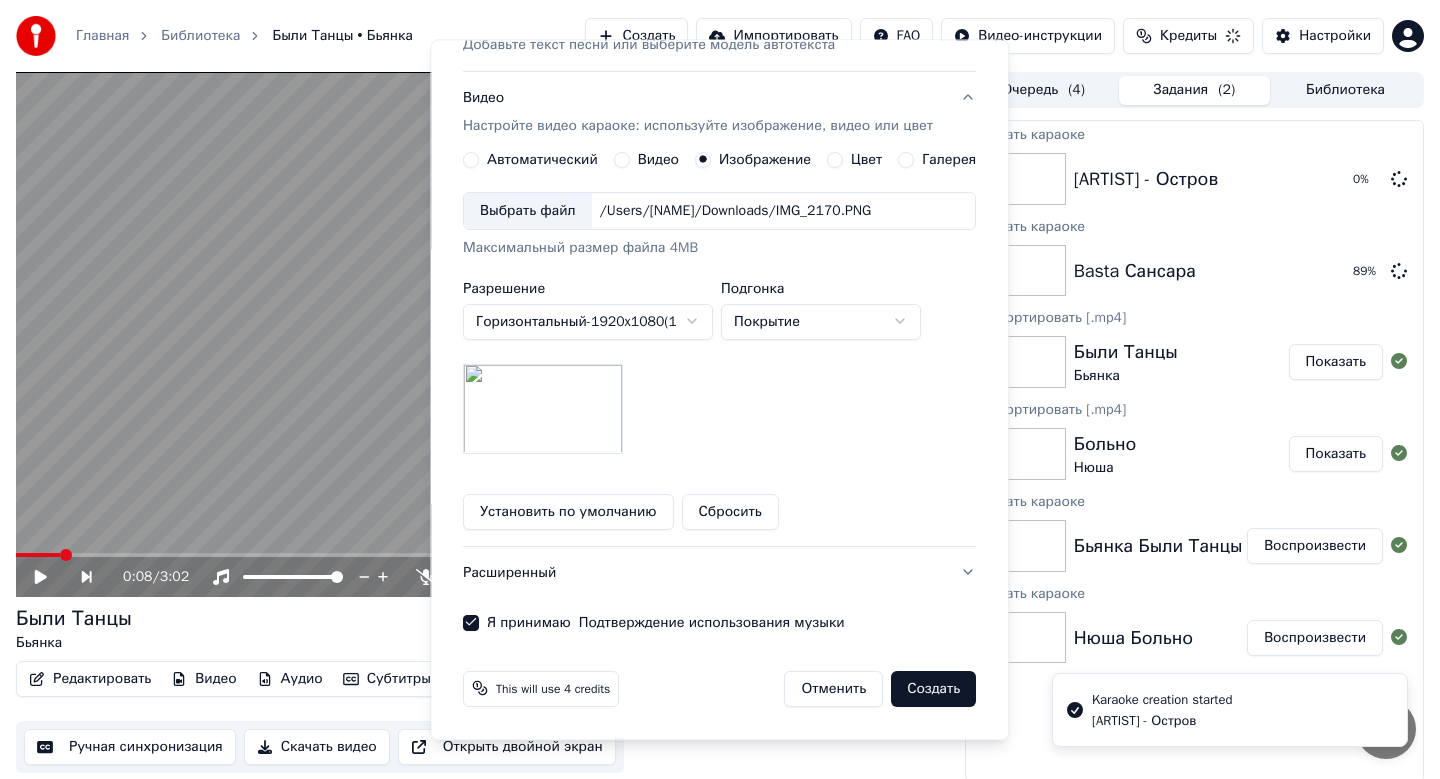 type 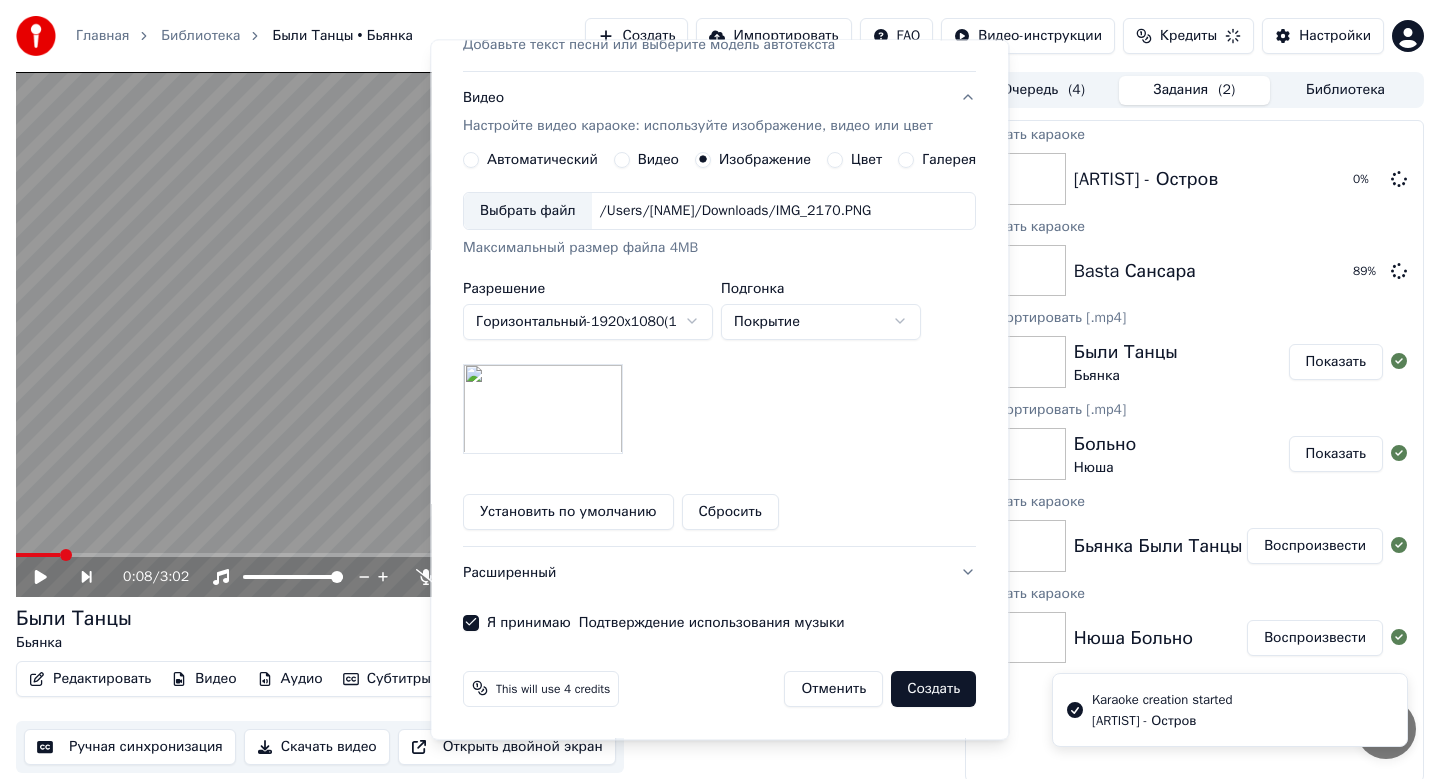 scroll, scrollTop: 37, scrollLeft: 0, axis: vertical 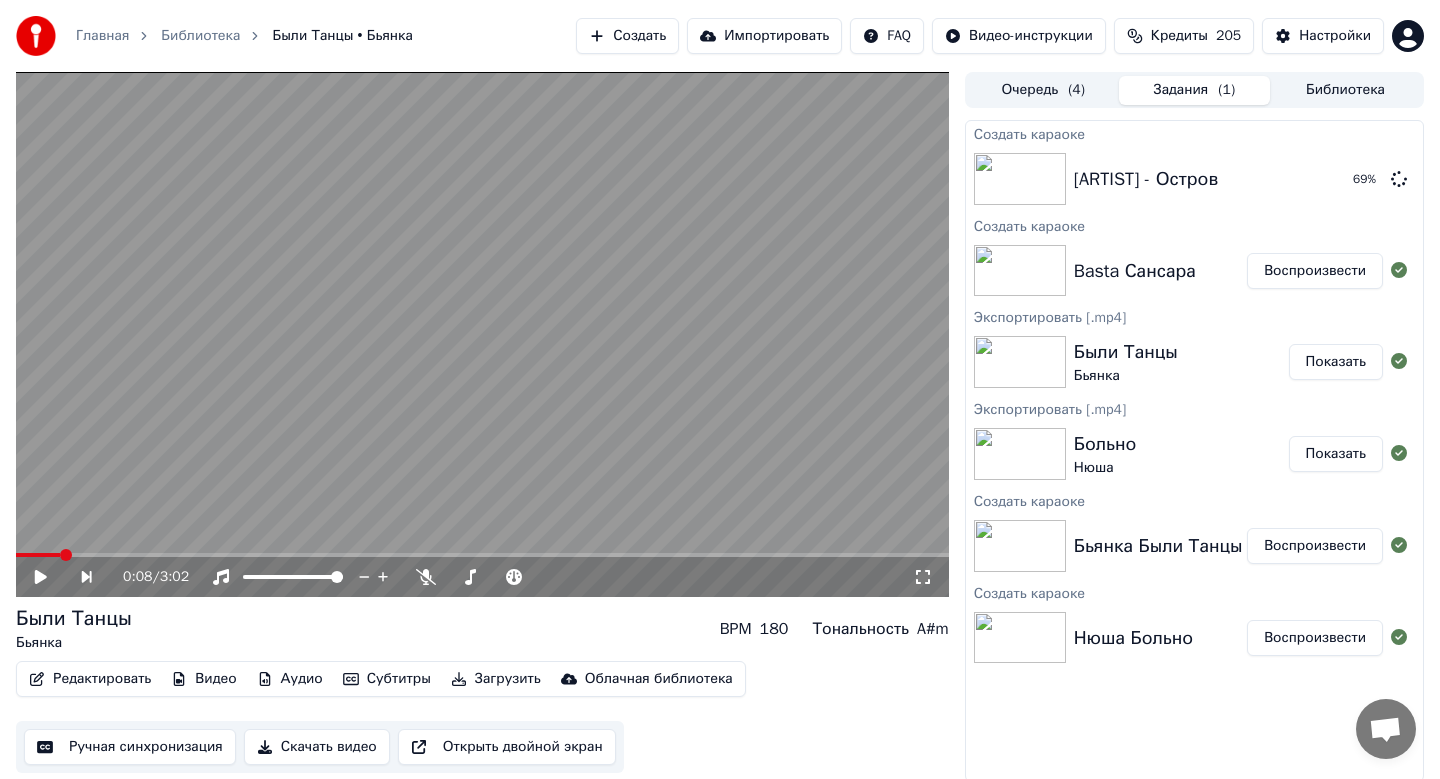 click on "Воспроизвести" at bounding box center (1315, 271) 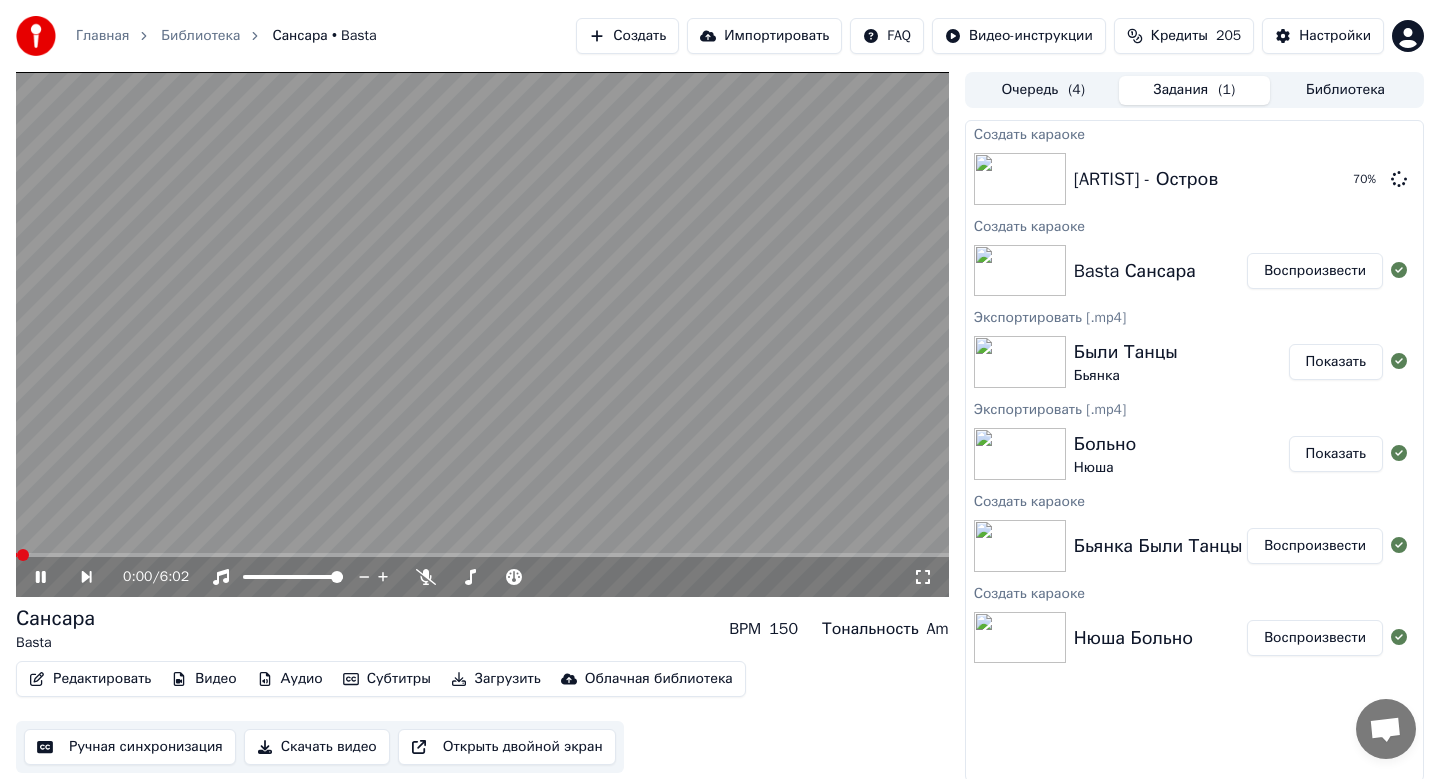click on "Скачать видео" at bounding box center (317, 747) 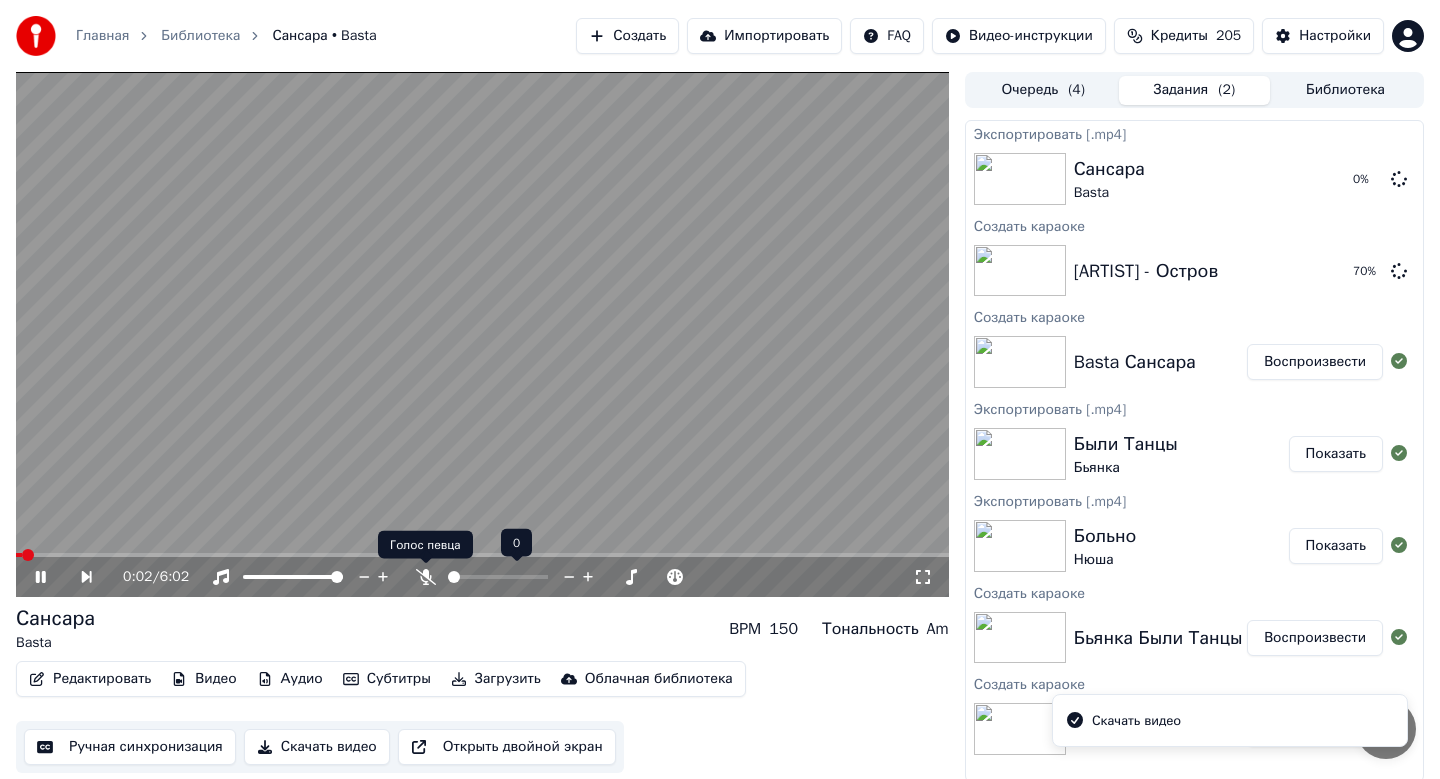click 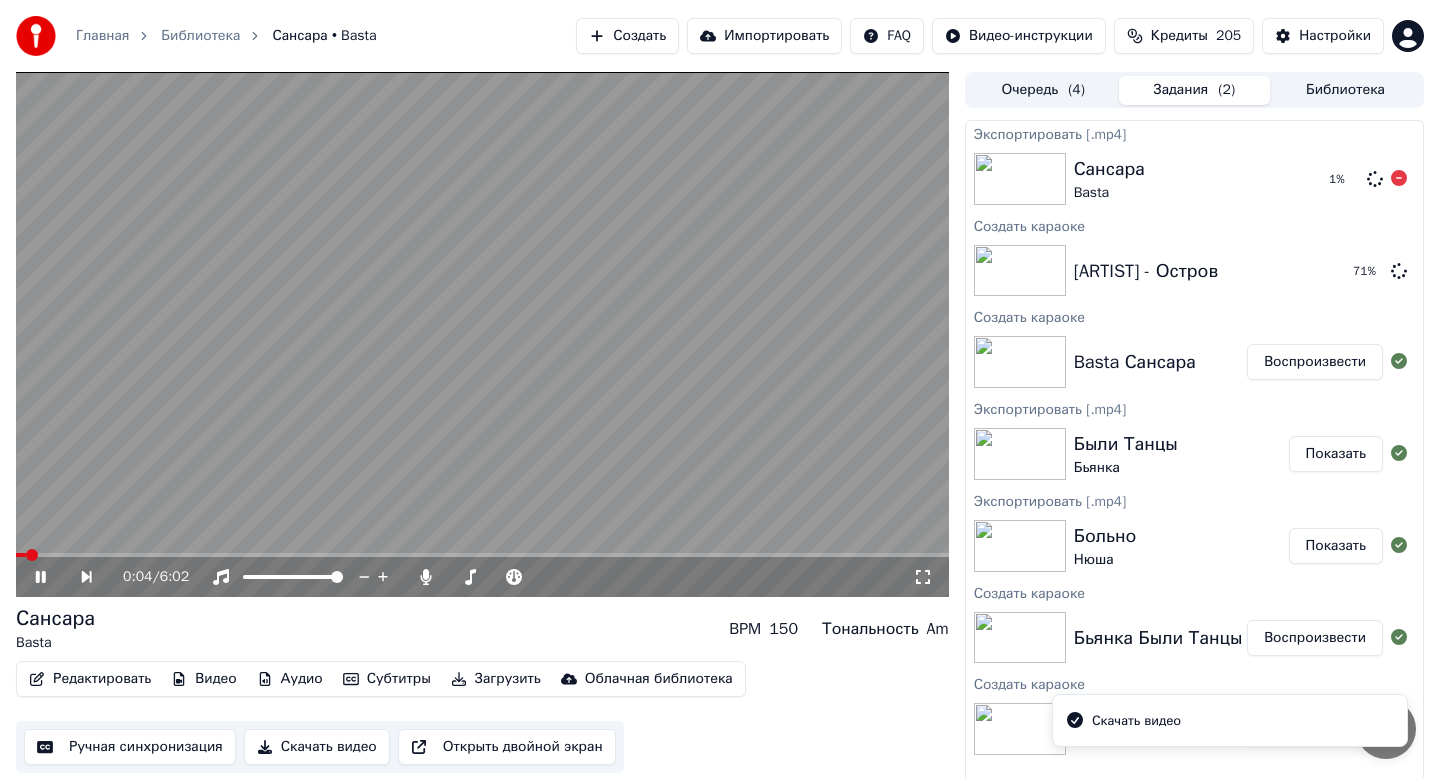 click on "1 %" at bounding box center (1364, 179) 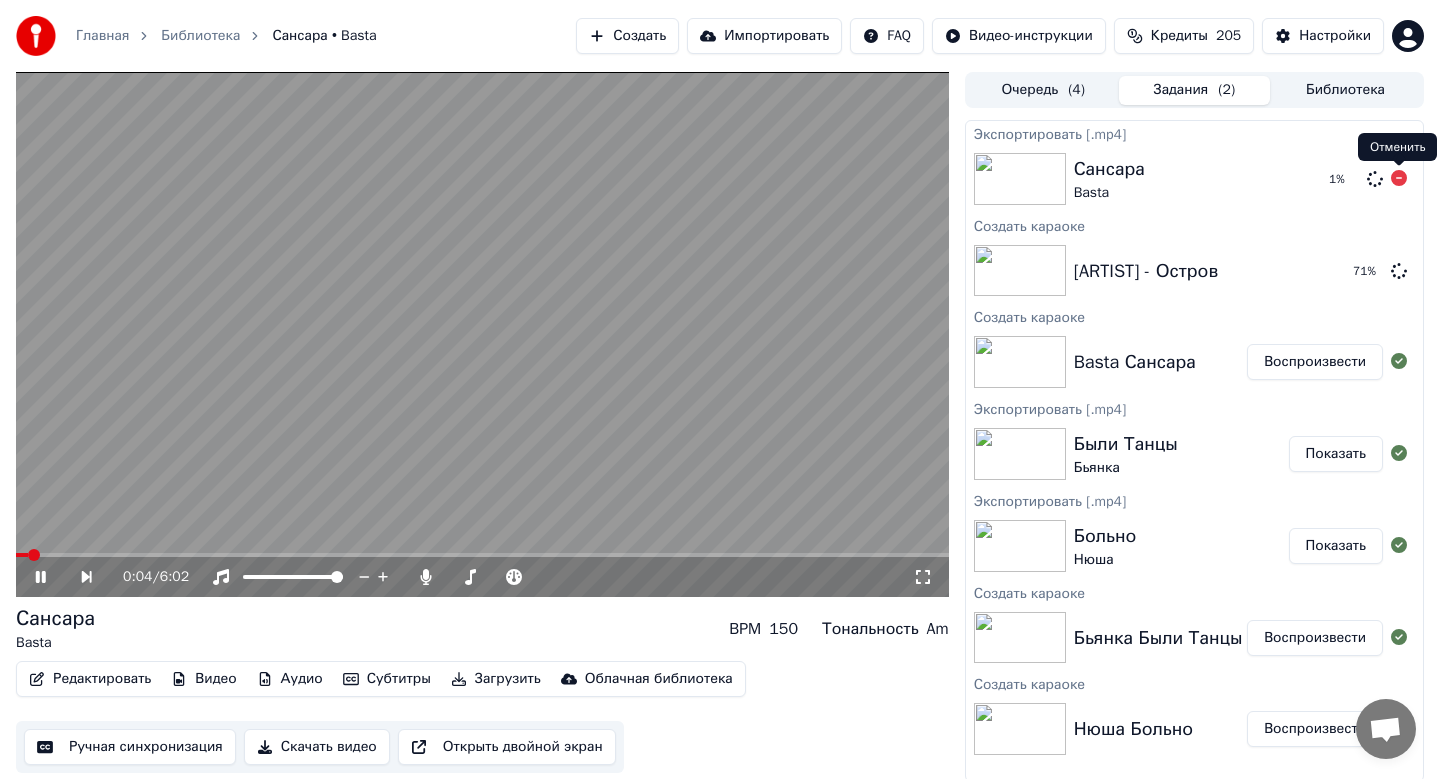 click 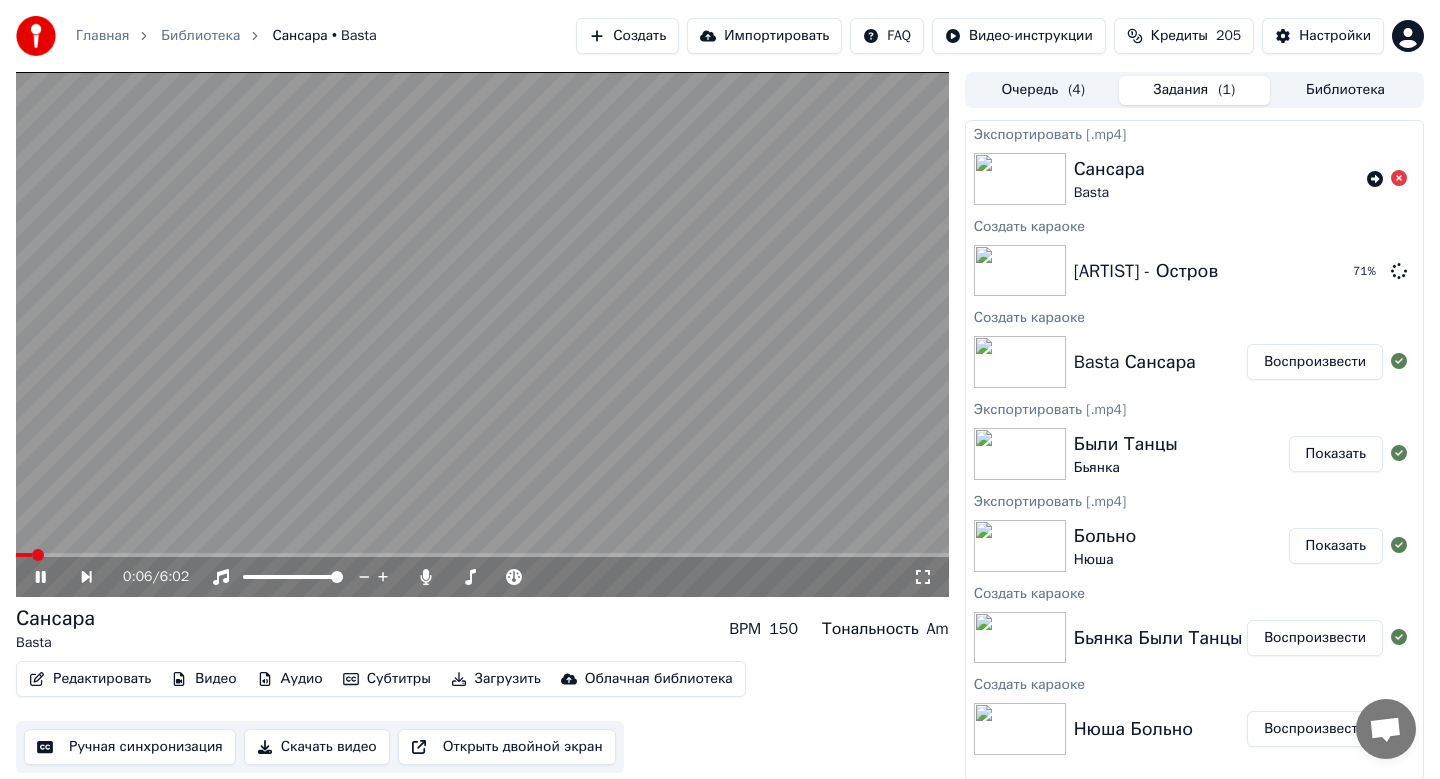 click on "Скачать видео" at bounding box center [317, 747] 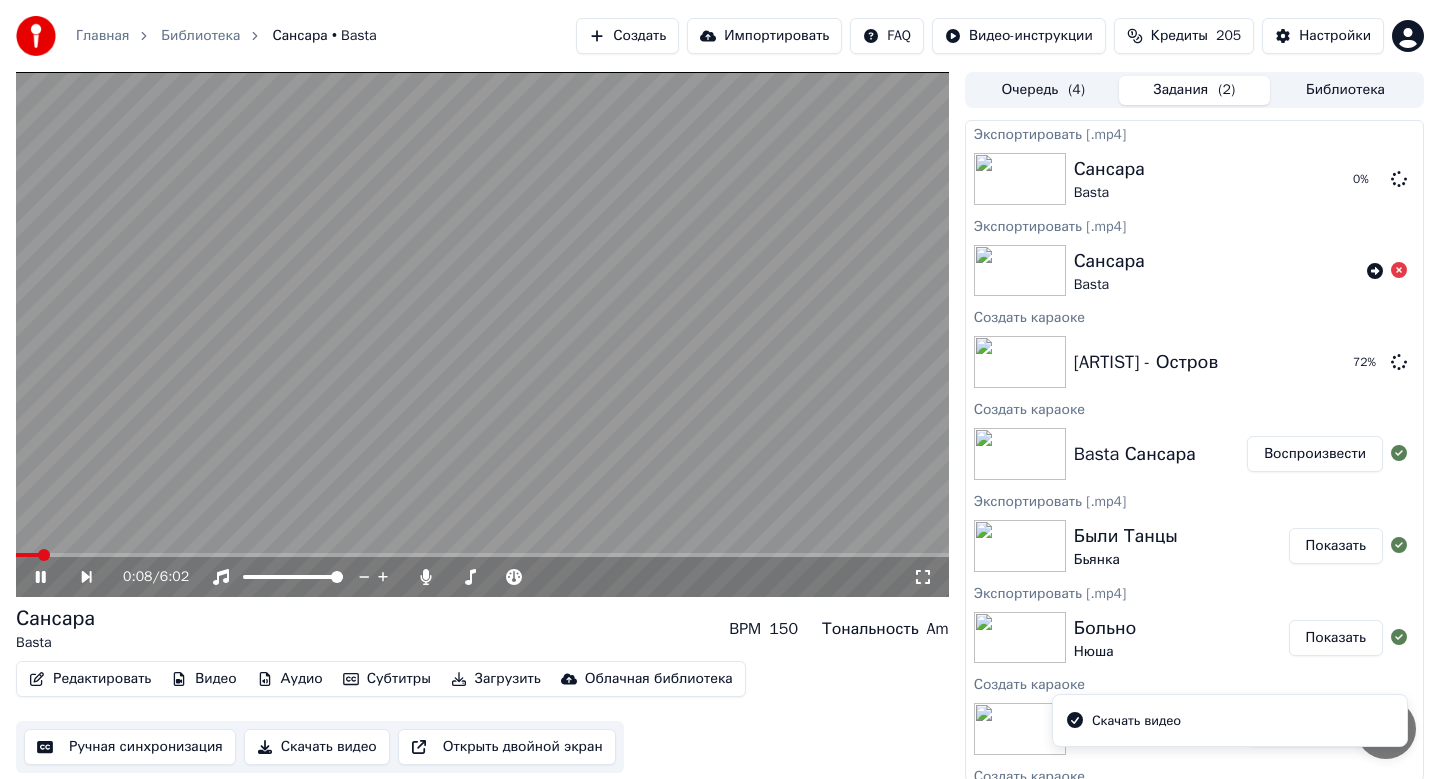 click 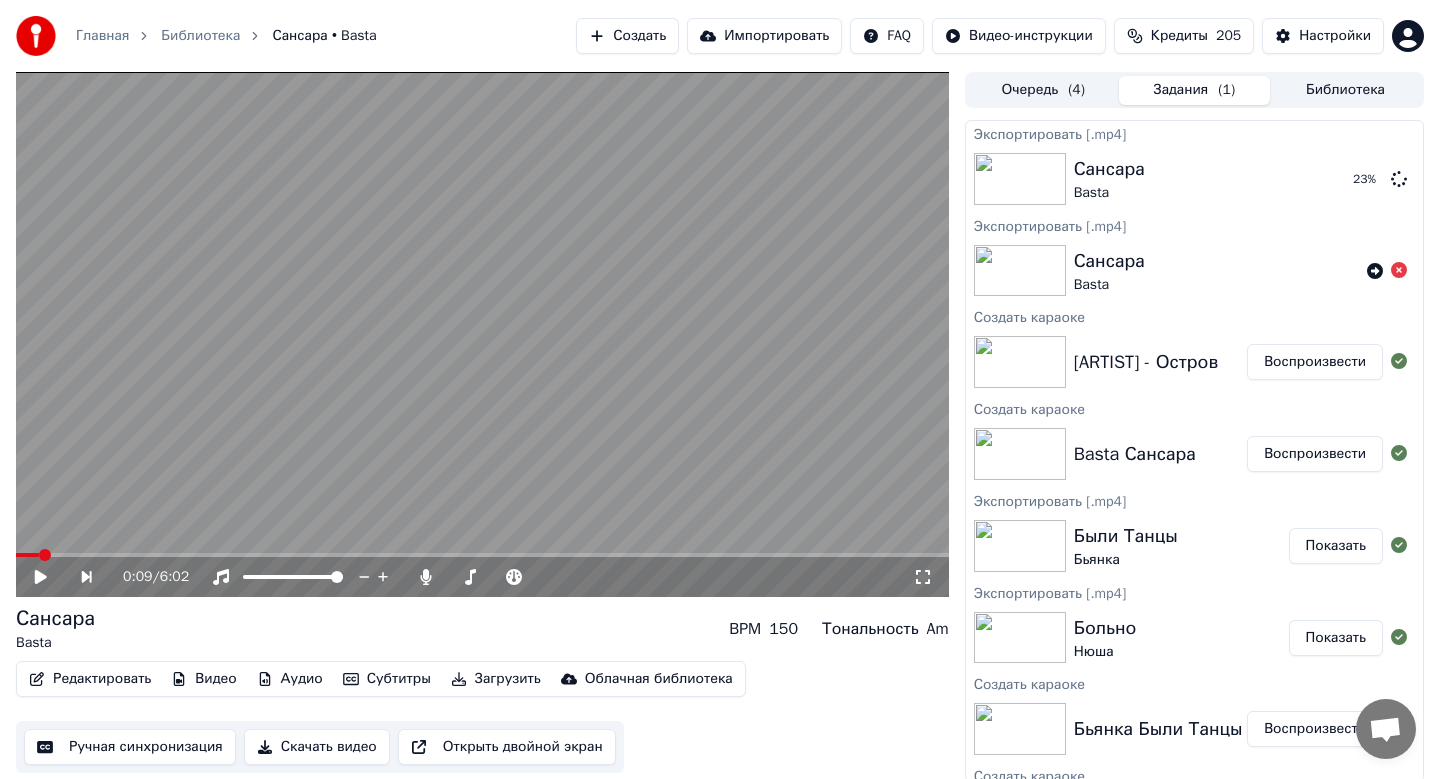 click on "Были Танцы Бьянка Показать" at bounding box center (1194, 546) 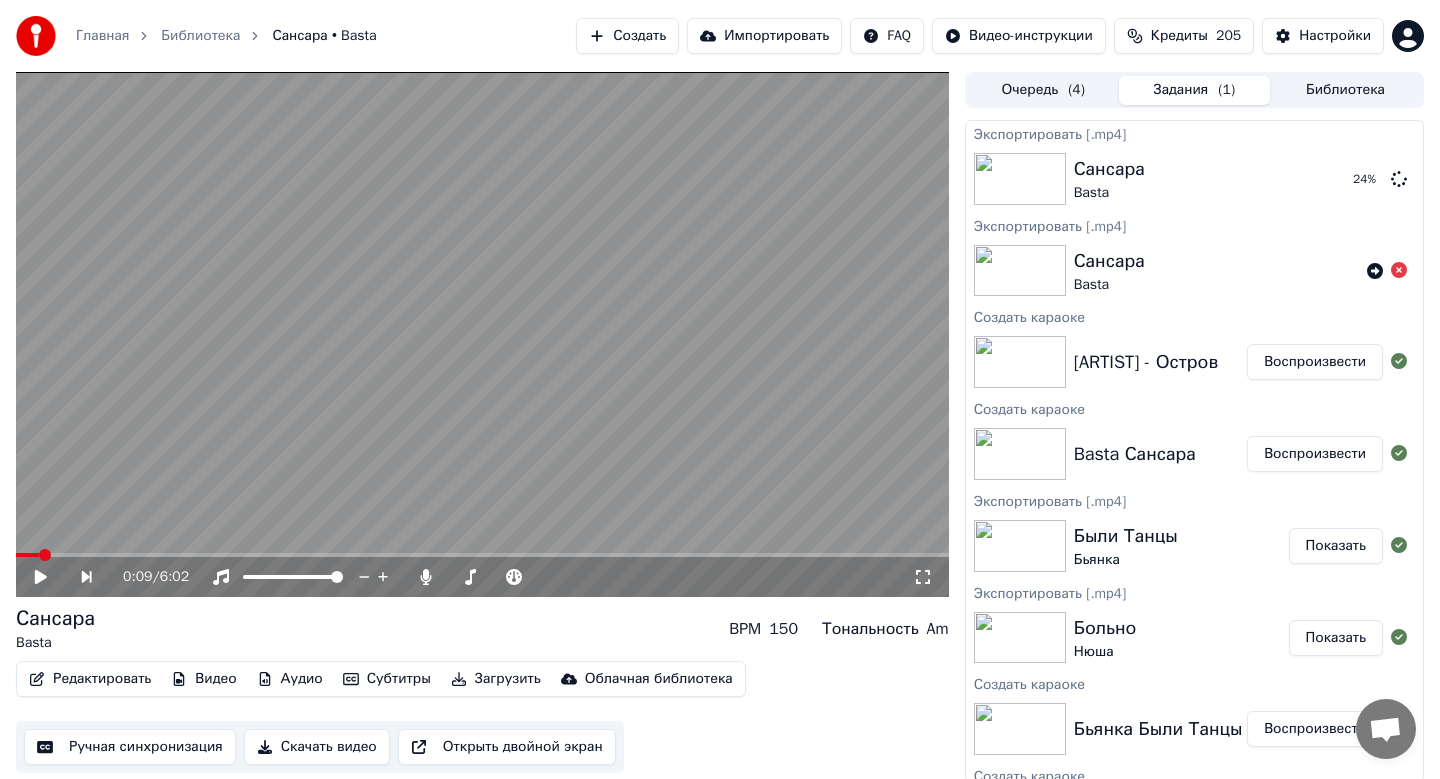 click on "Показать" at bounding box center [1336, 546] 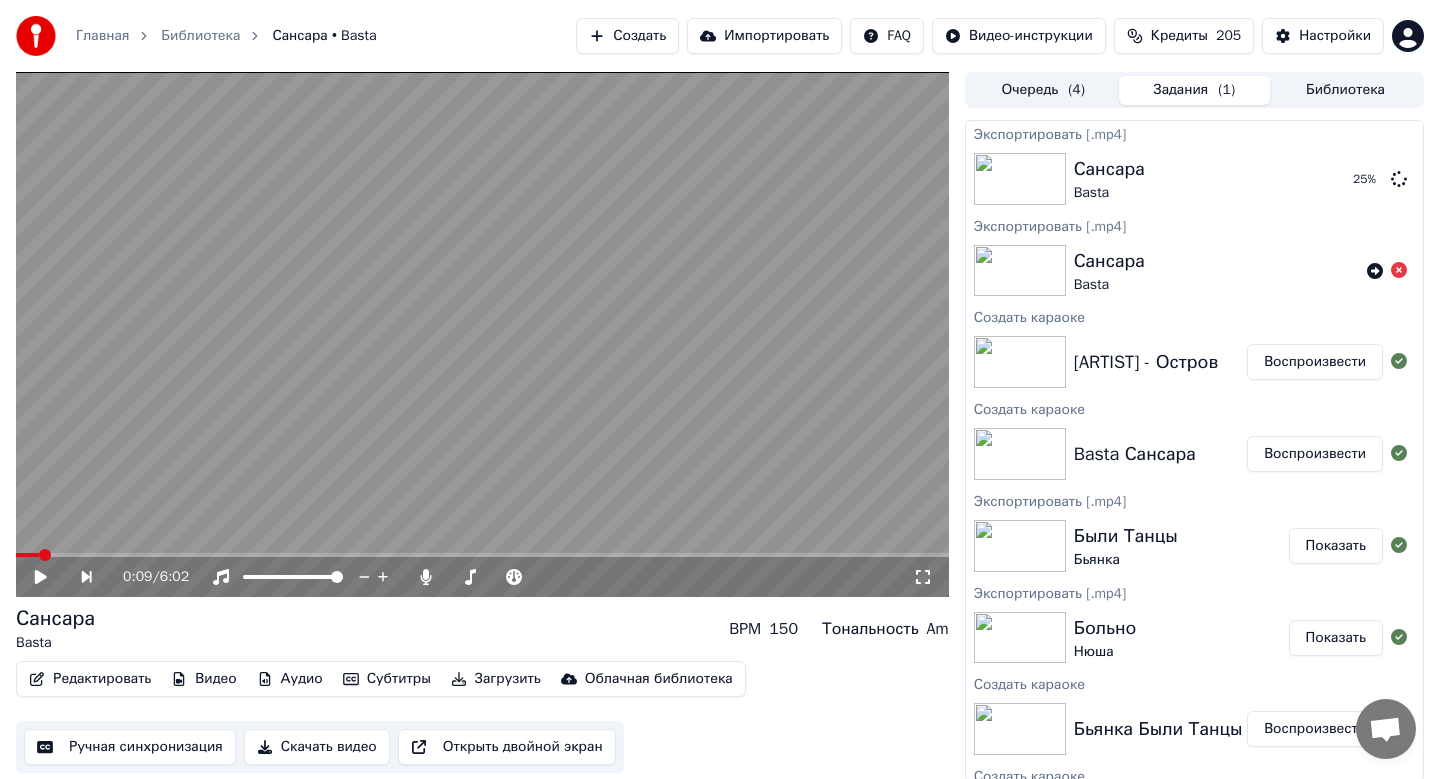 scroll, scrollTop: 74, scrollLeft: 0, axis: vertical 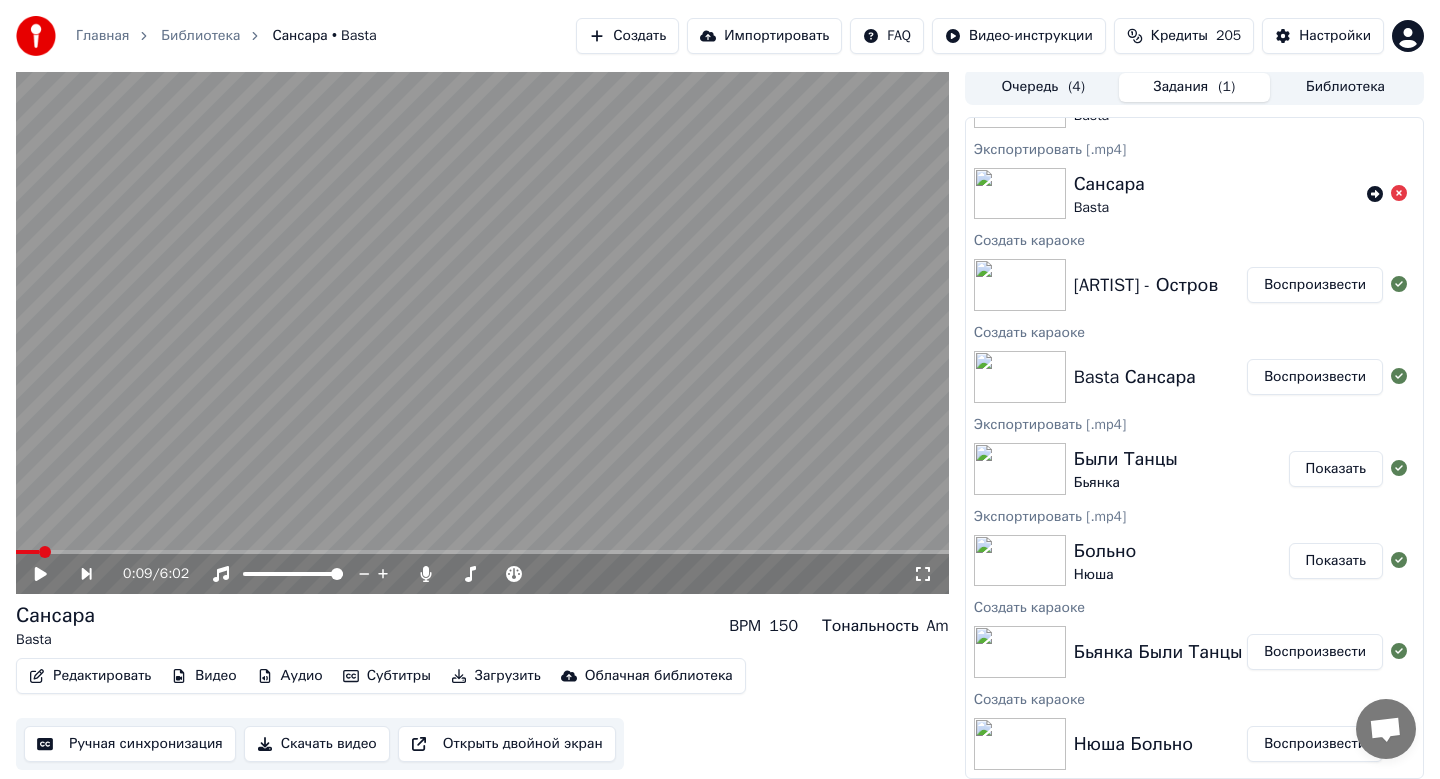 click on "Воспроизвести" at bounding box center [1315, 652] 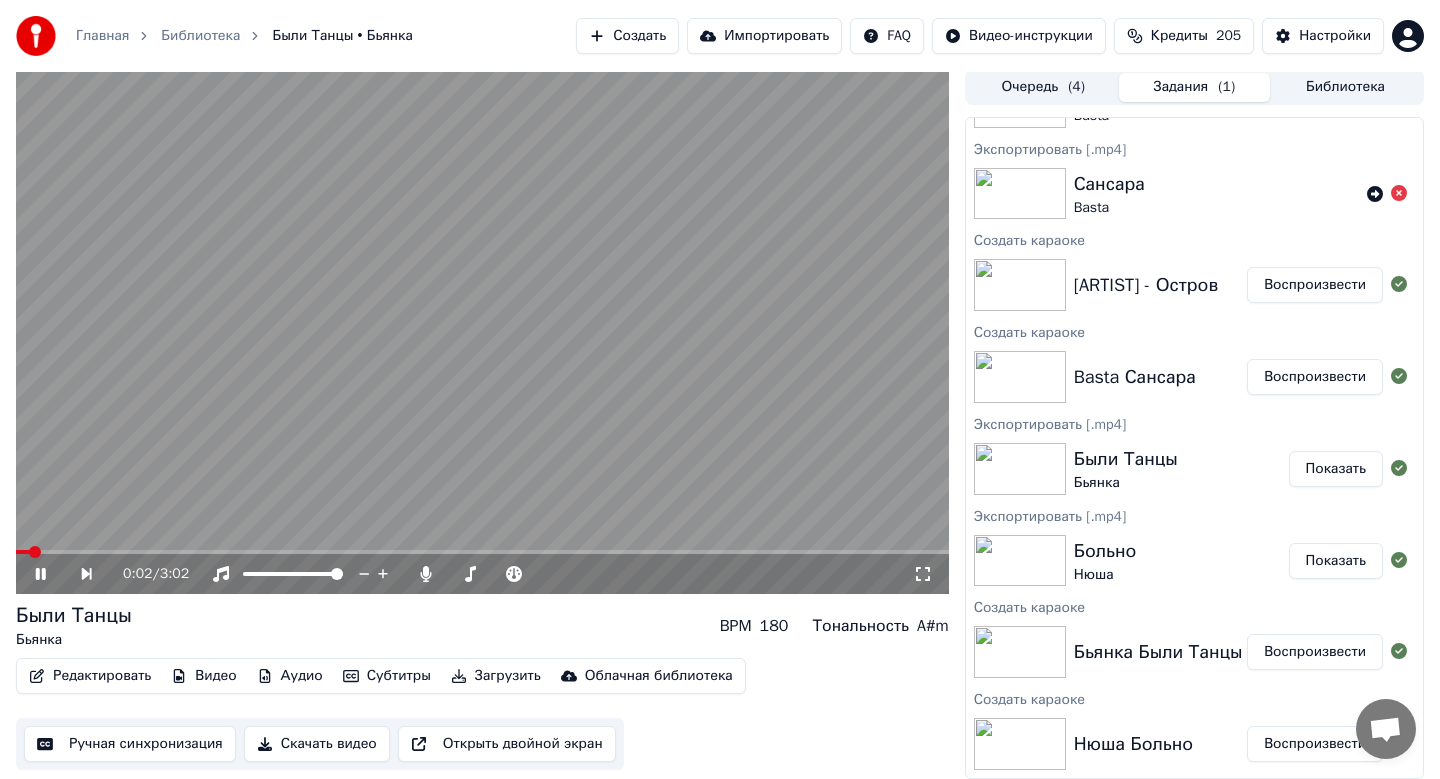 click 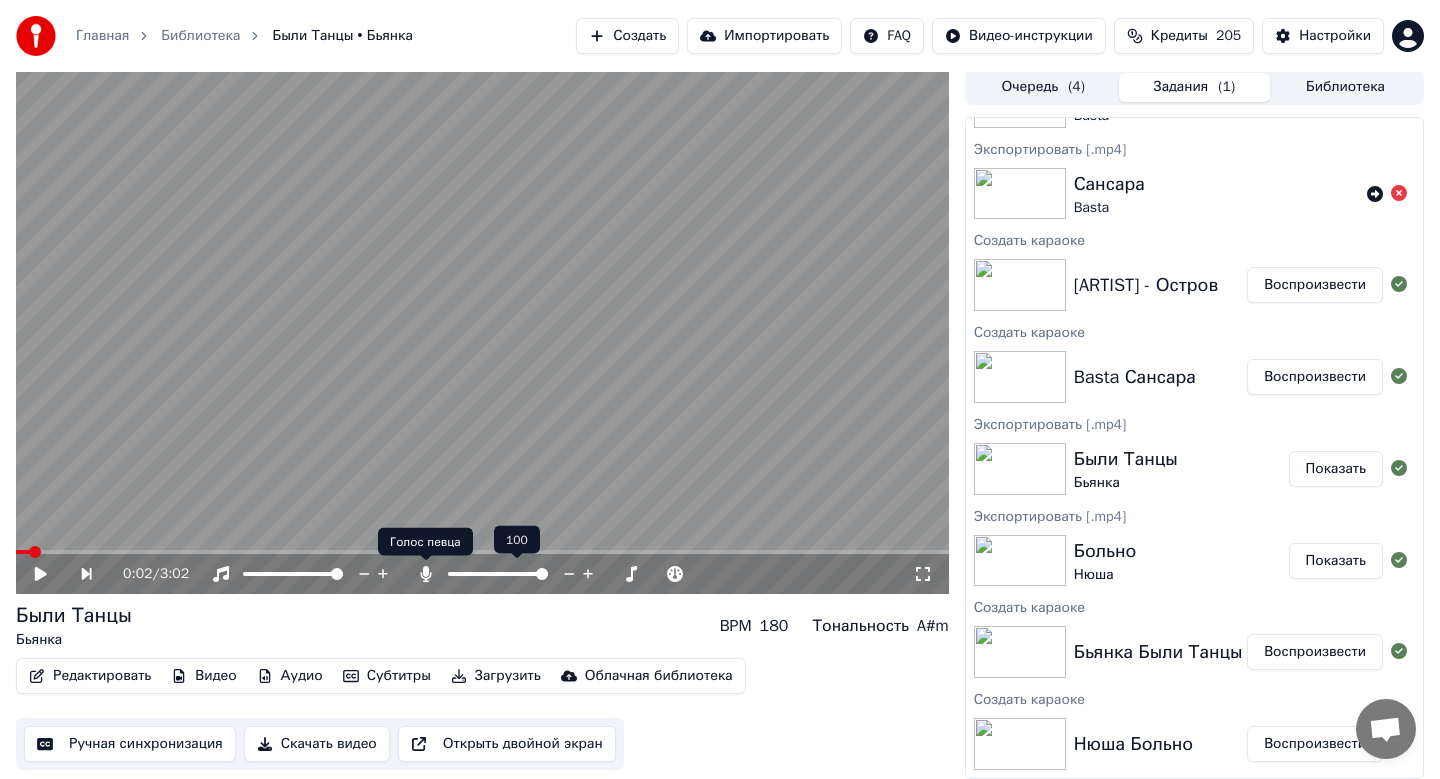 click 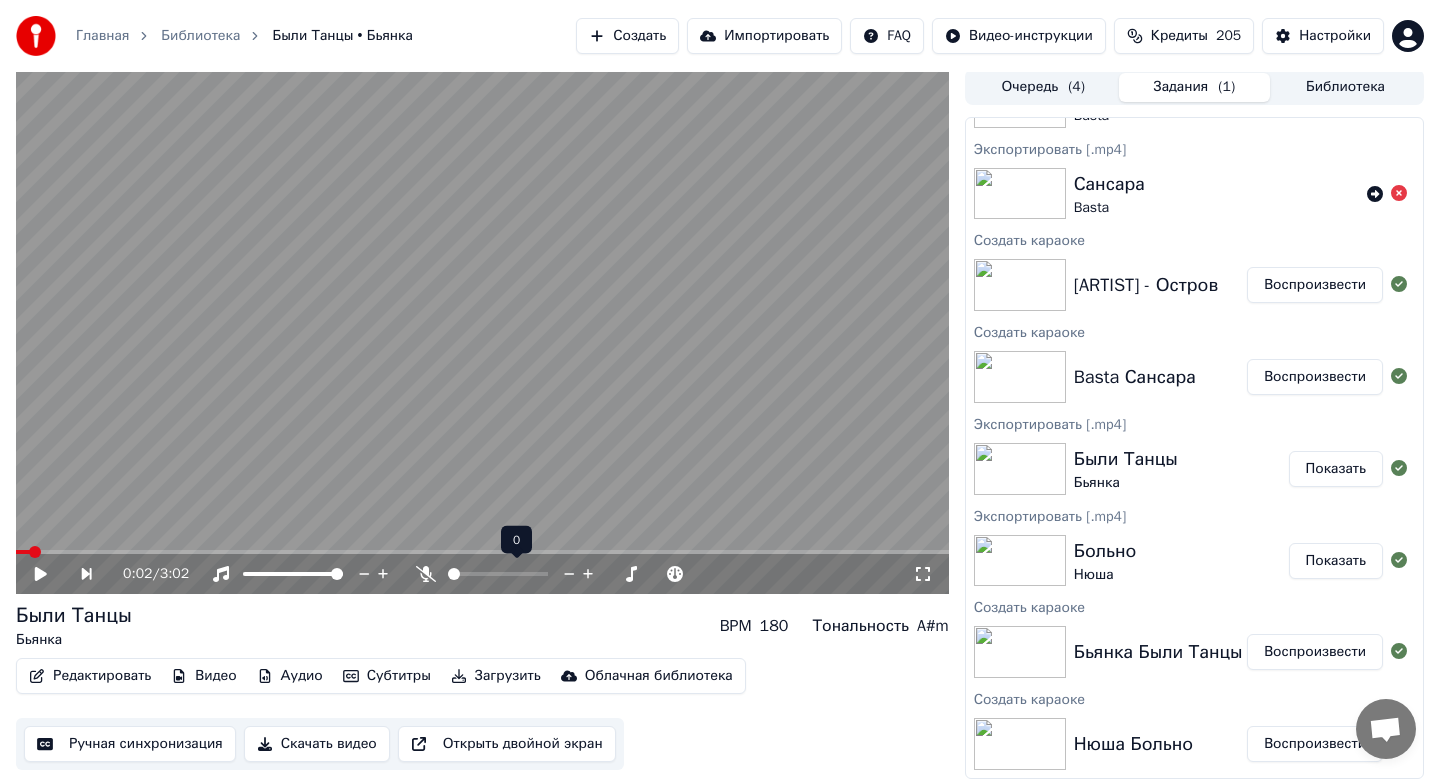click 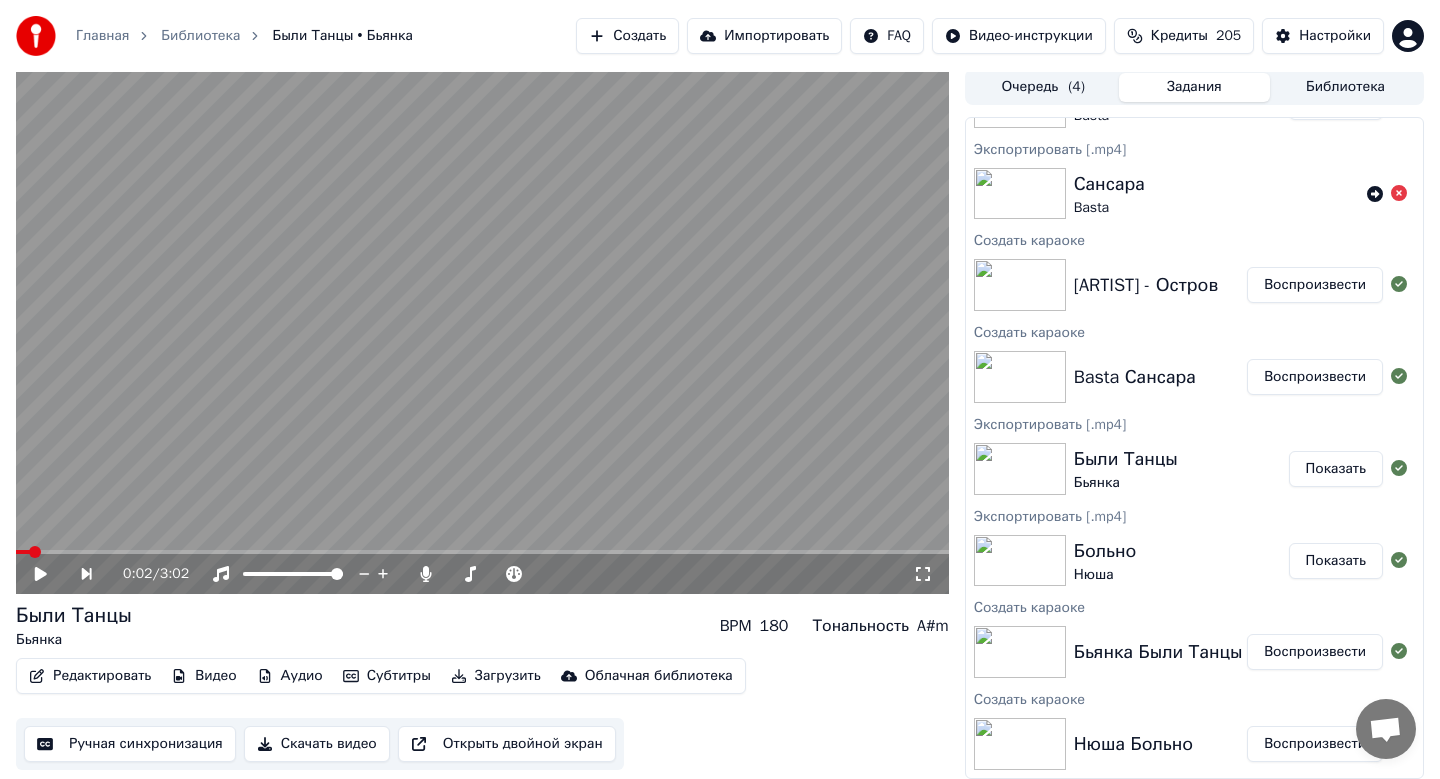 click 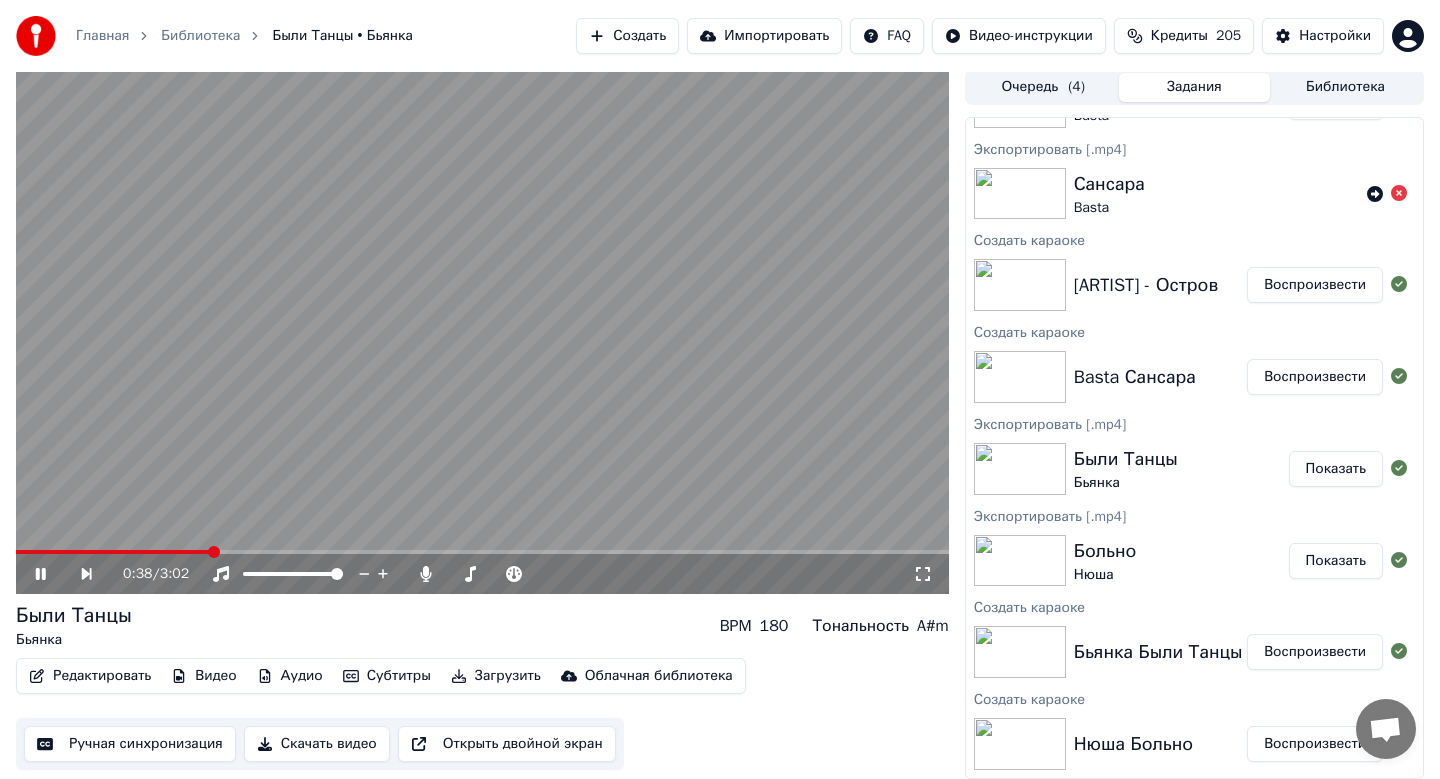 click at bounding box center (482, 552) 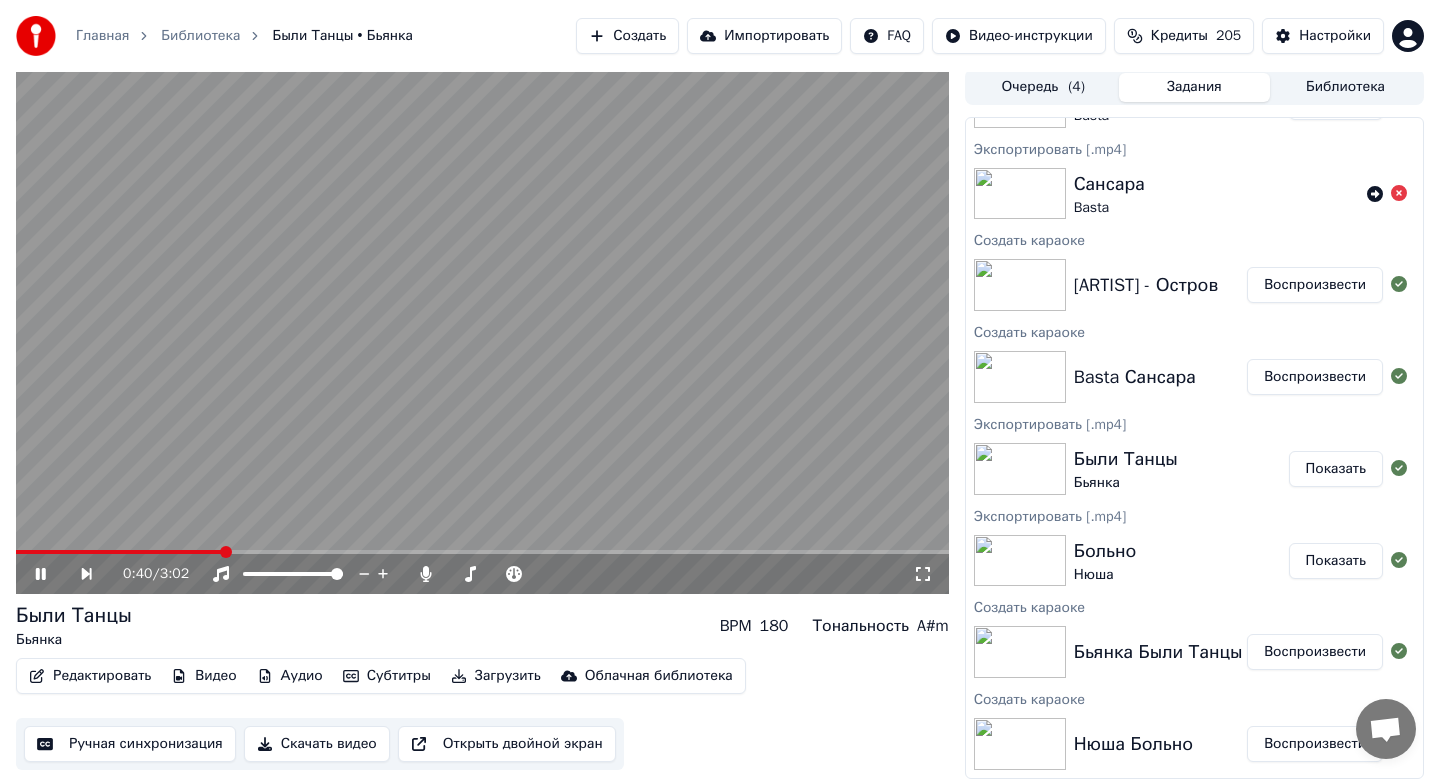 click 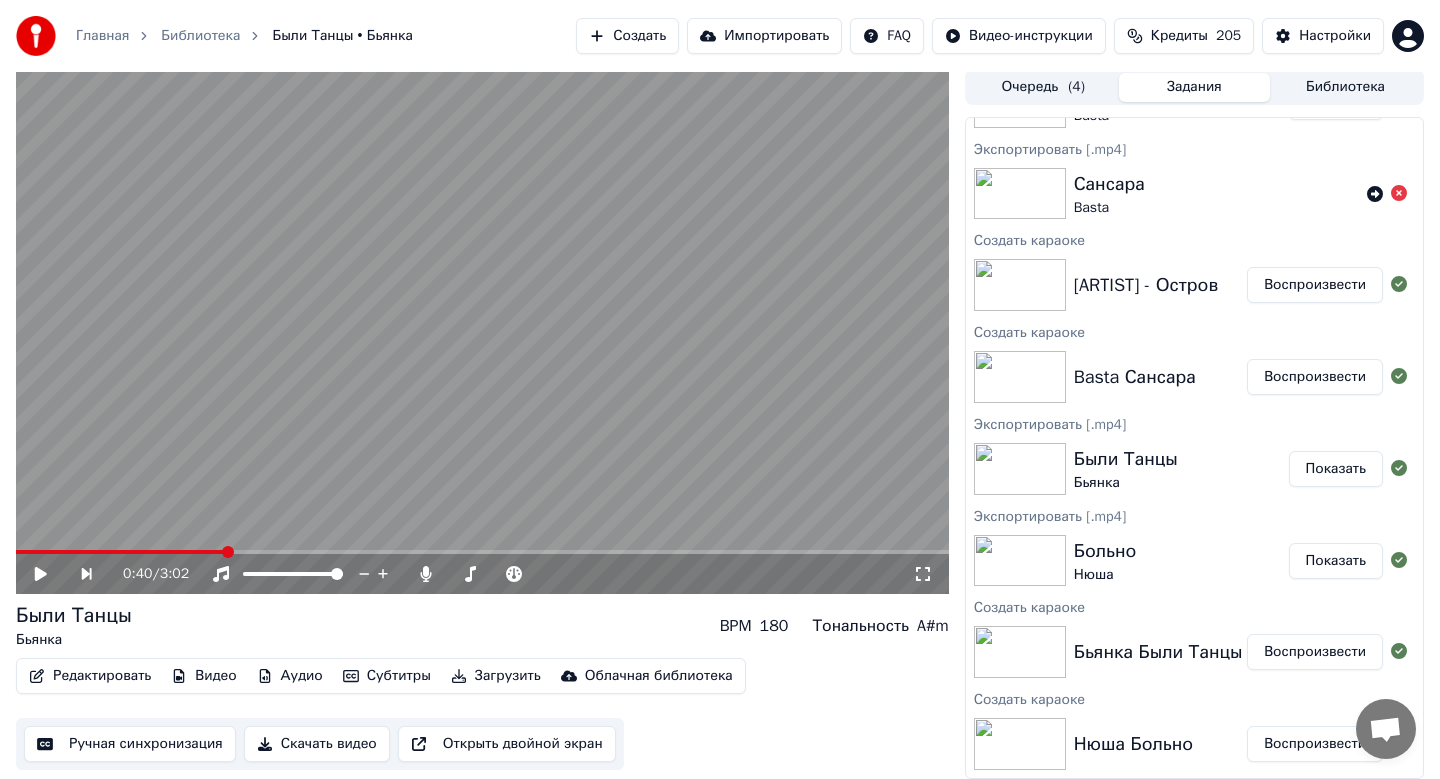 click on "Скачать видео" at bounding box center [317, 744] 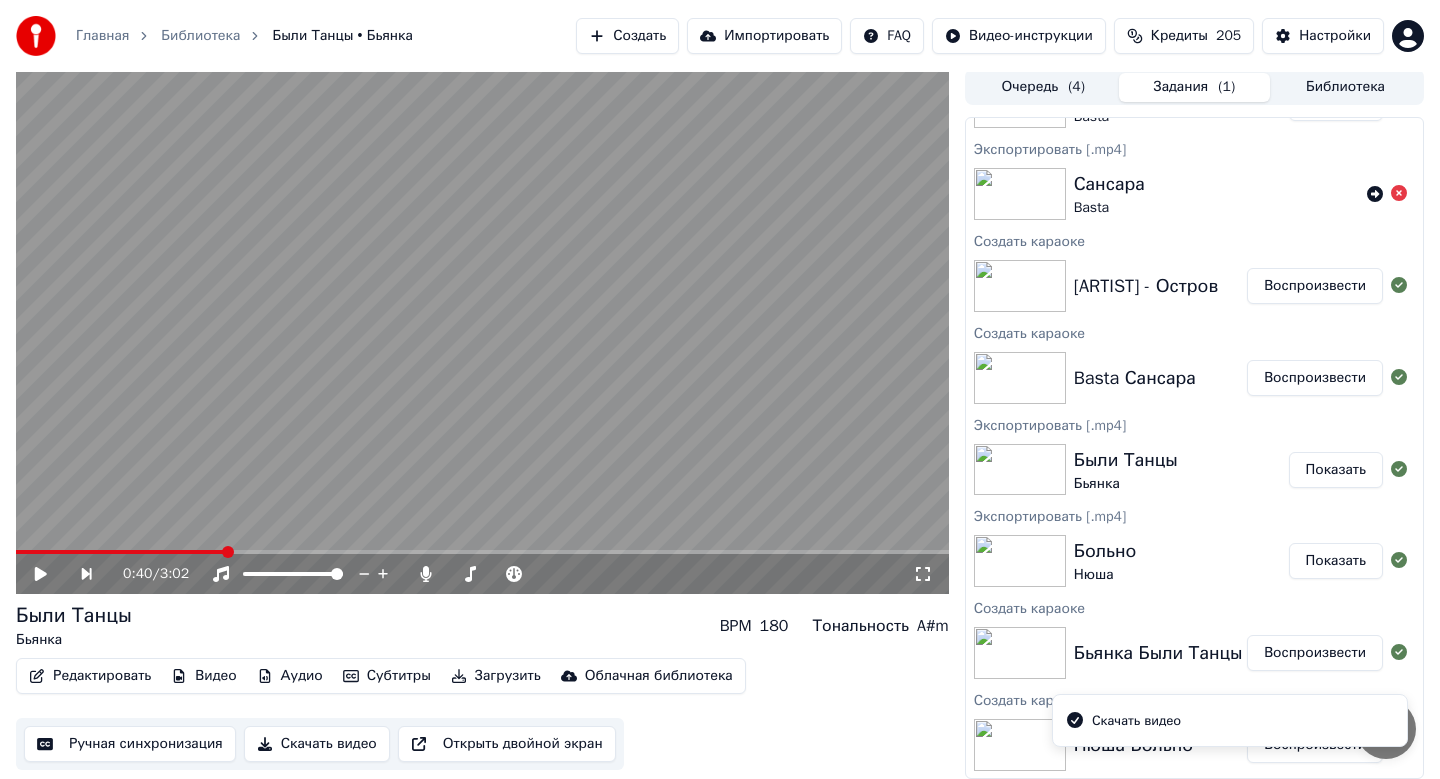 scroll, scrollTop: 0, scrollLeft: 0, axis: both 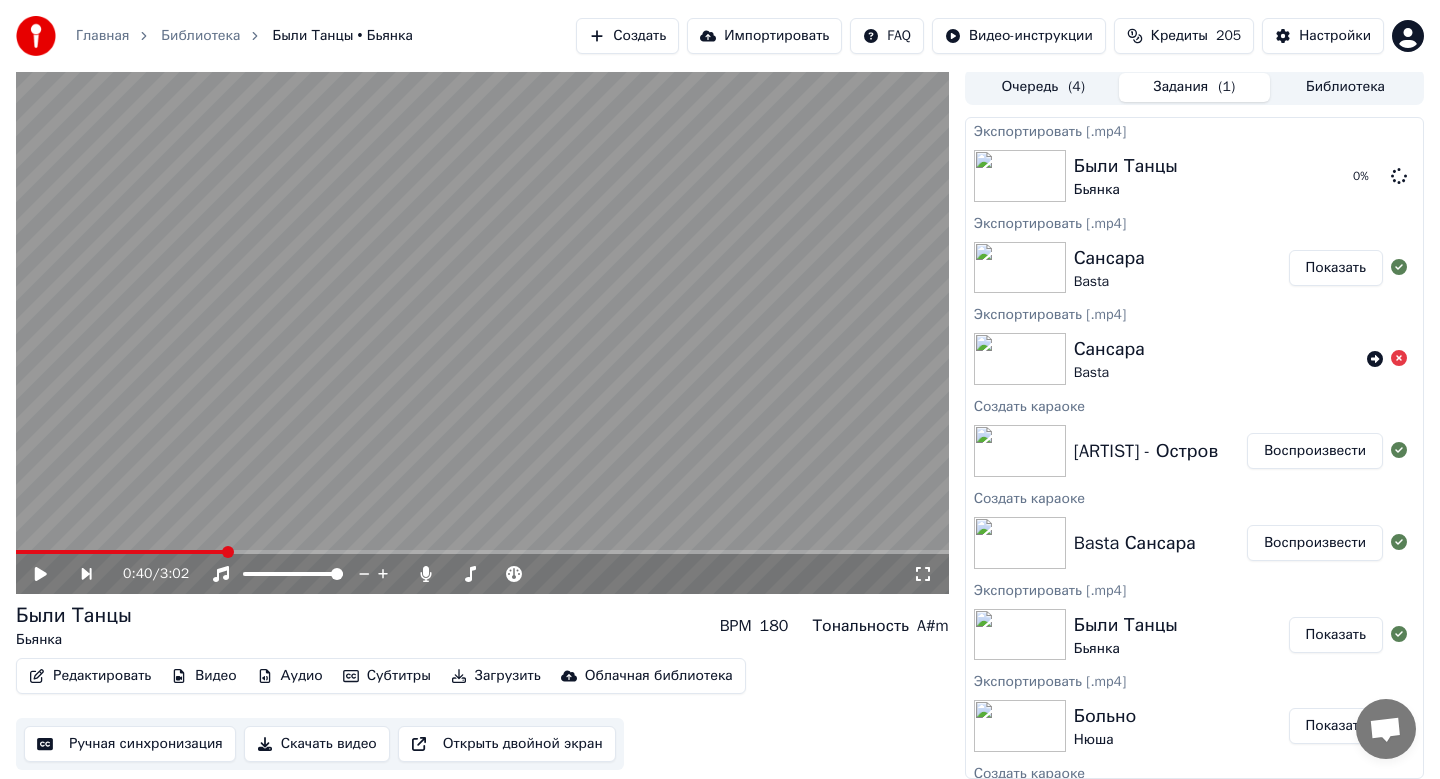 click on "Показать" at bounding box center (1336, 268) 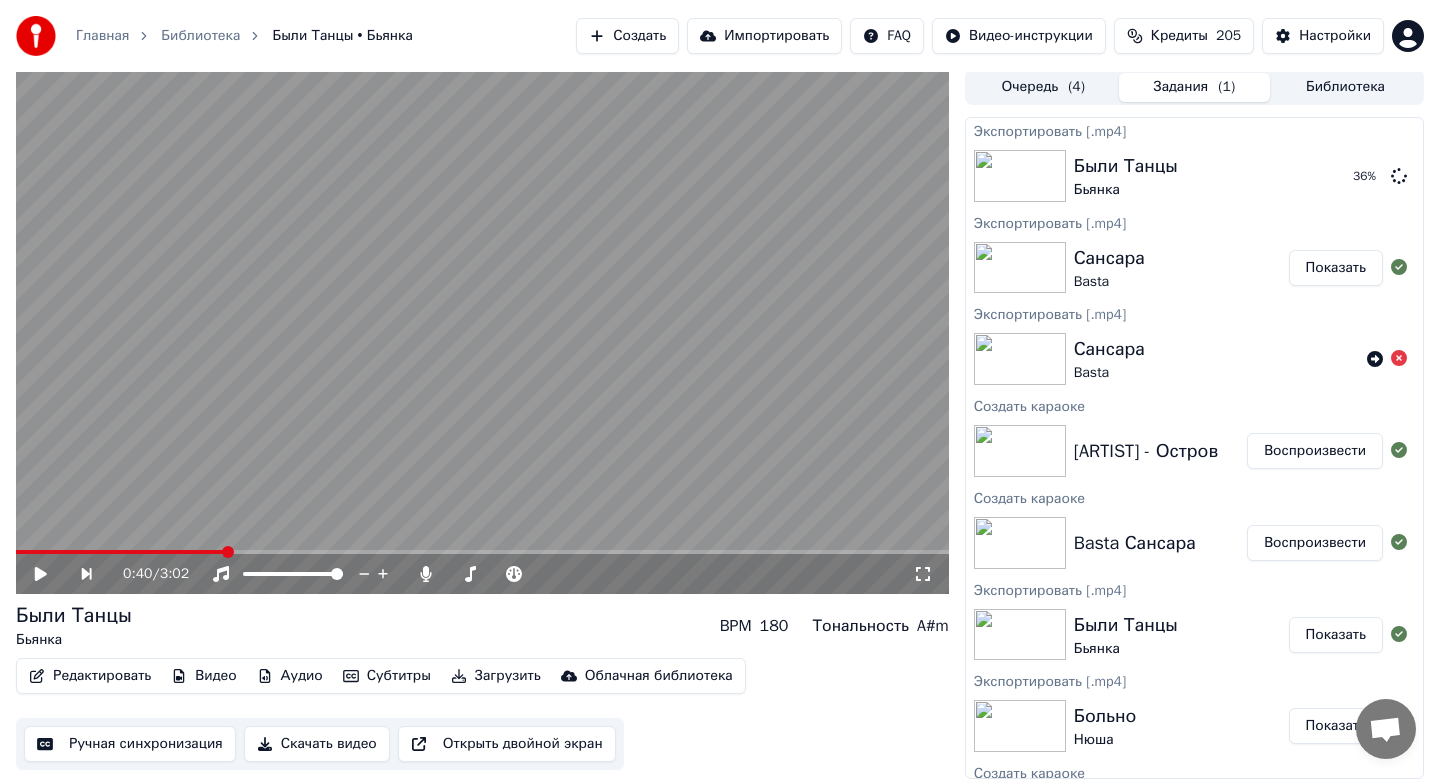 click on "[ARTIST]  -  Остров" at bounding box center [1146, 451] 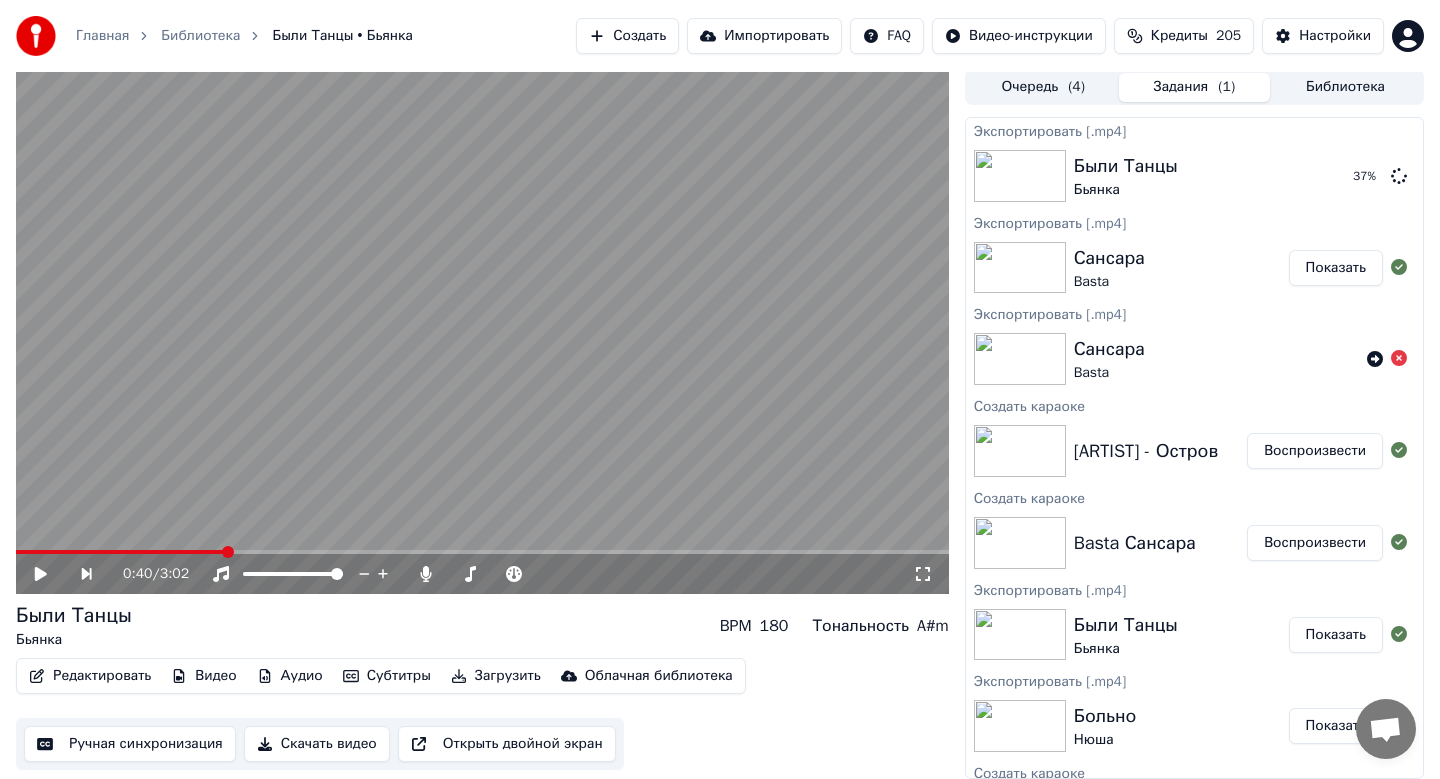 click on "[ARTIST]  -  Остров" at bounding box center [1146, 451] 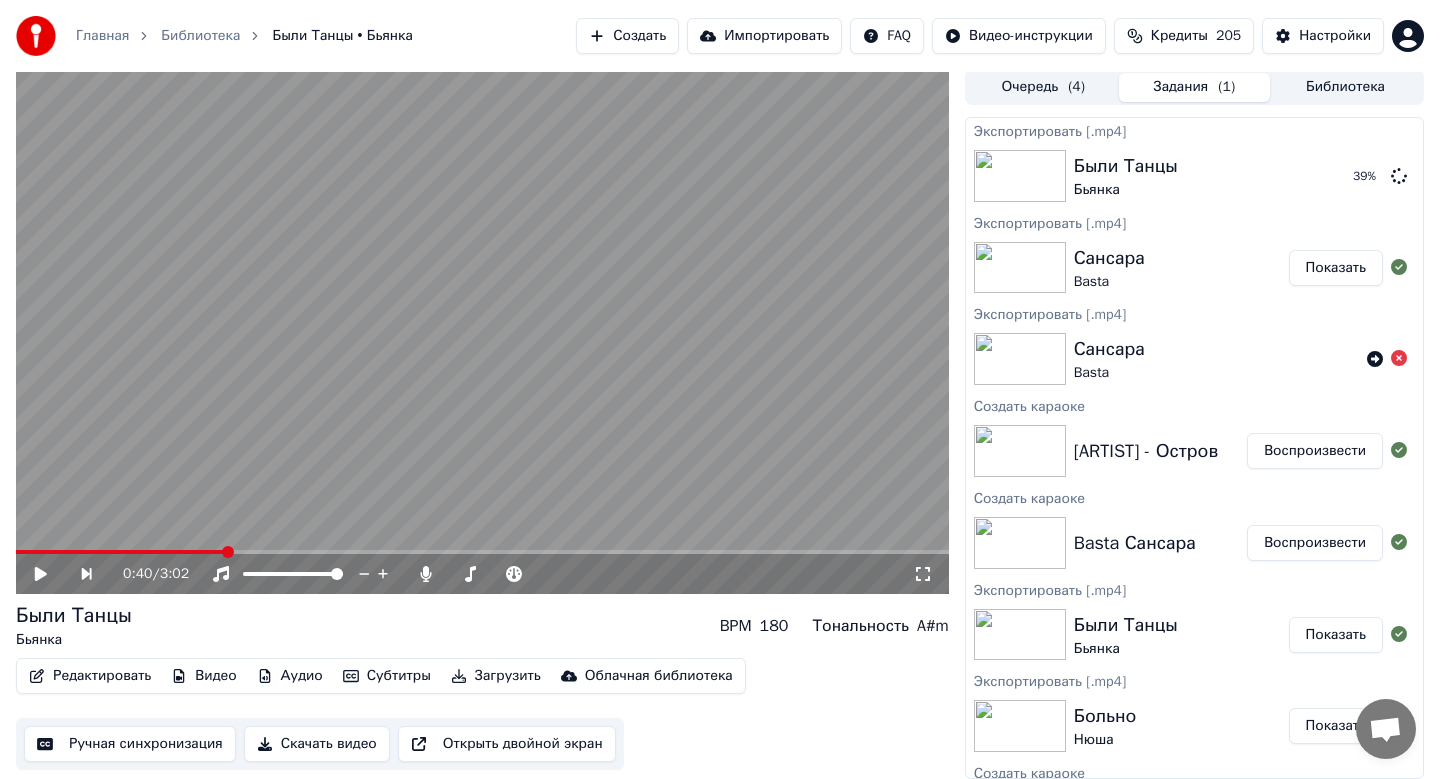 click on "Воспроизвести" at bounding box center (1315, 451) 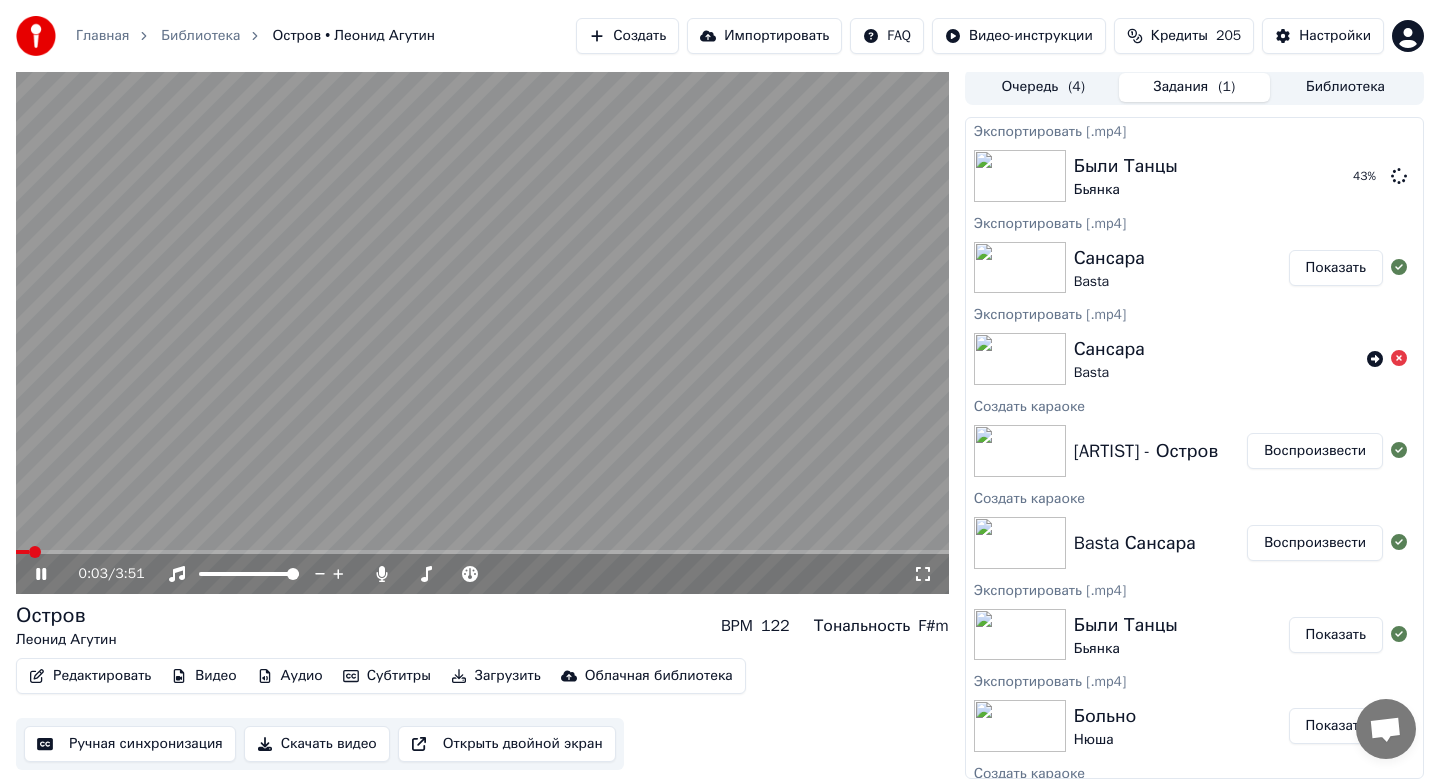 click on "0:03  /  3:51" at bounding box center (482, 574) 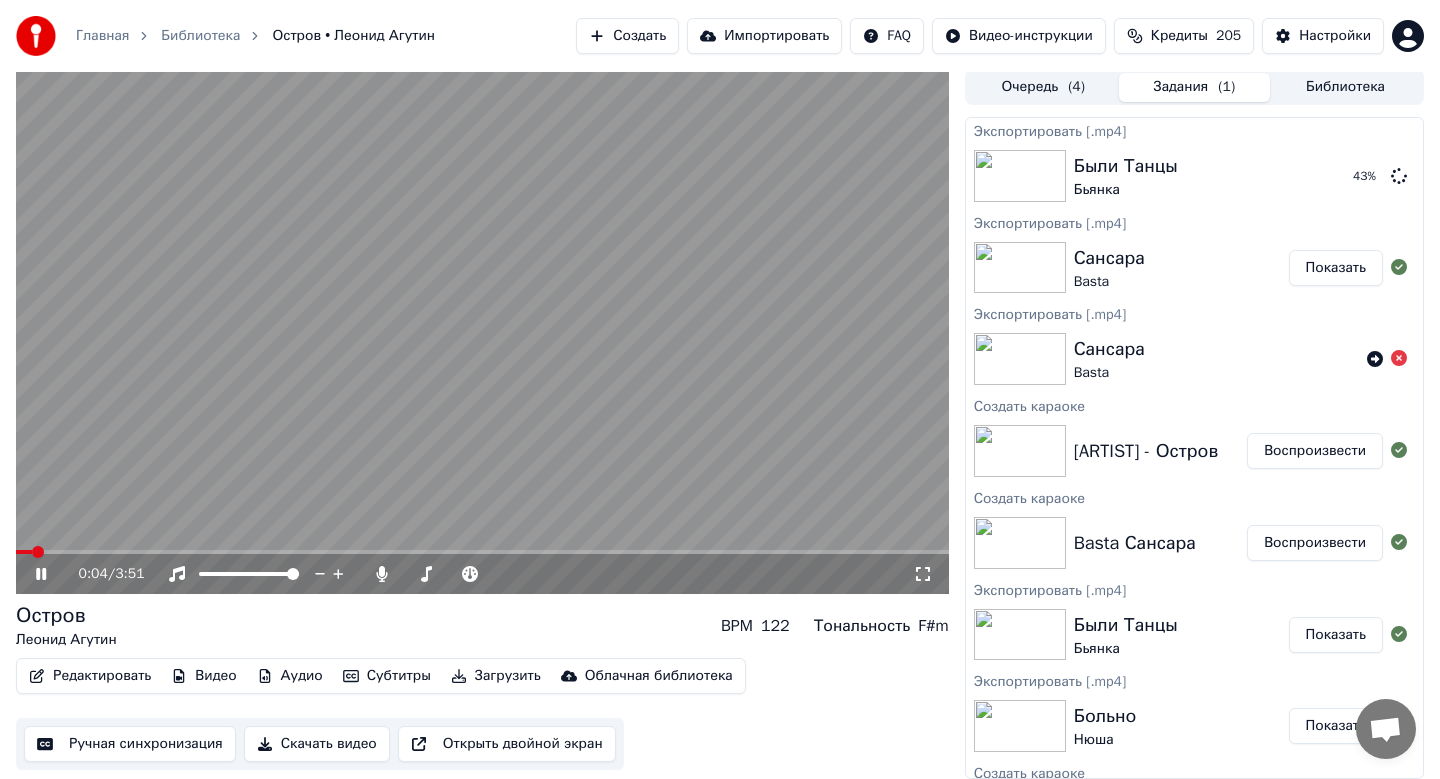 click at bounding box center (482, 331) 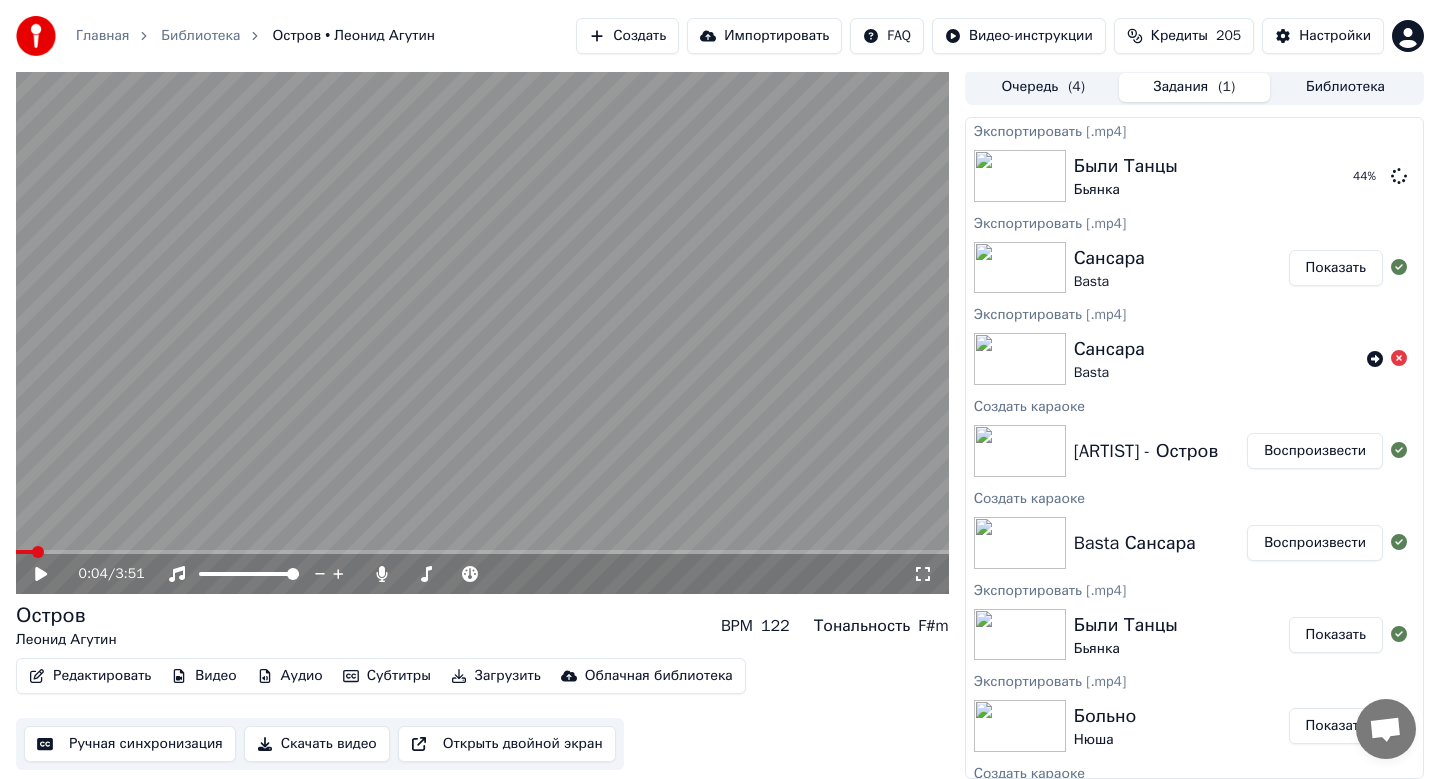 click on "0:04  /  3:51" at bounding box center [482, 574] 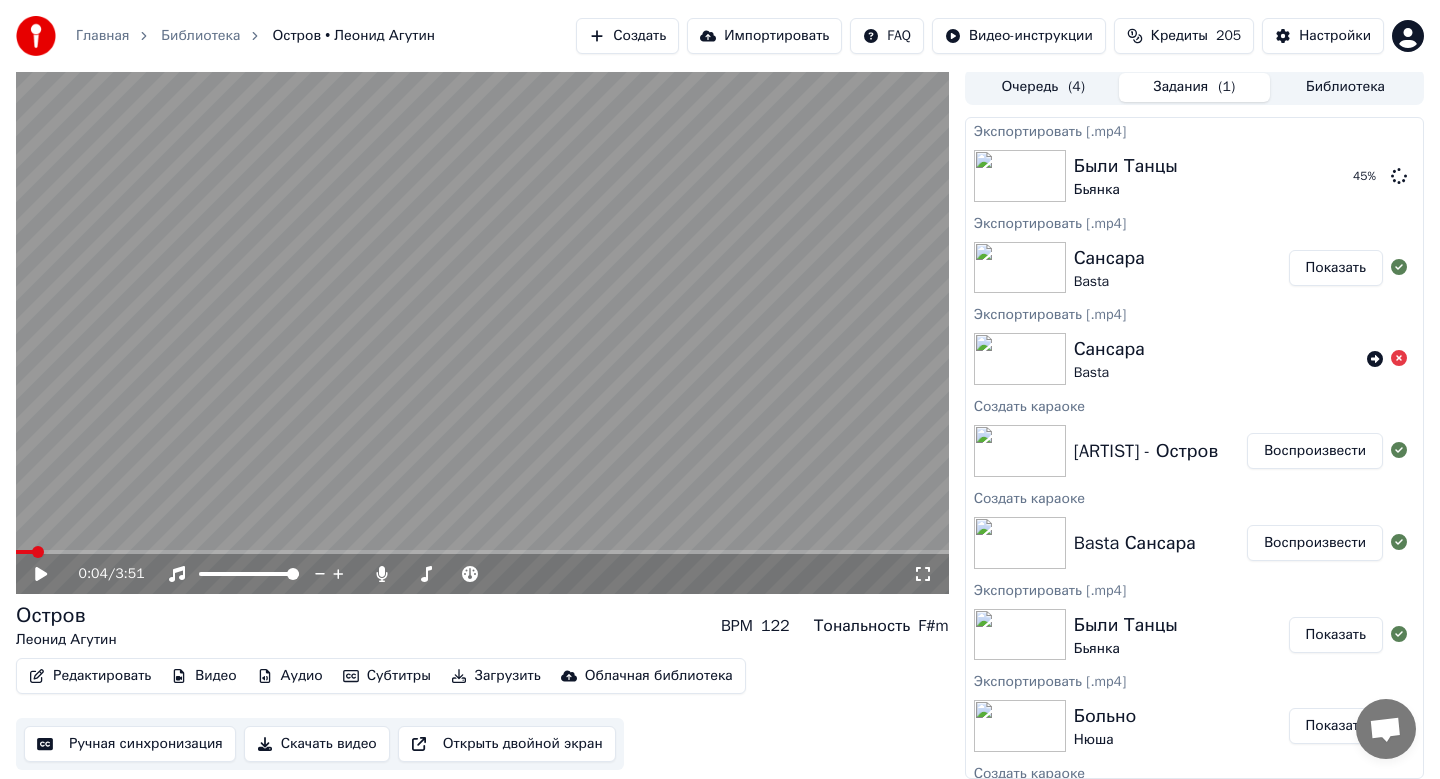 click at bounding box center (482, 552) 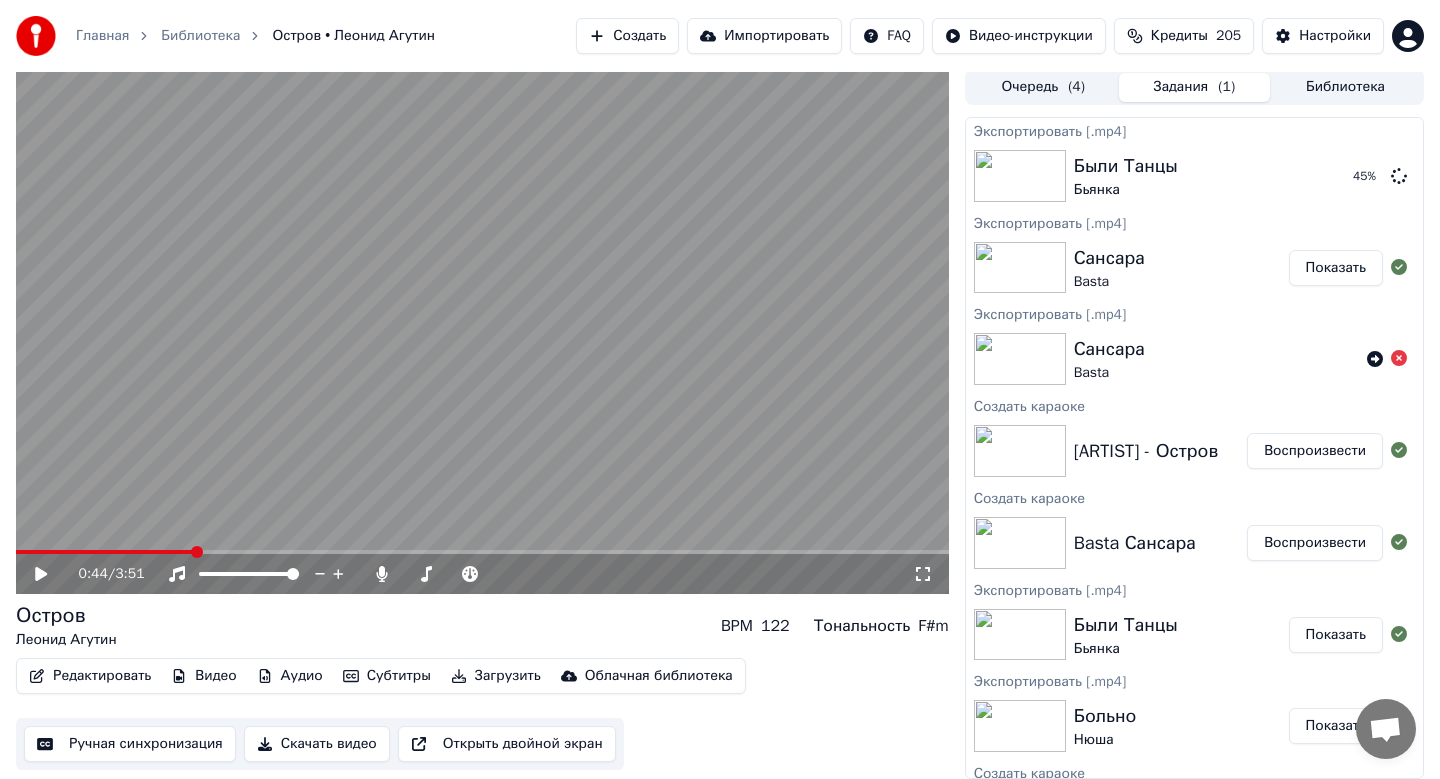 click 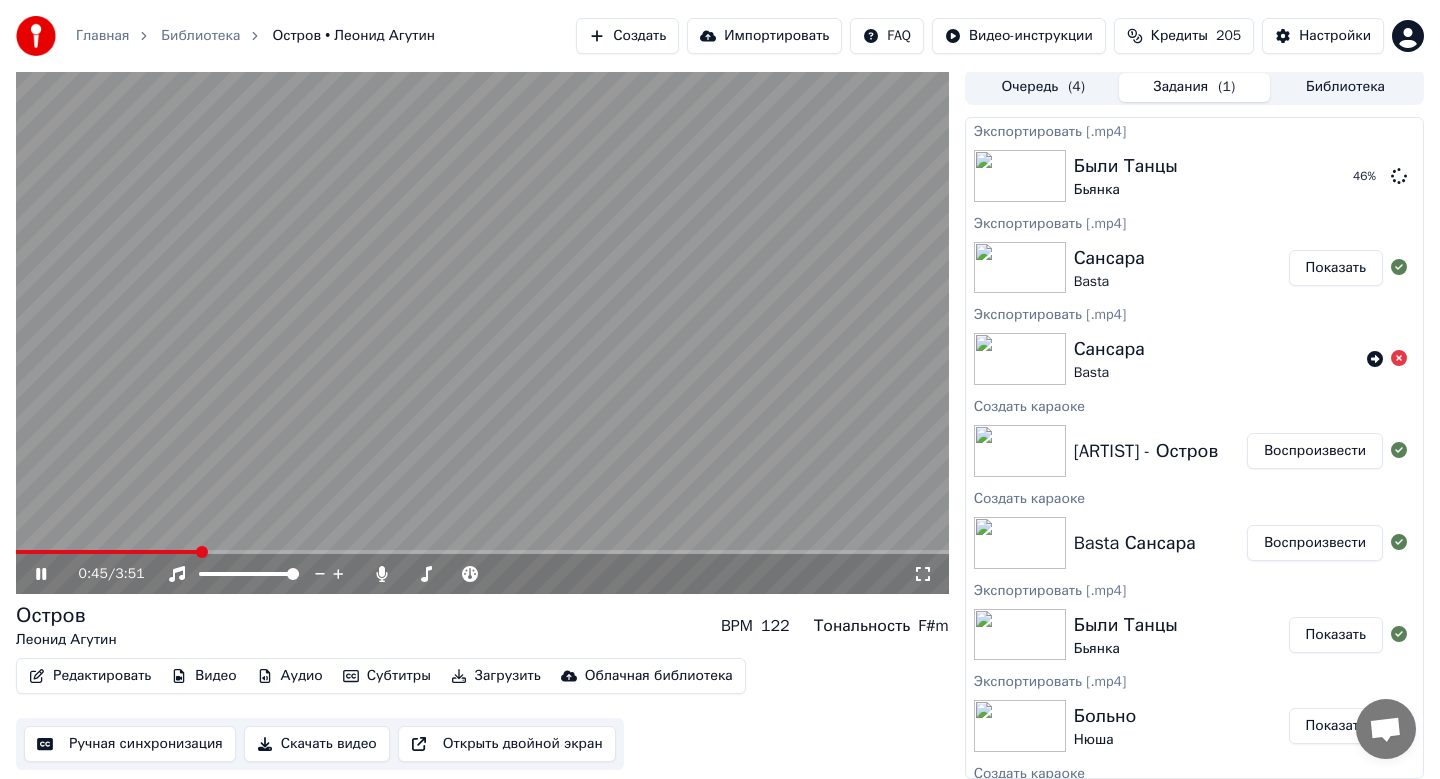 click 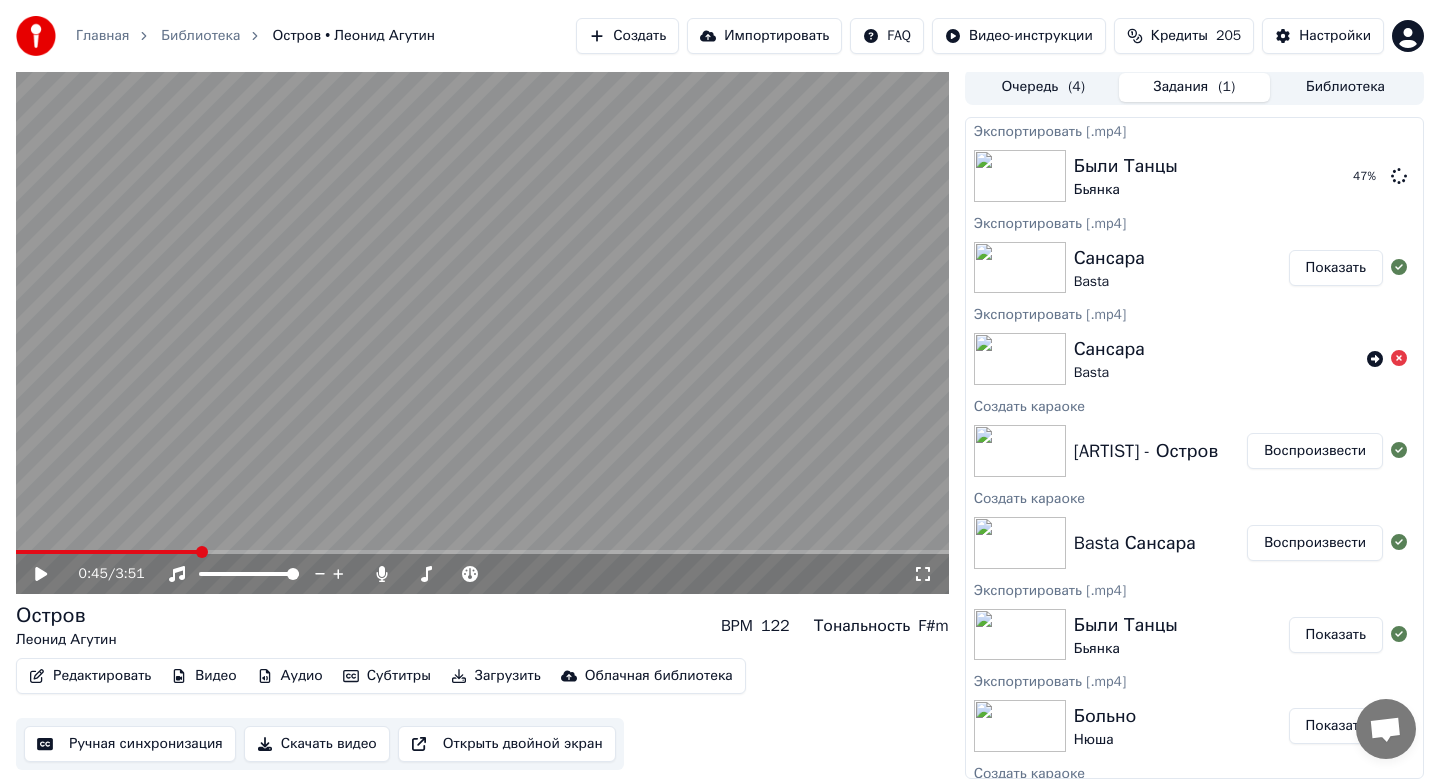 click on "Скачать видео" at bounding box center [317, 744] 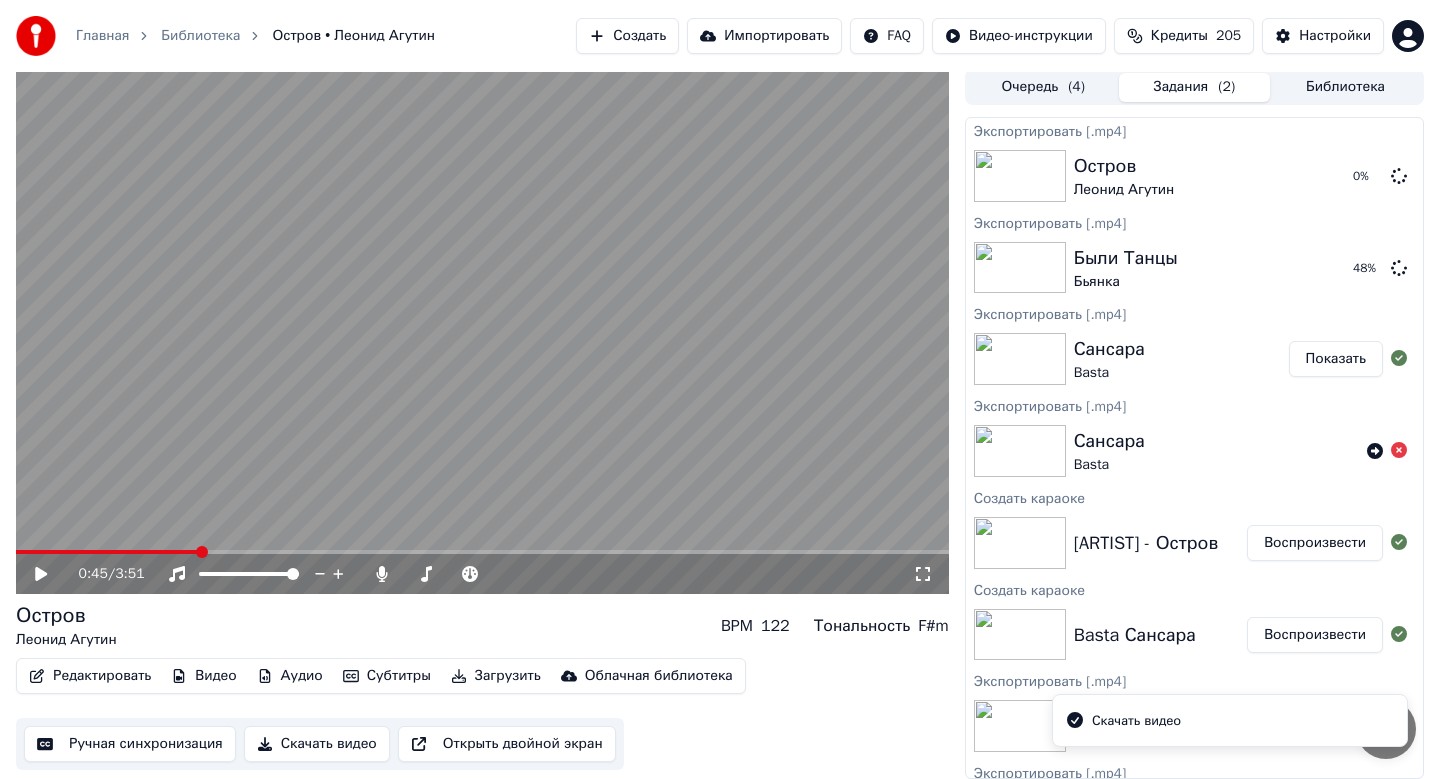scroll, scrollTop: 0, scrollLeft: 0, axis: both 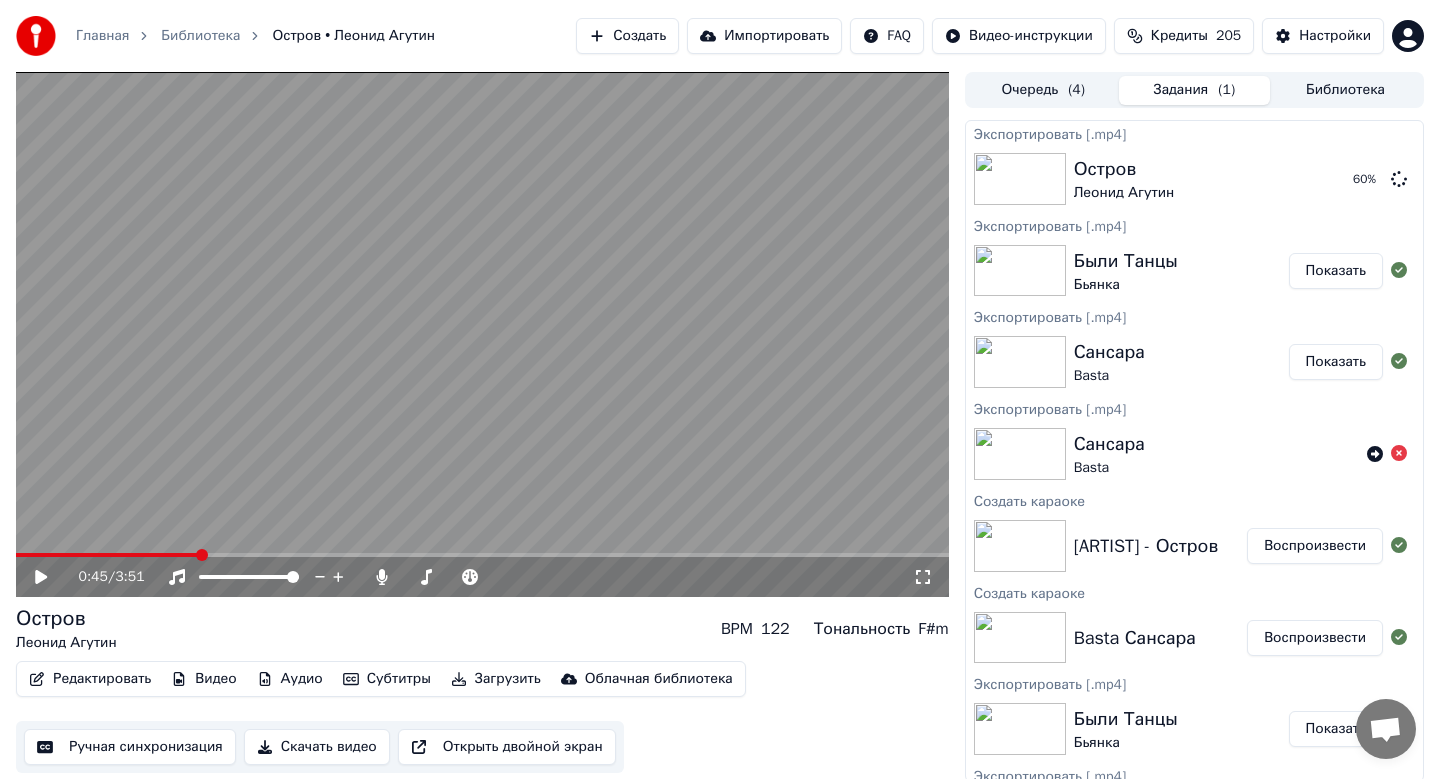 click on "Показать" at bounding box center (1336, 271) 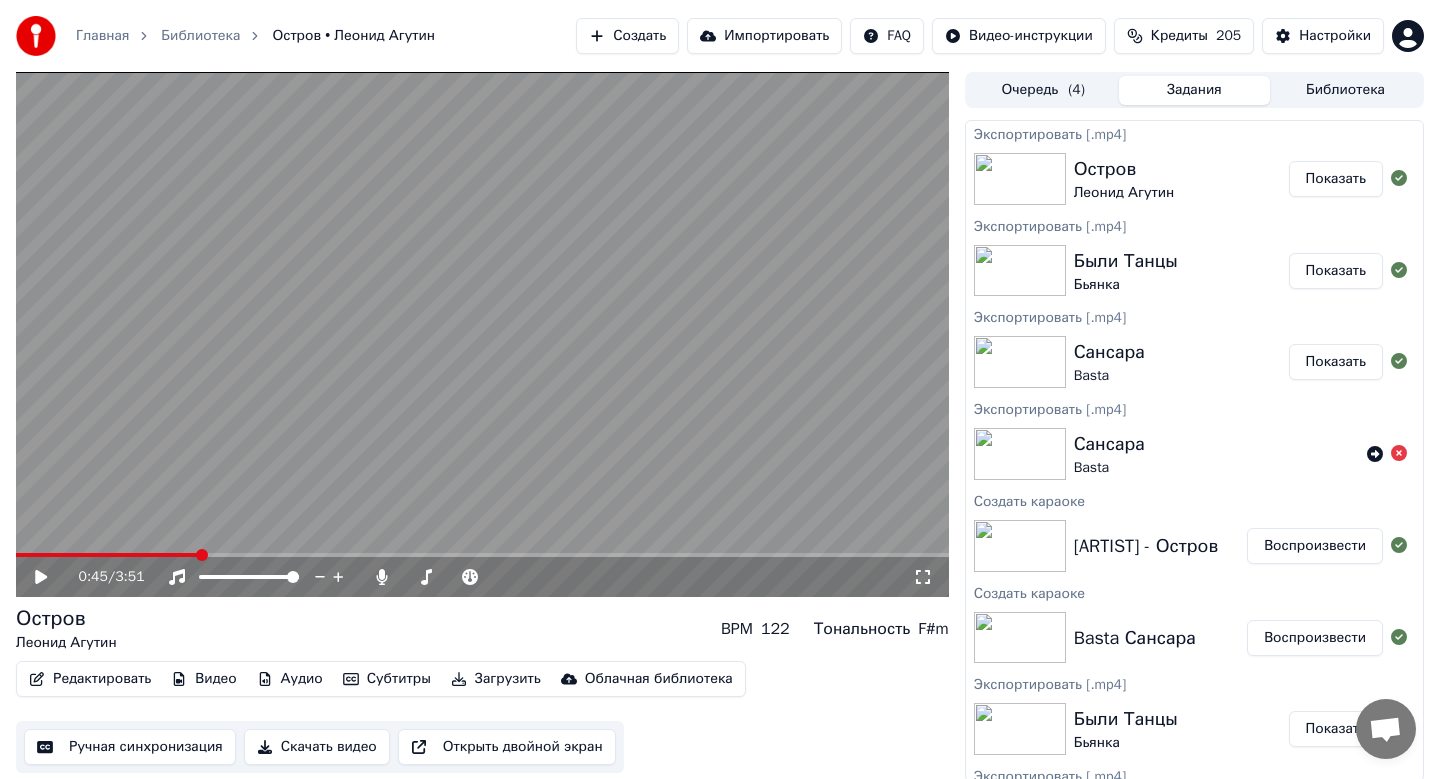 click on "Показать" at bounding box center [1336, 179] 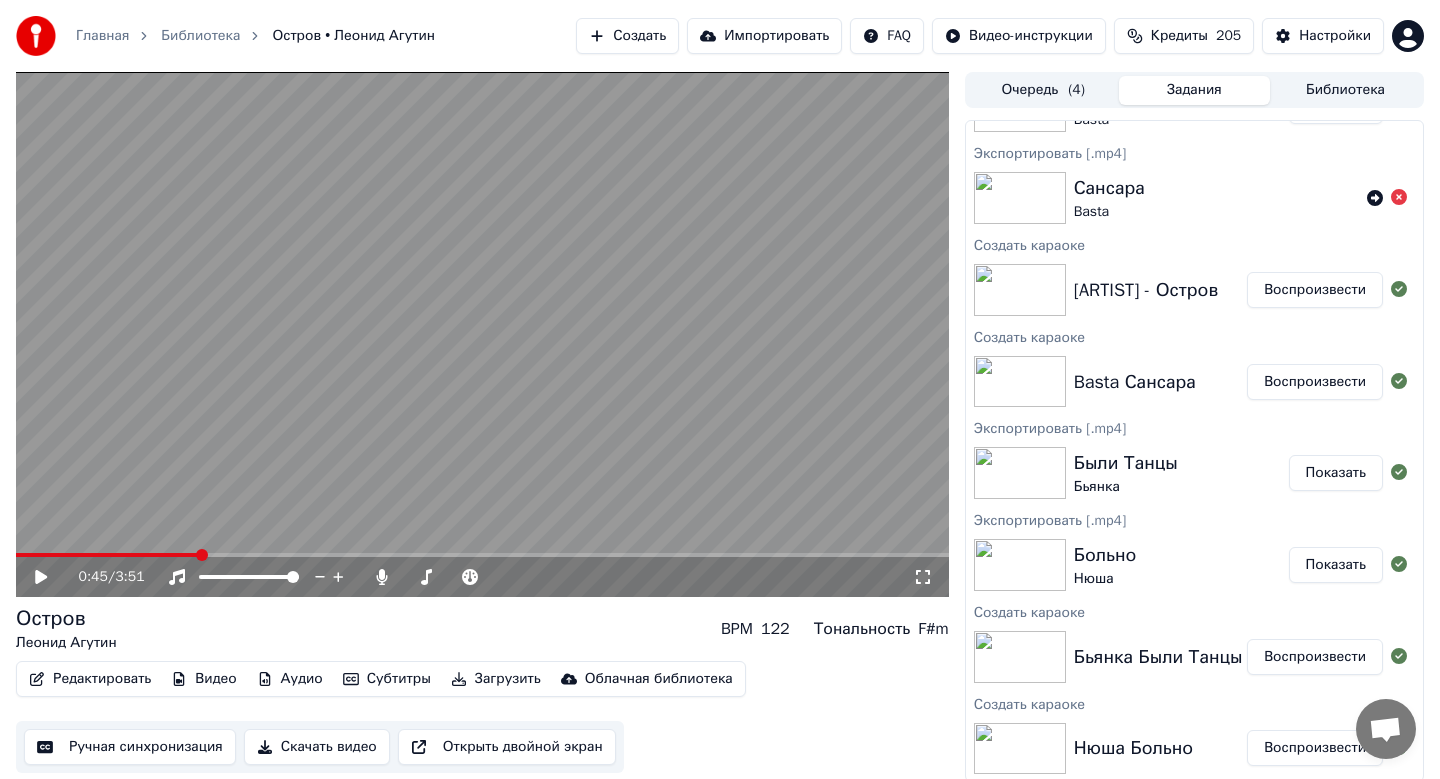 scroll, scrollTop: 257, scrollLeft: 0, axis: vertical 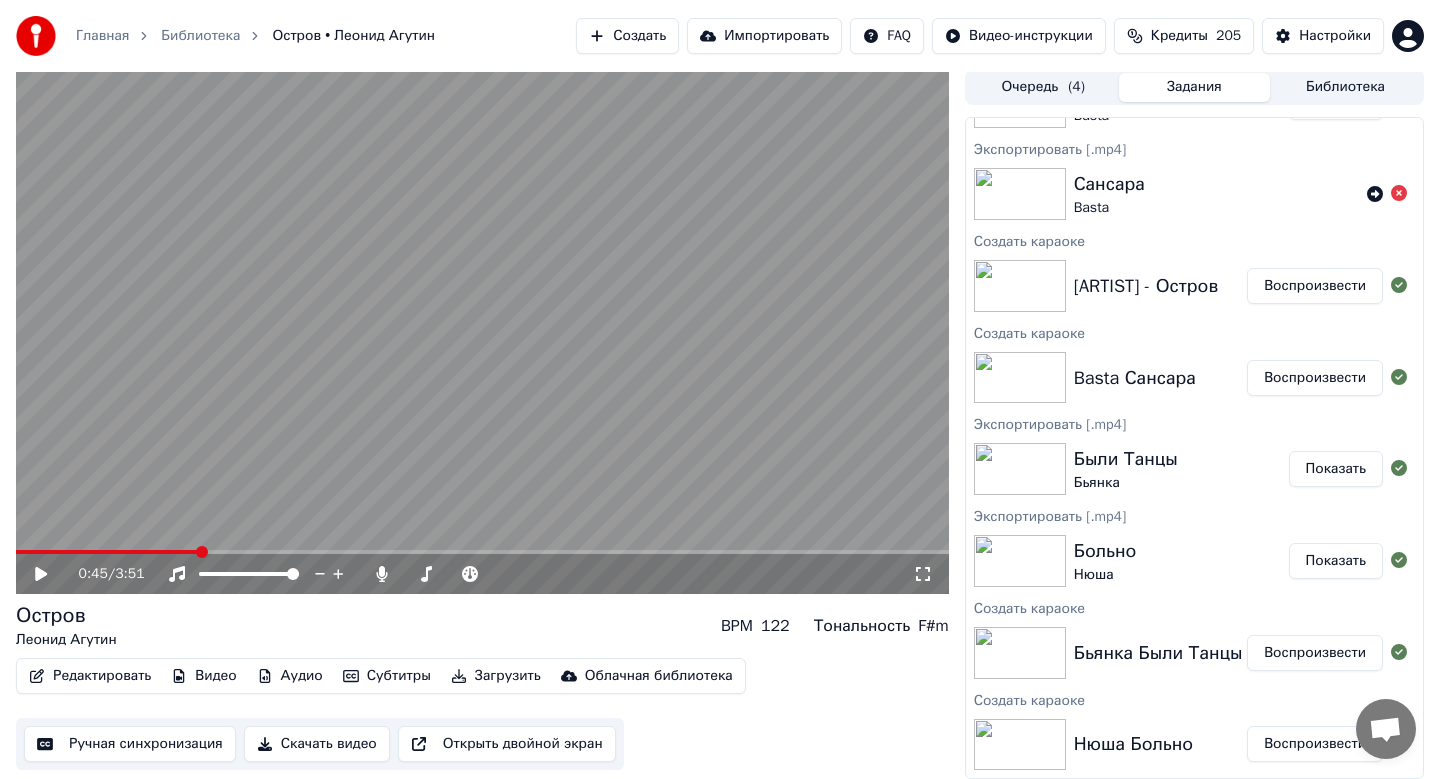 click on "Нюша Больно" at bounding box center (1134, 744) 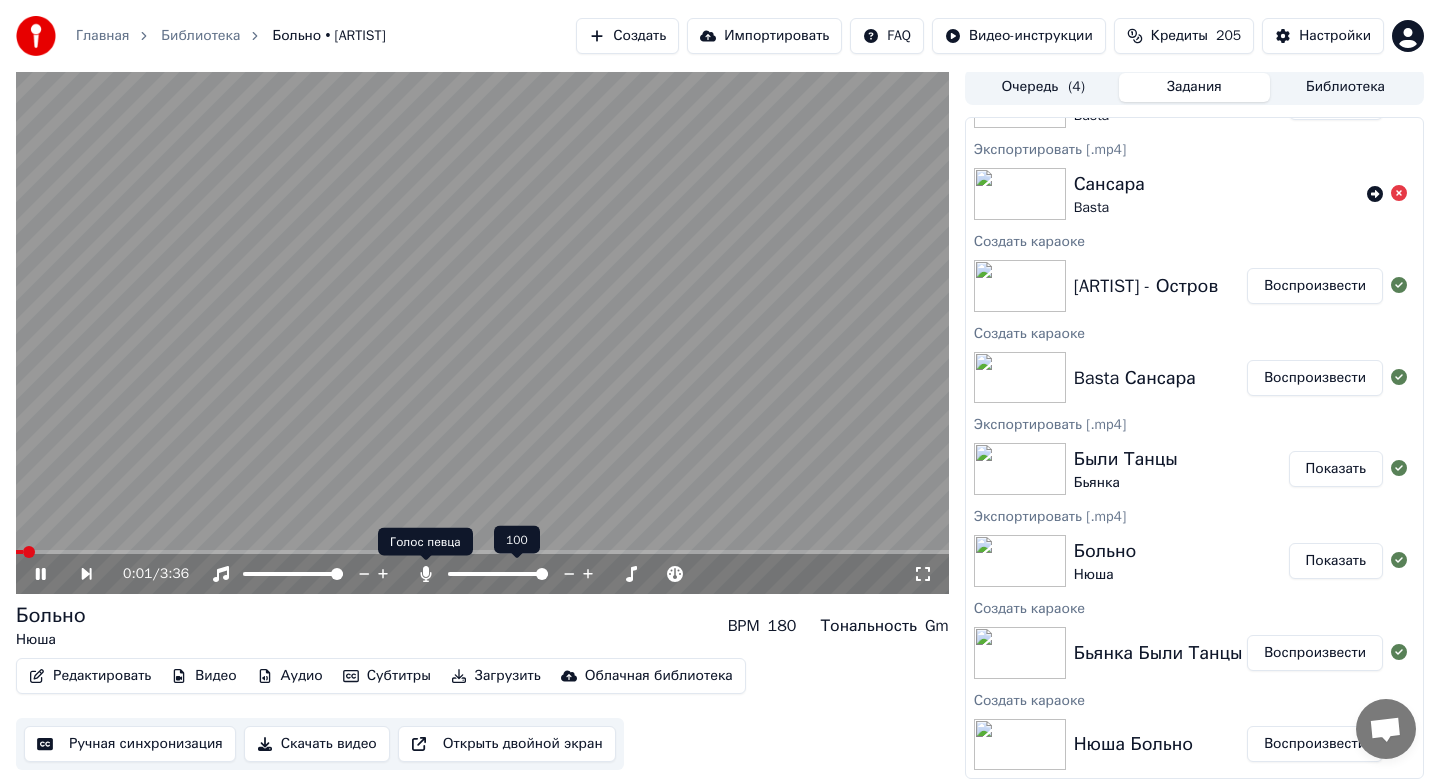 click 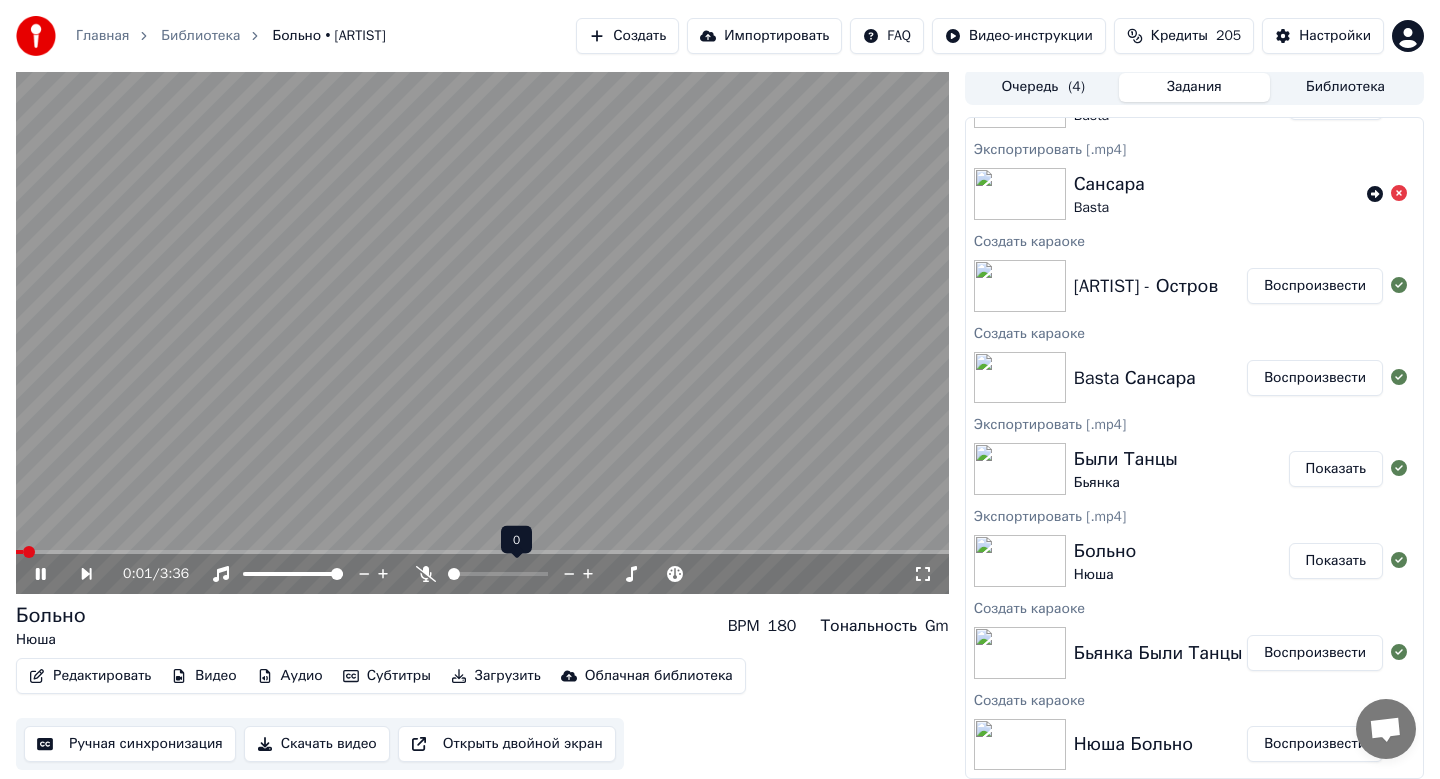 click 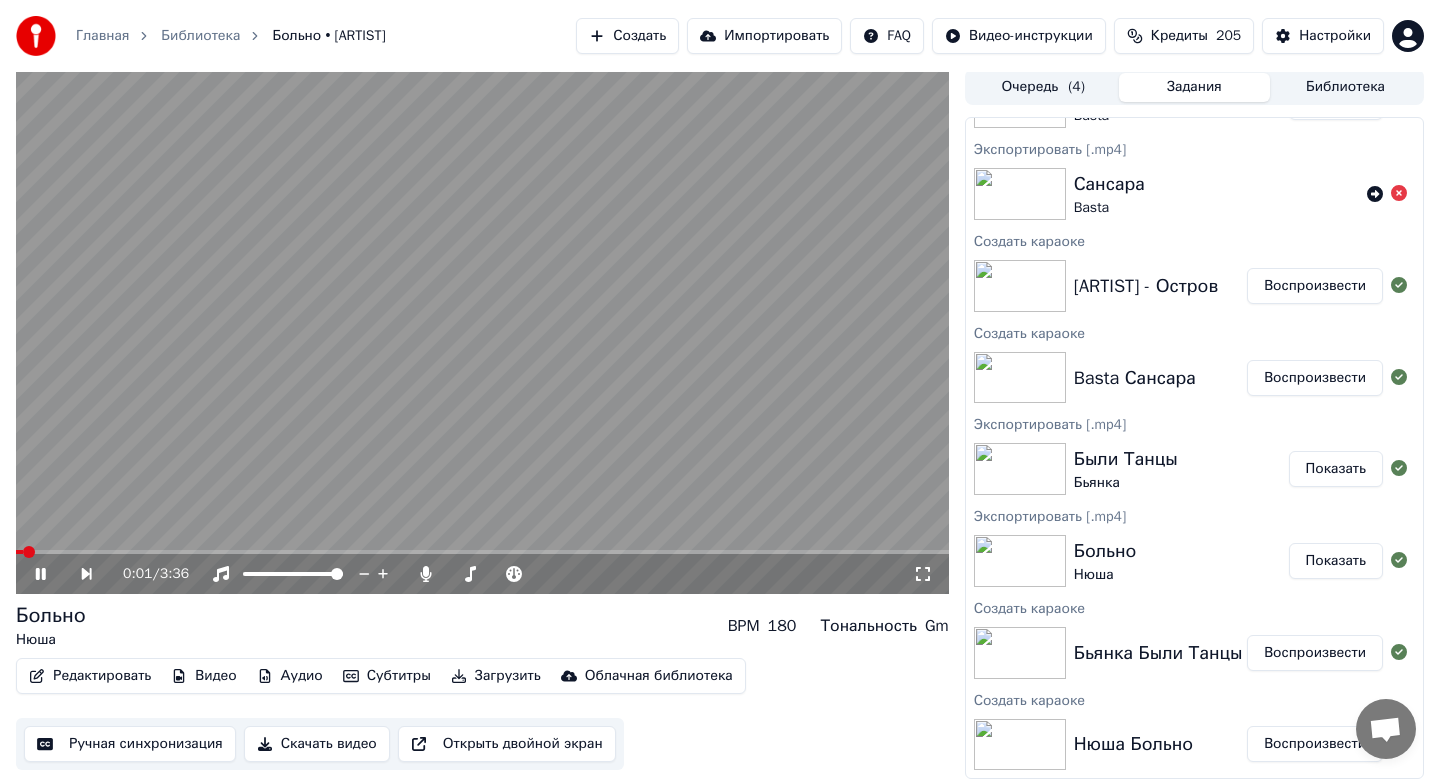 click at bounding box center [482, 331] 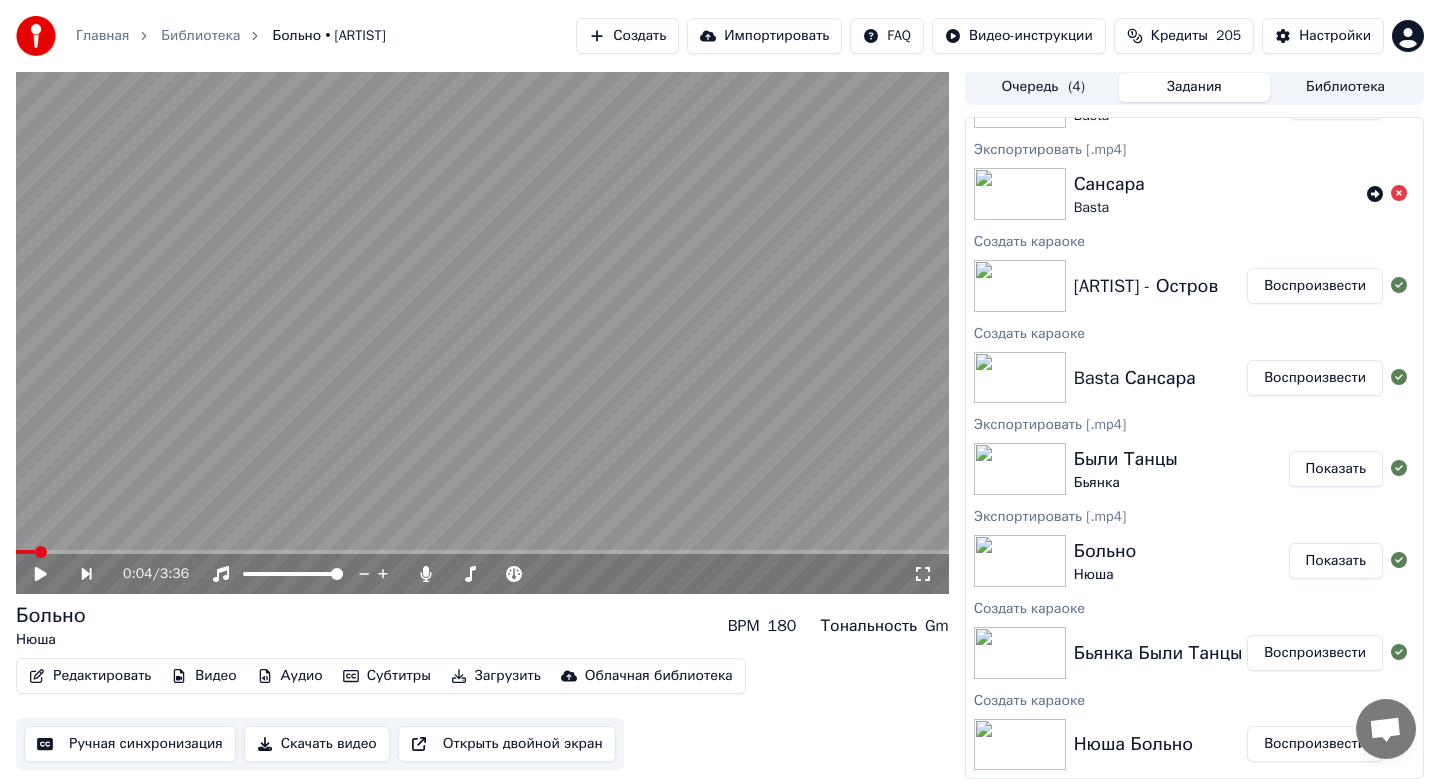 click 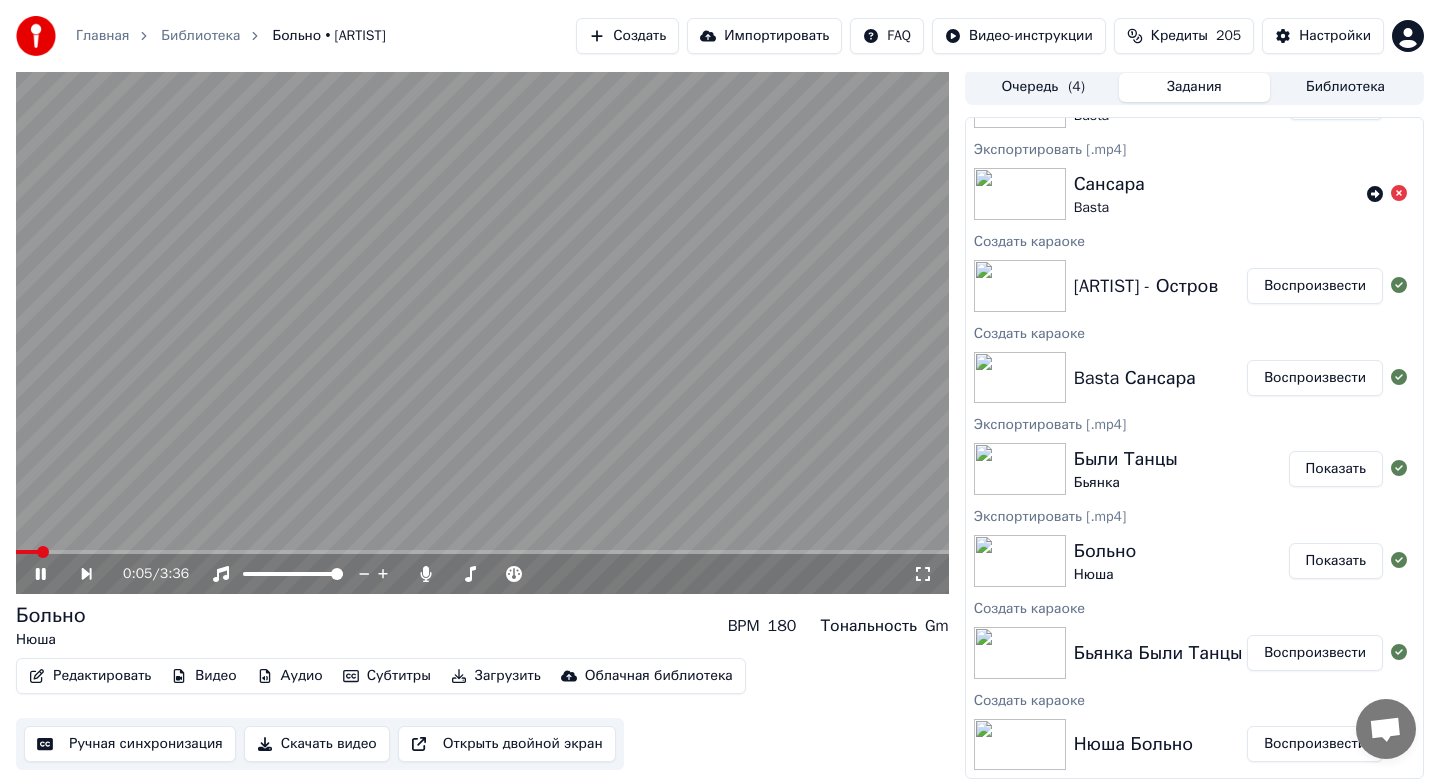 click at bounding box center [482, 331] 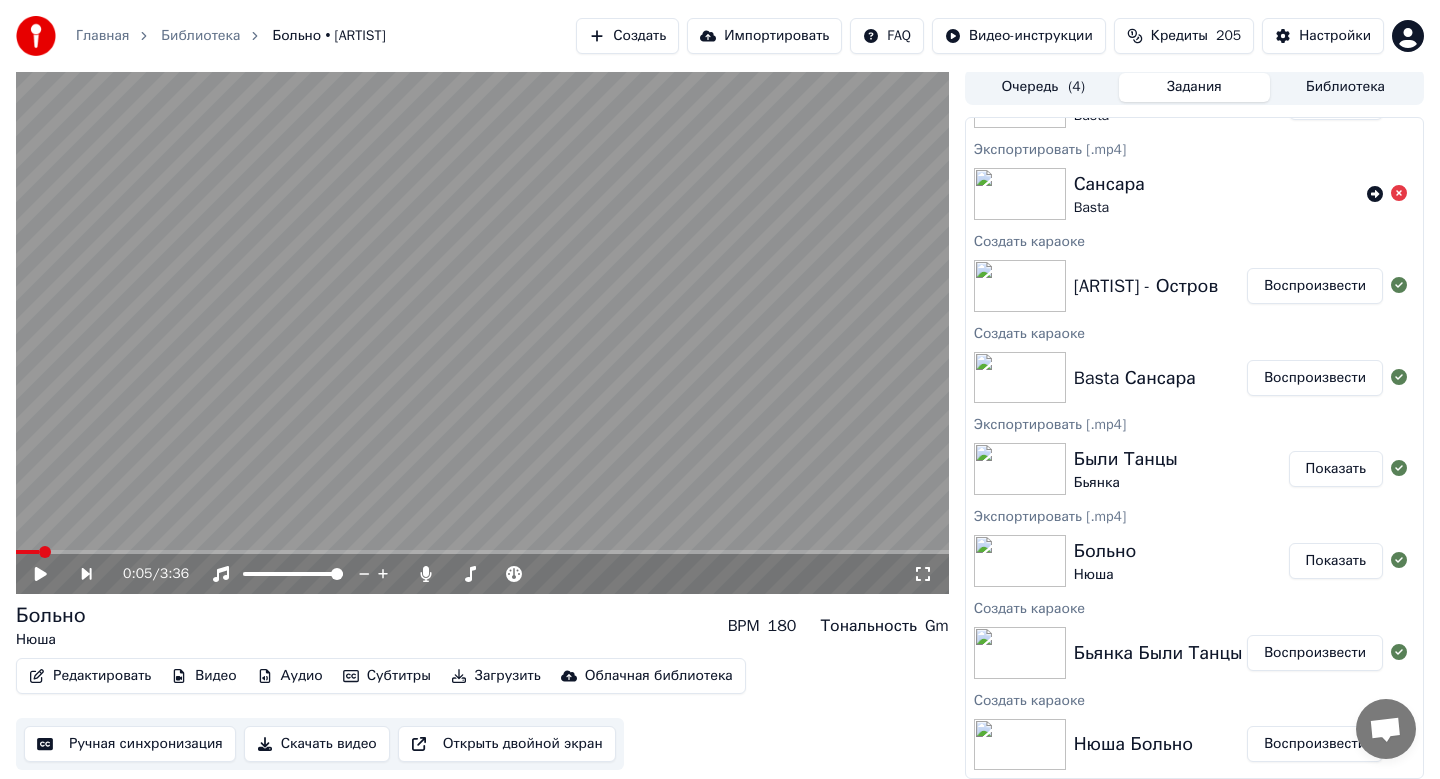 click on "0:05  /  3:36" at bounding box center (482, 574) 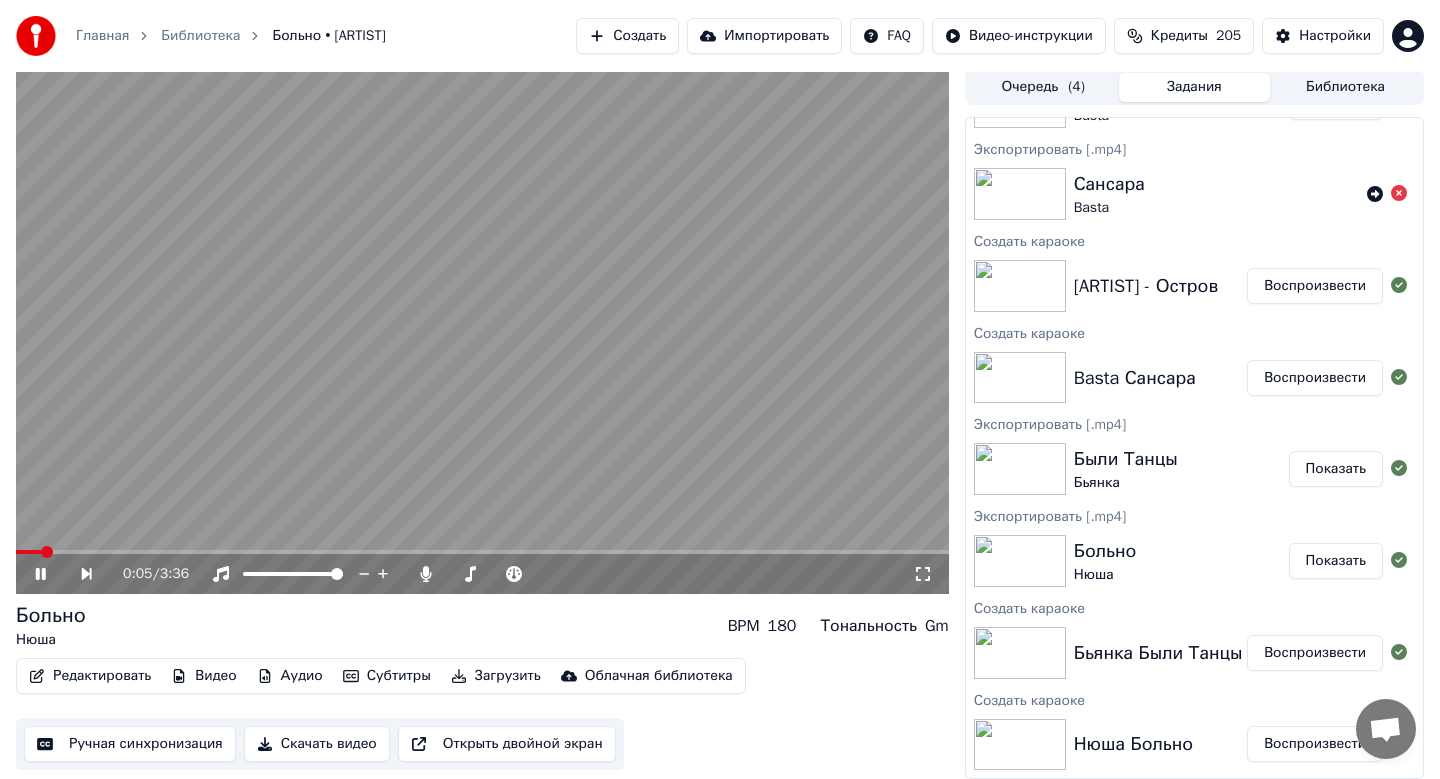 click on "0:05  /  3:36" at bounding box center (482, 574) 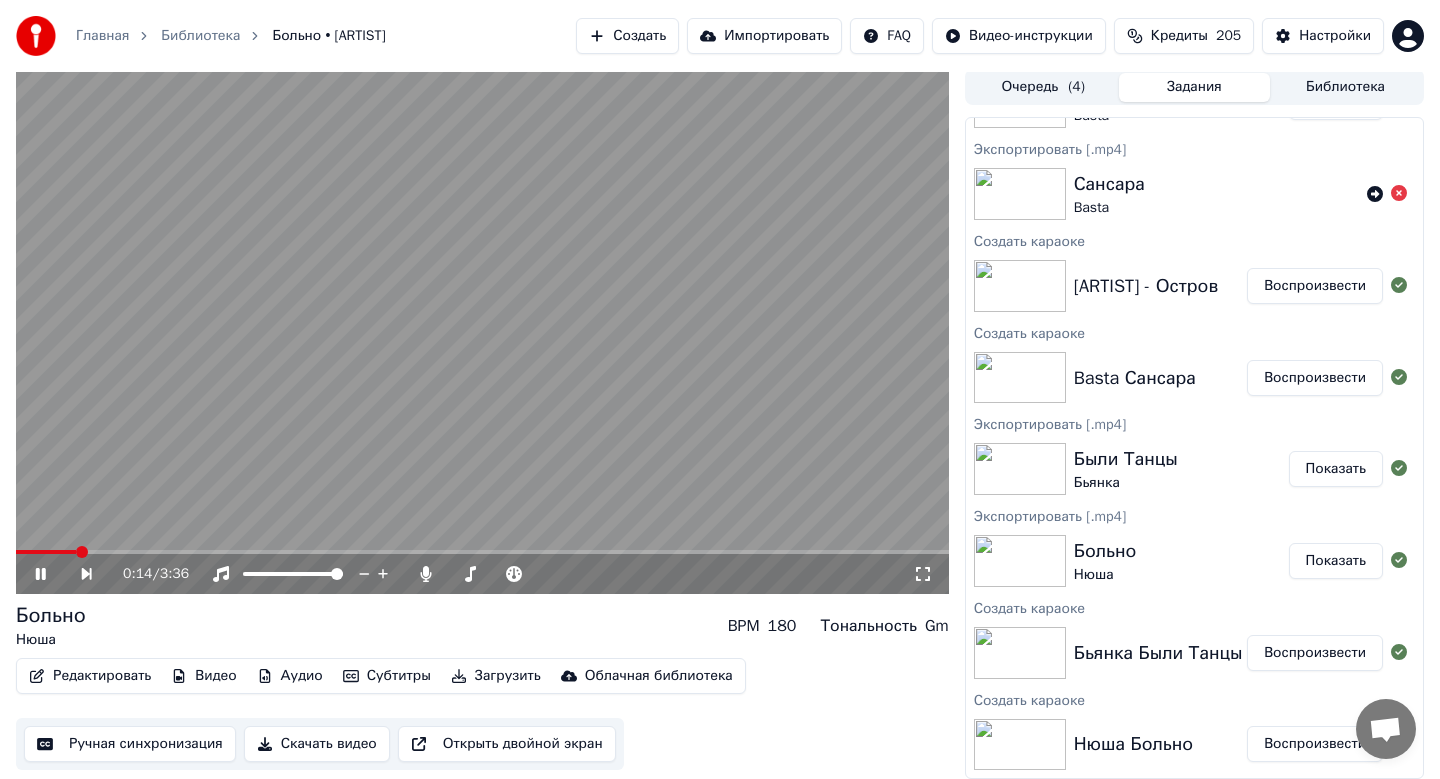 click at bounding box center (482, 552) 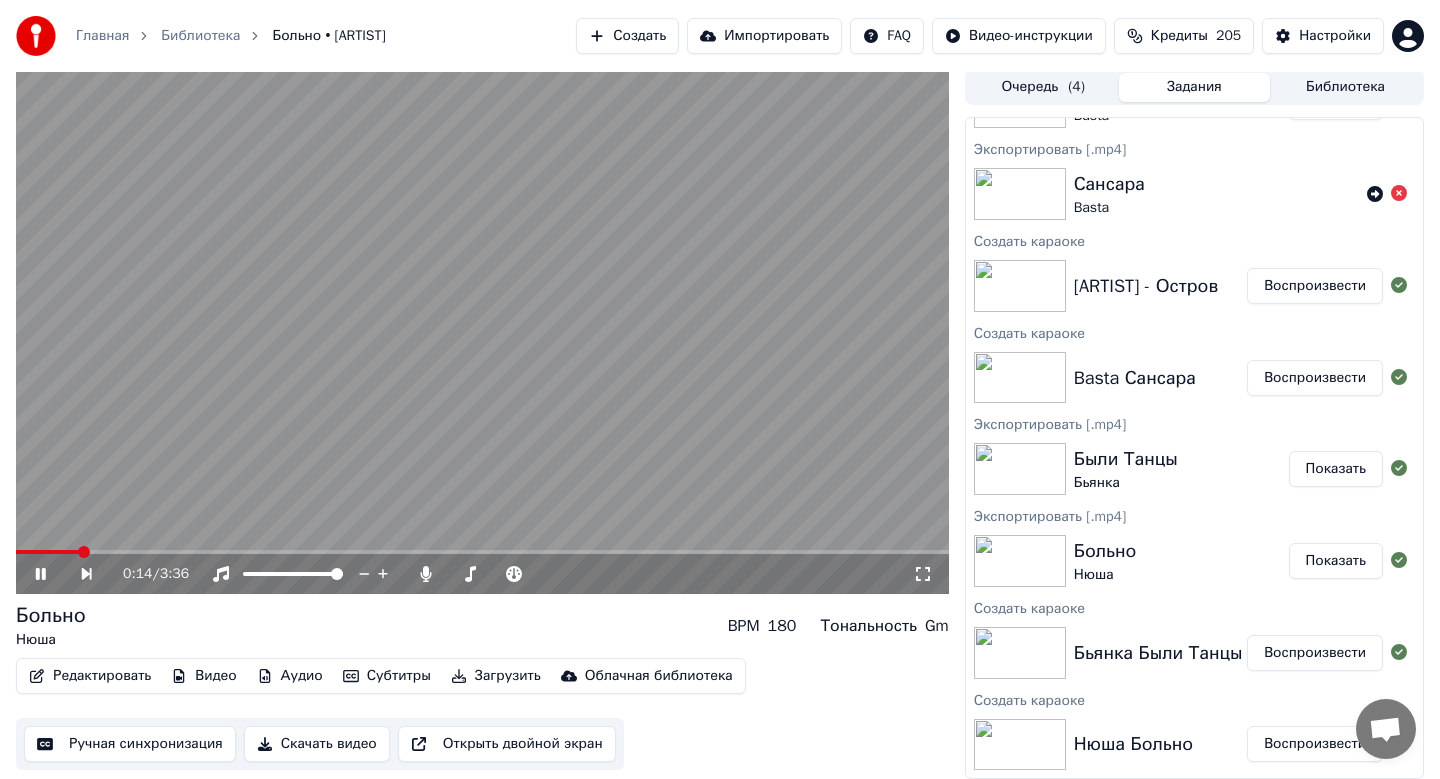click at bounding box center [482, 552] 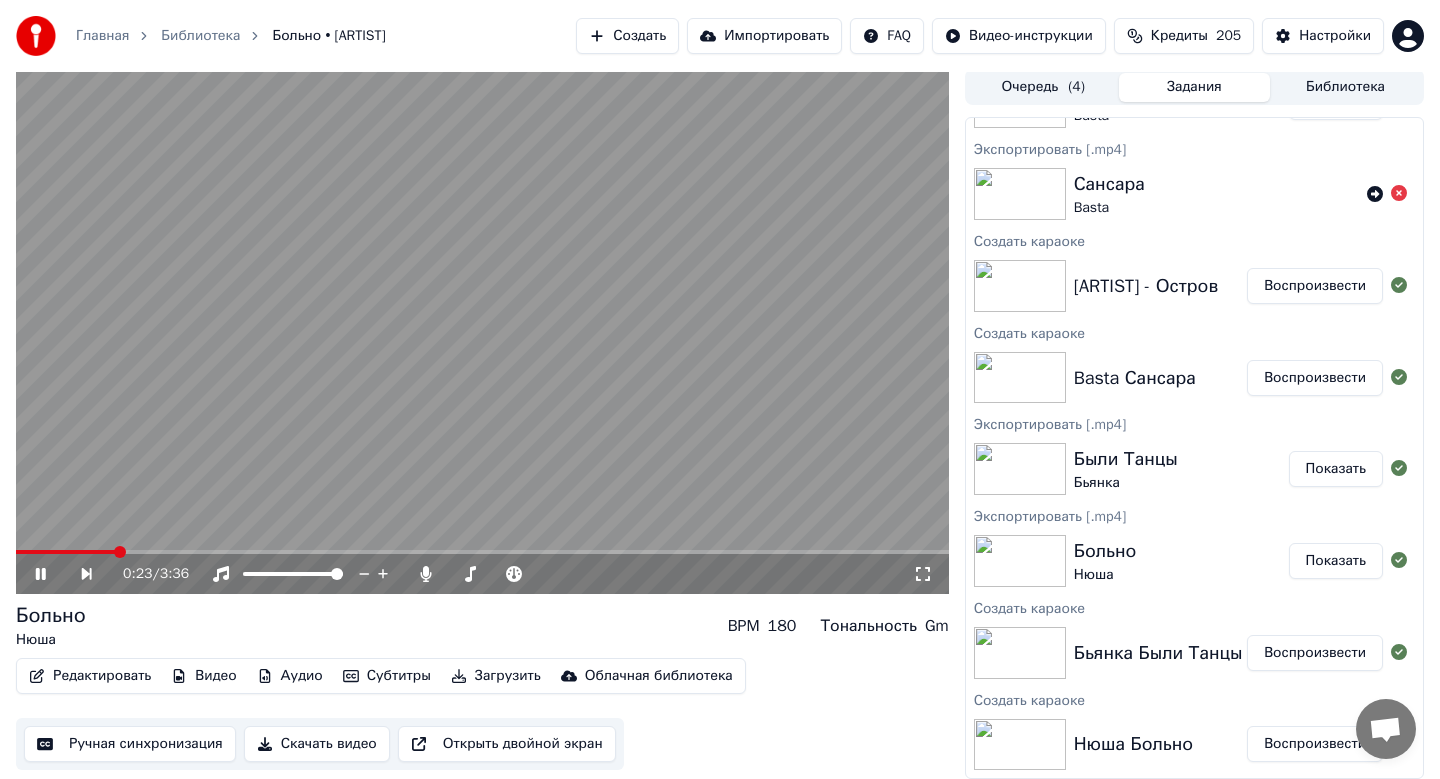 click 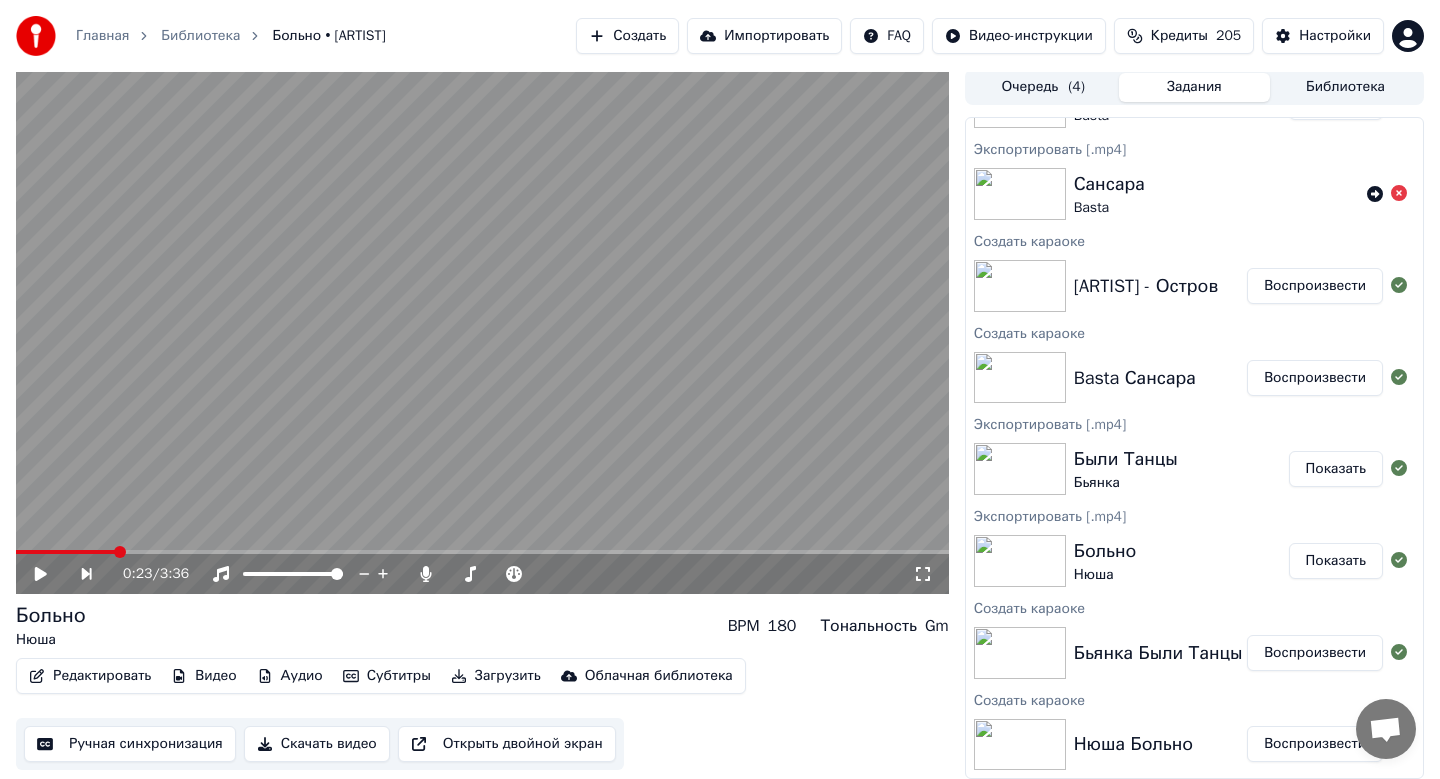 click on "Скачать видео" at bounding box center [317, 744] 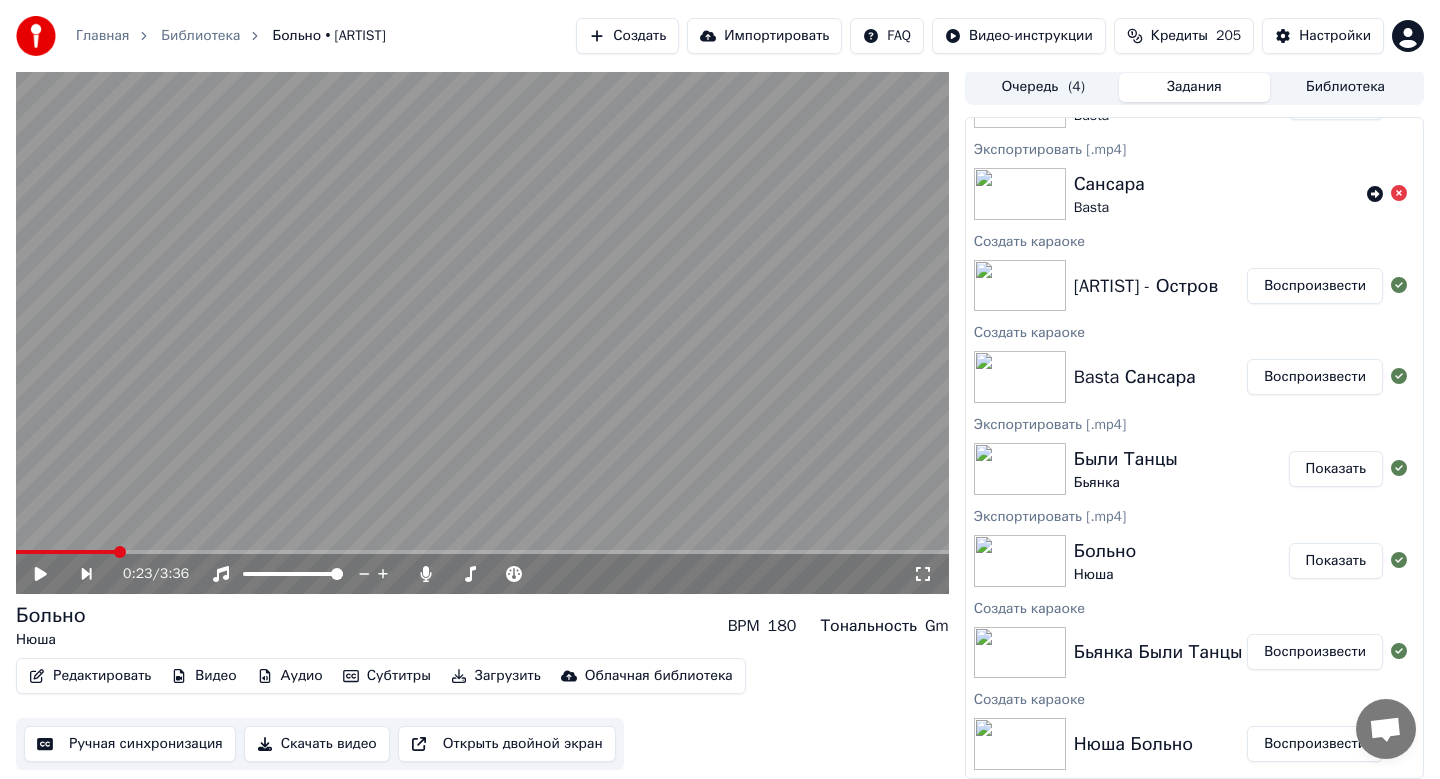 scroll, scrollTop: 0, scrollLeft: 0, axis: both 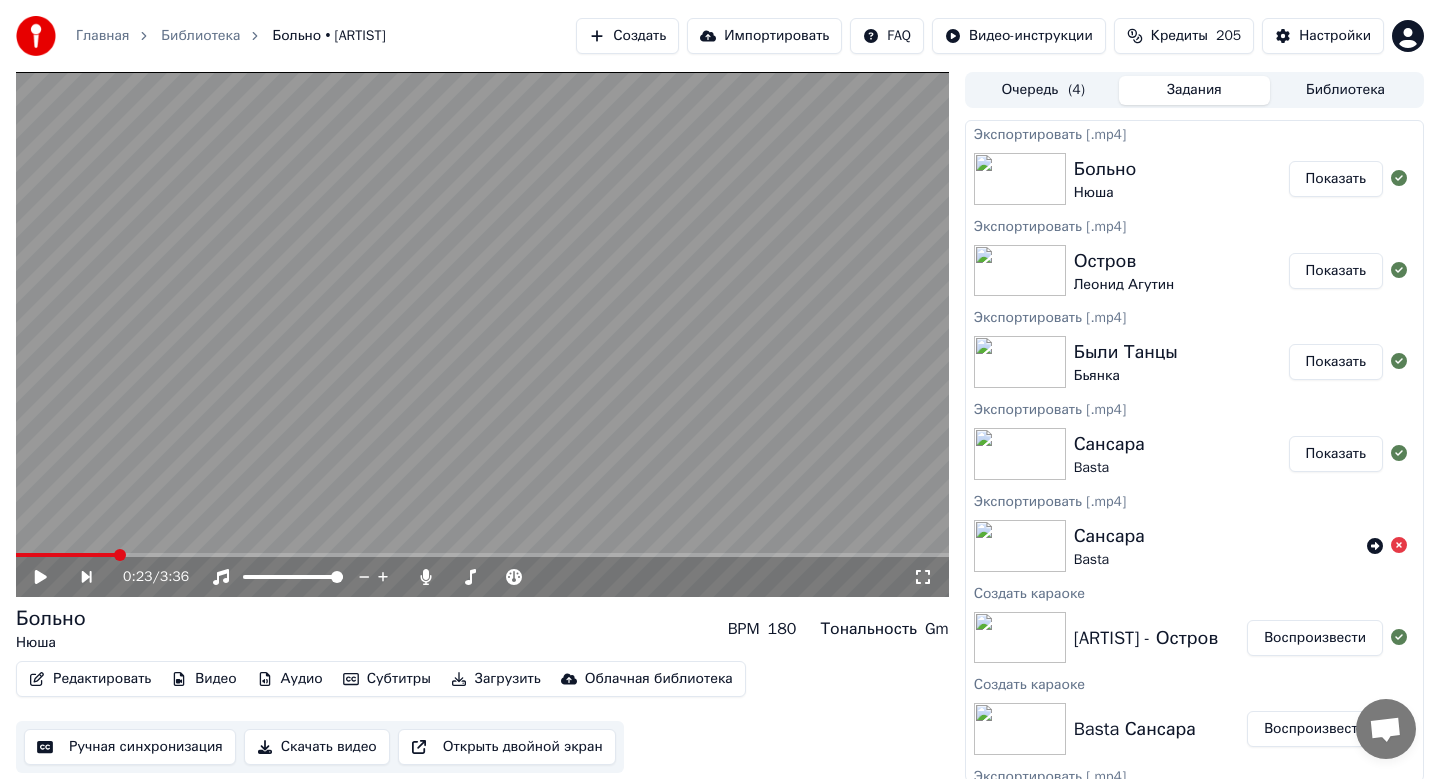 click on "Показать" at bounding box center [1336, 179] 